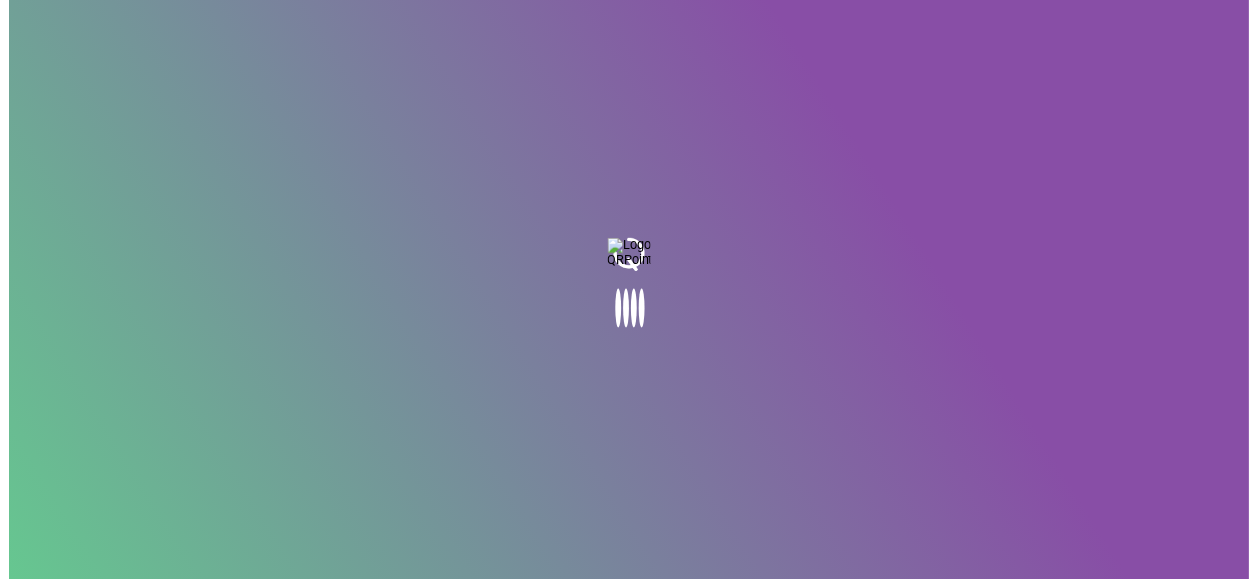 scroll, scrollTop: 0, scrollLeft: 0, axis: both 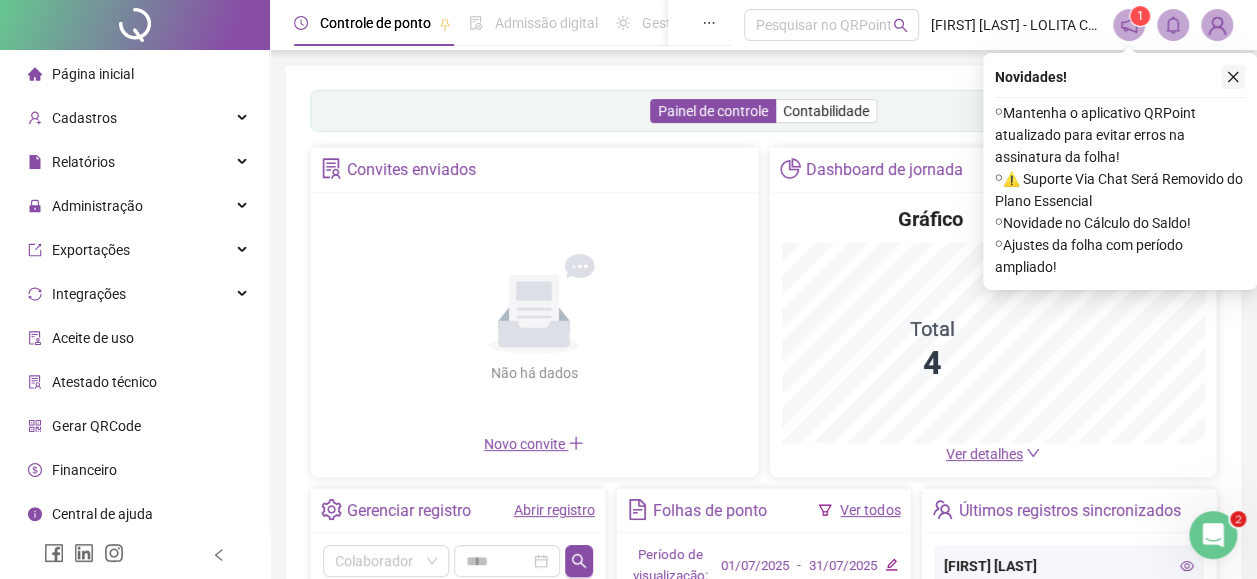 click at bounding box center [1233, 77] 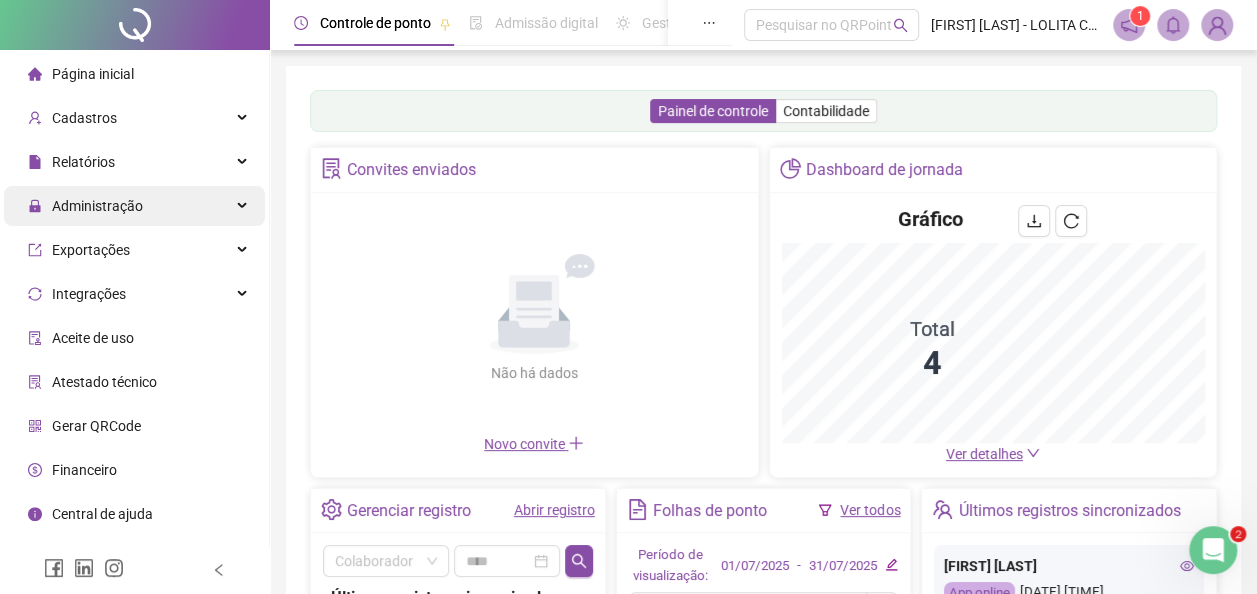 click on "Administração" at bounding box center [134, 206] 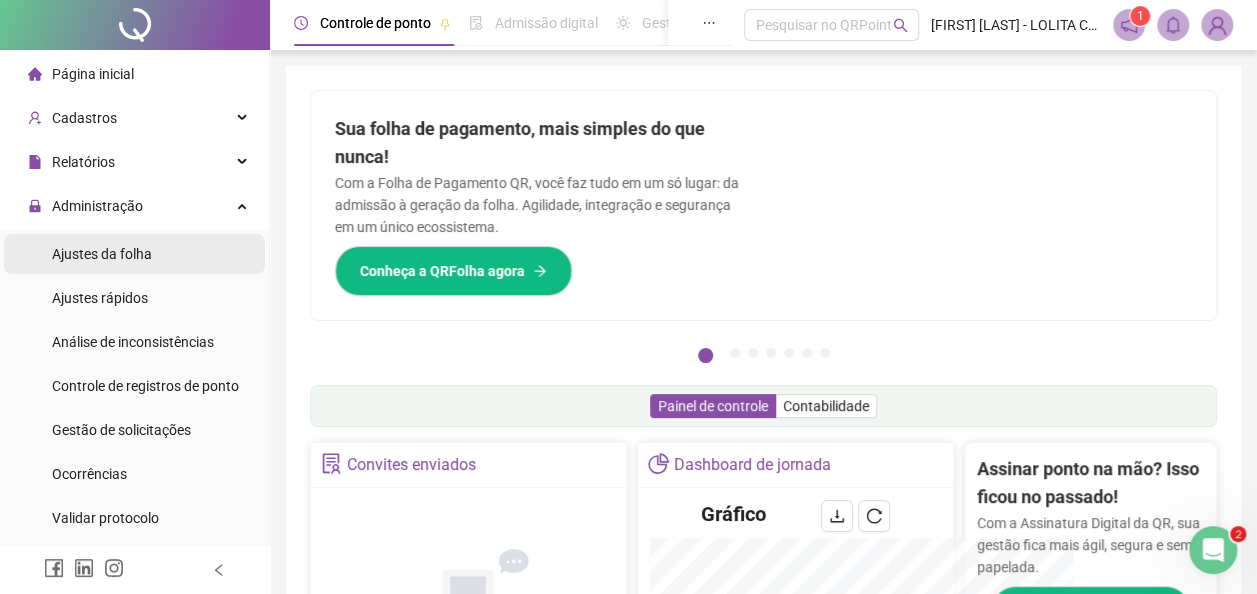 click on "Ajustes da folha" at bounding box center (134, 254) 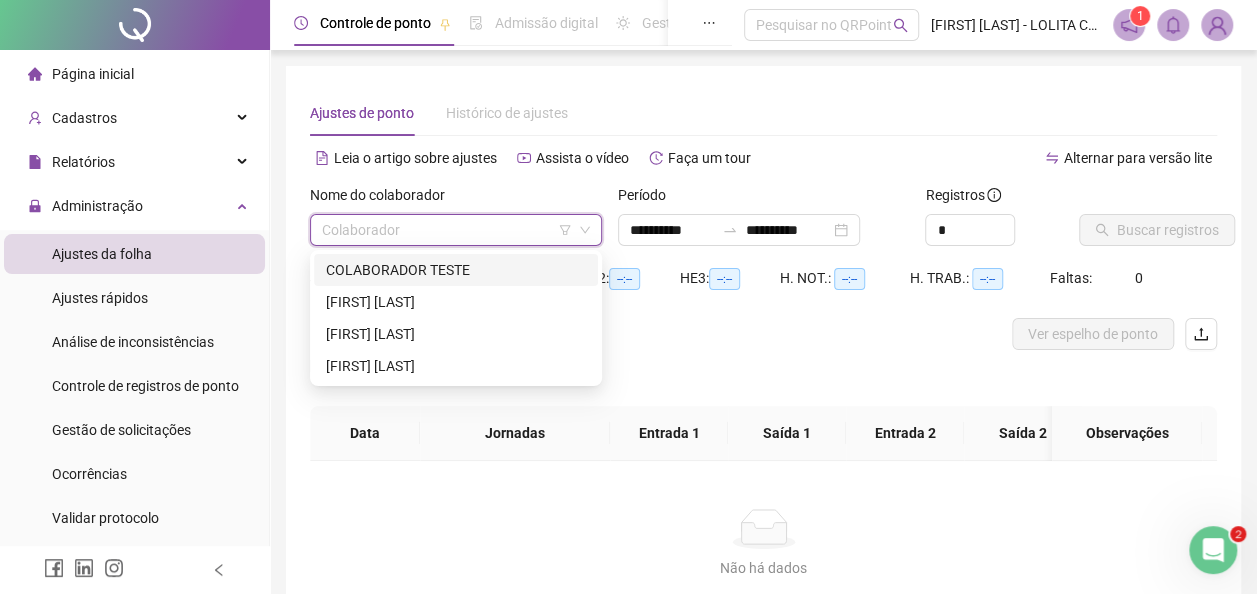 click at bounding box center [447, 230] 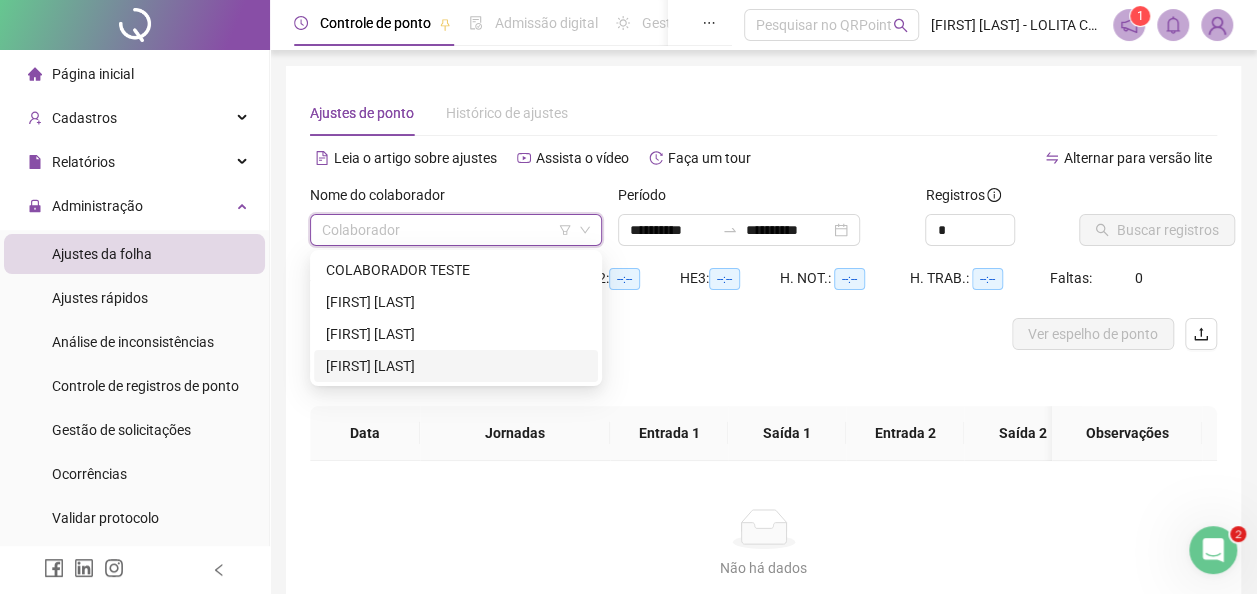 click on "[FIRST] [LAST]" at bounding box center [456, 366] 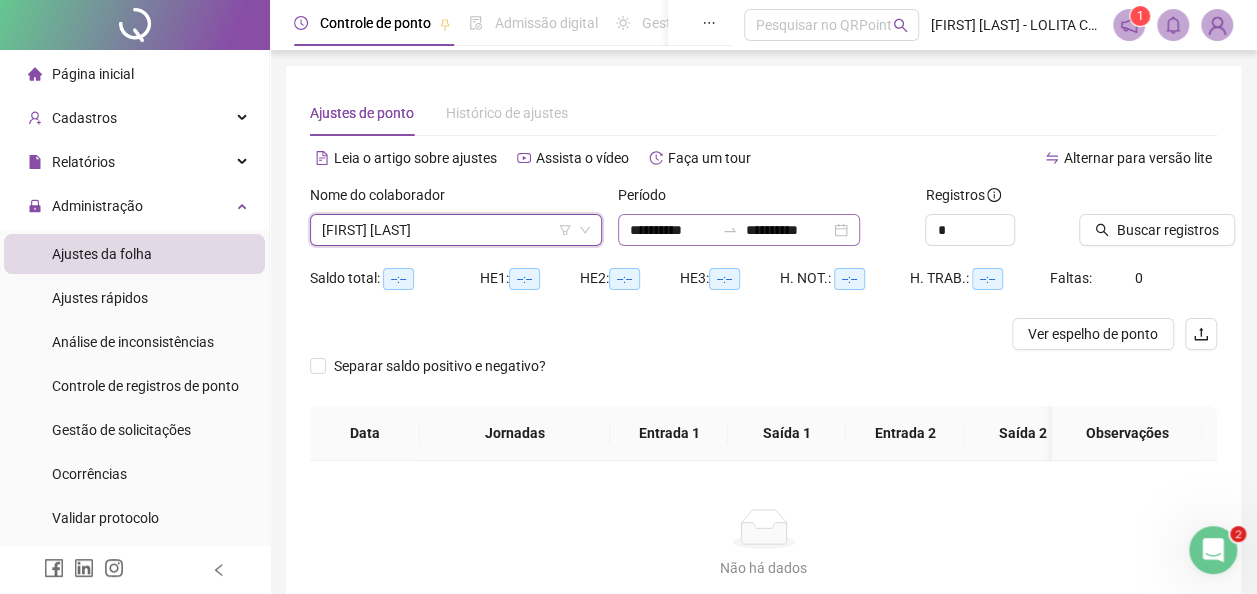 click on "**********" at bounding box center (739, 230) 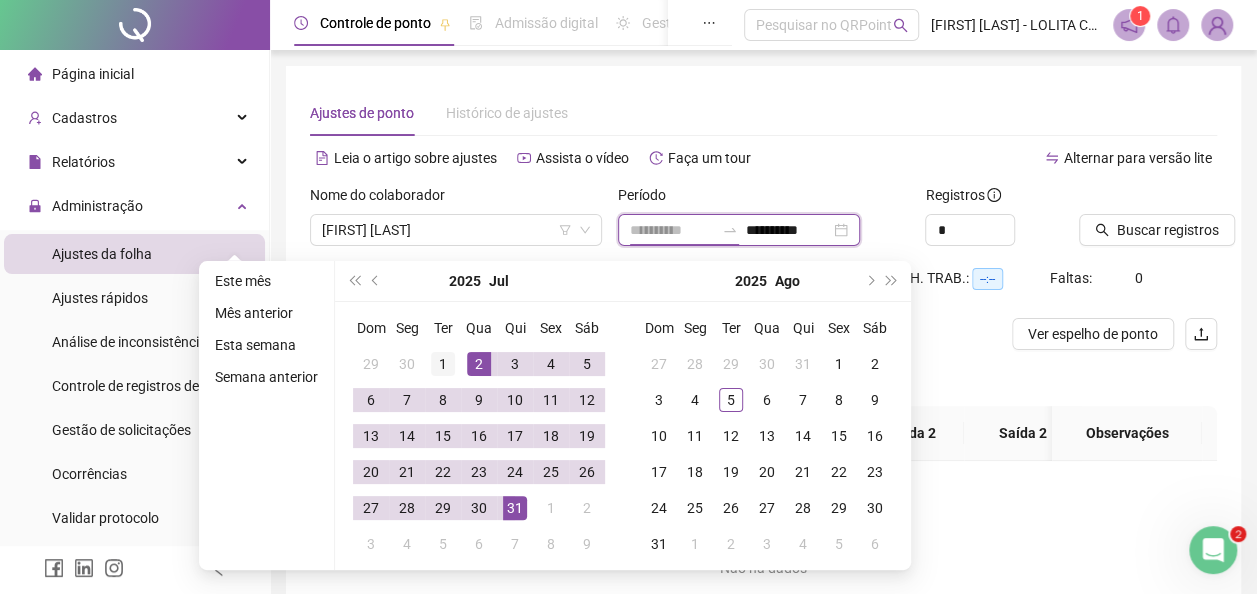 type on "**********" 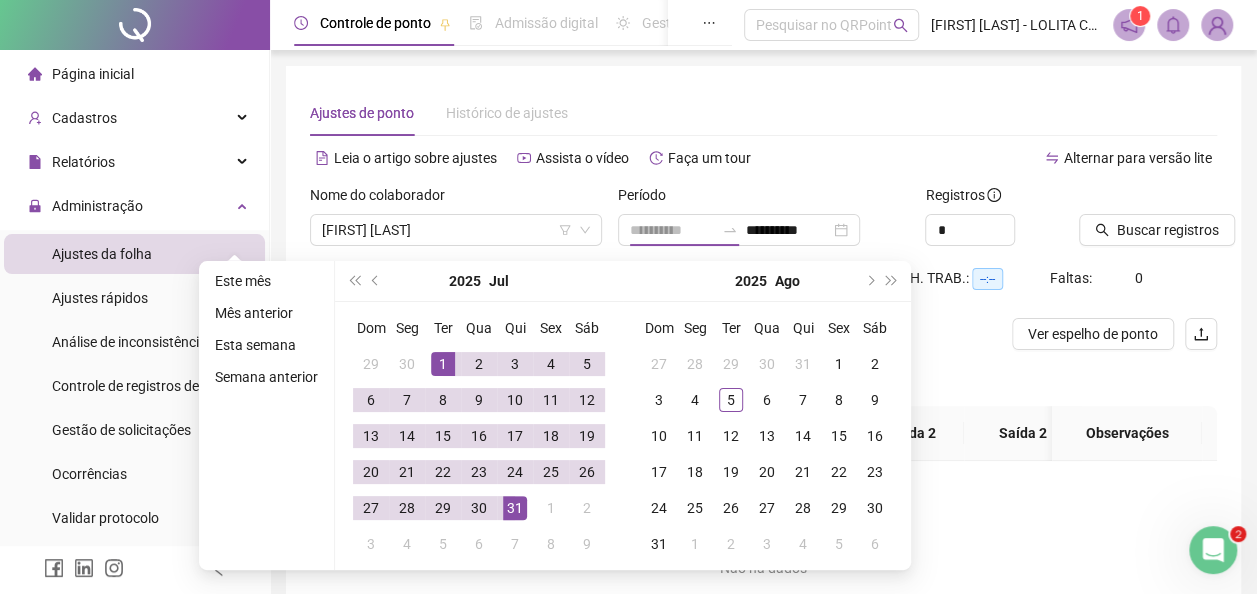 click on "1" at bounding box center [443, 364] 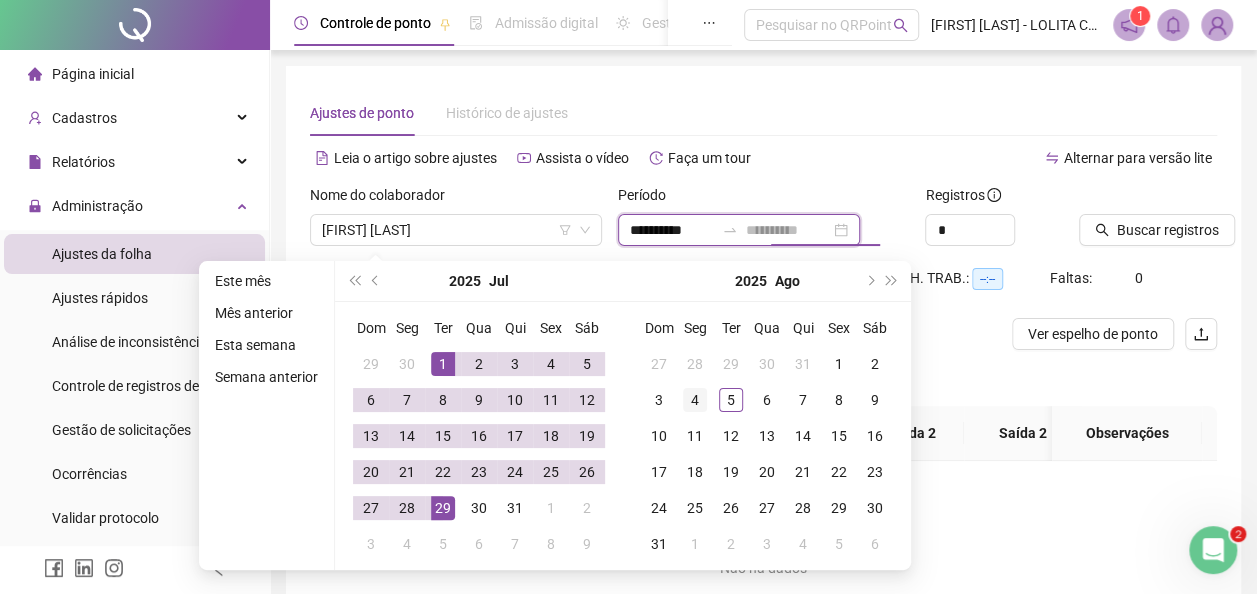 type on "**********" 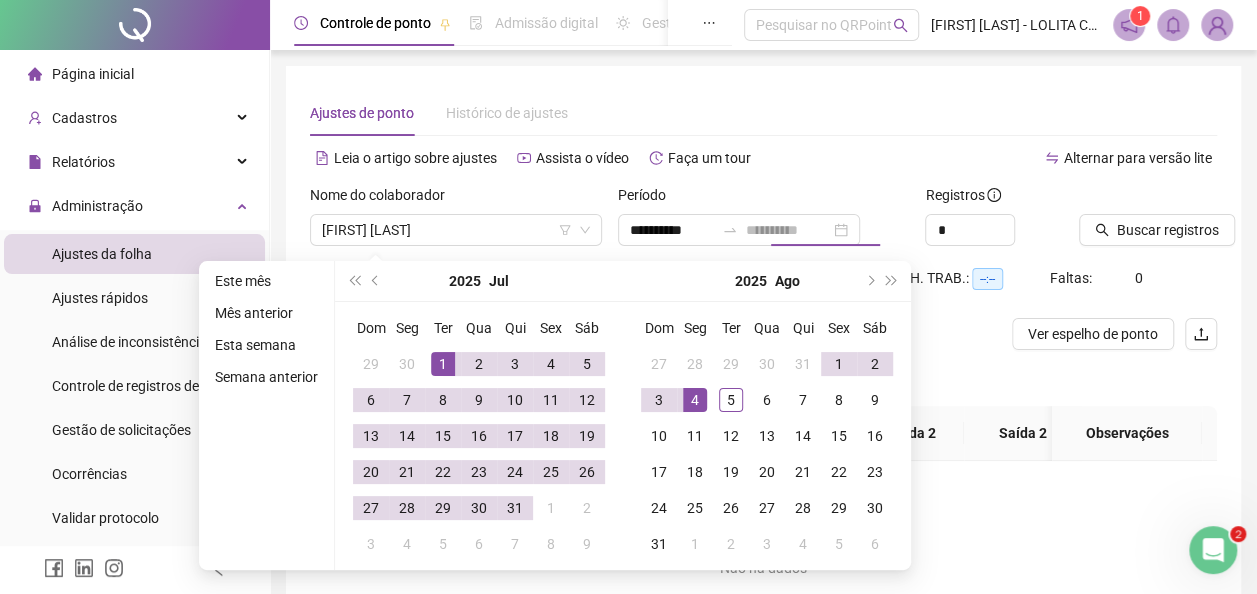 click on "4" at bounding box center [695, 400] 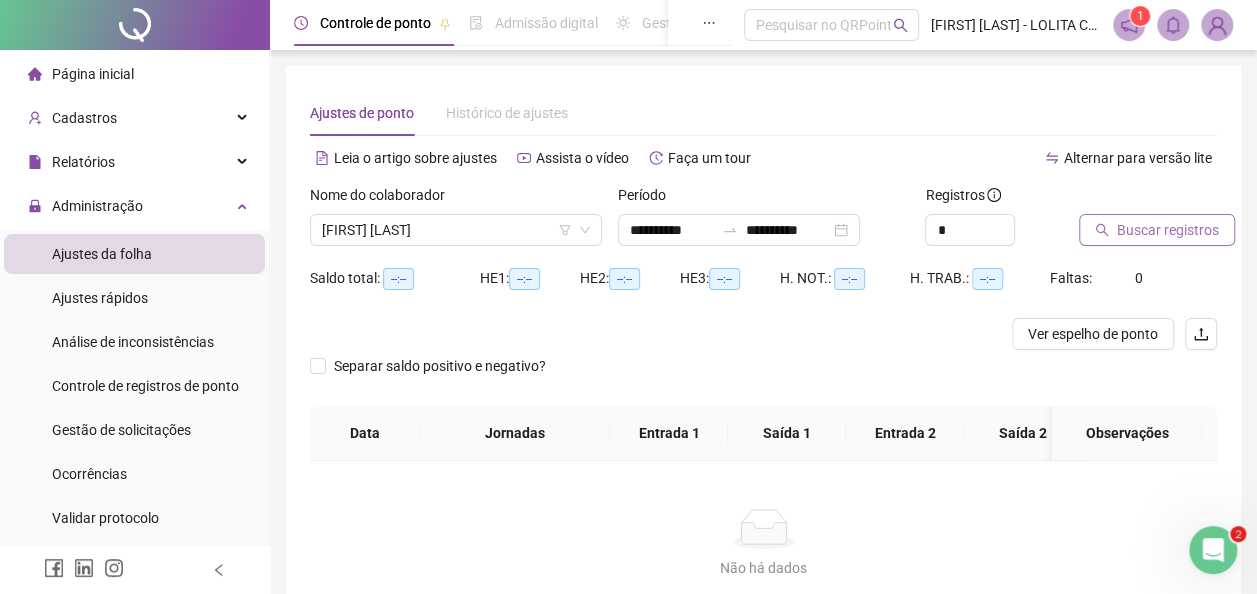 click on "Buscar registros" at bounding box center [1168, 230] 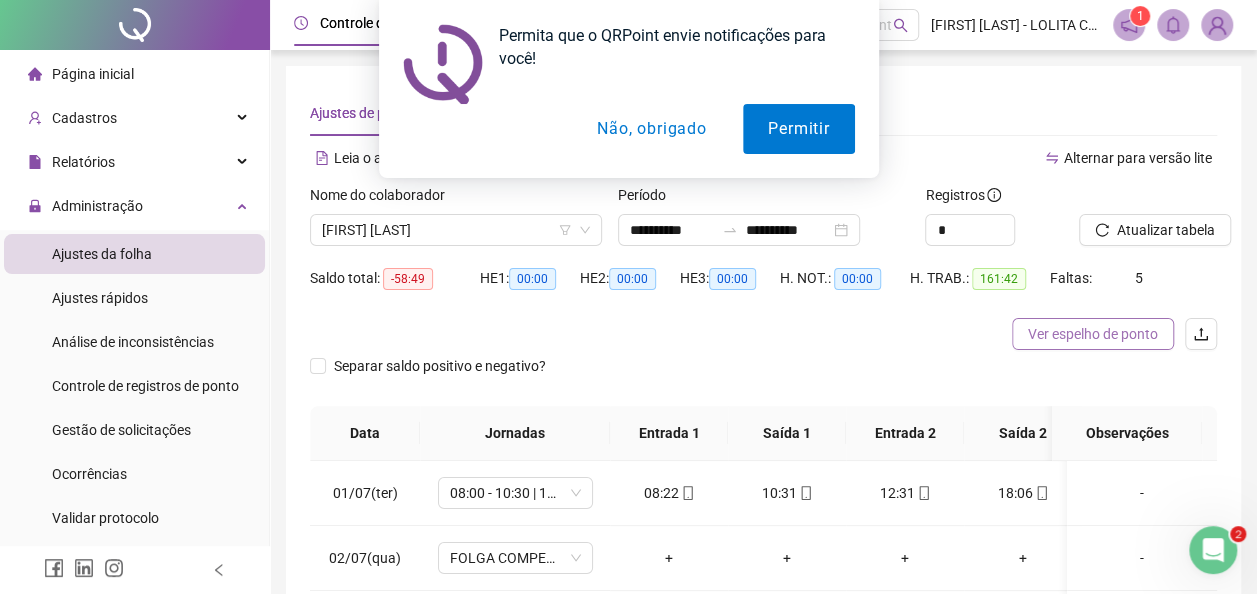 click on "Ver espelho de ponto" at bounding box center (1093, 334) 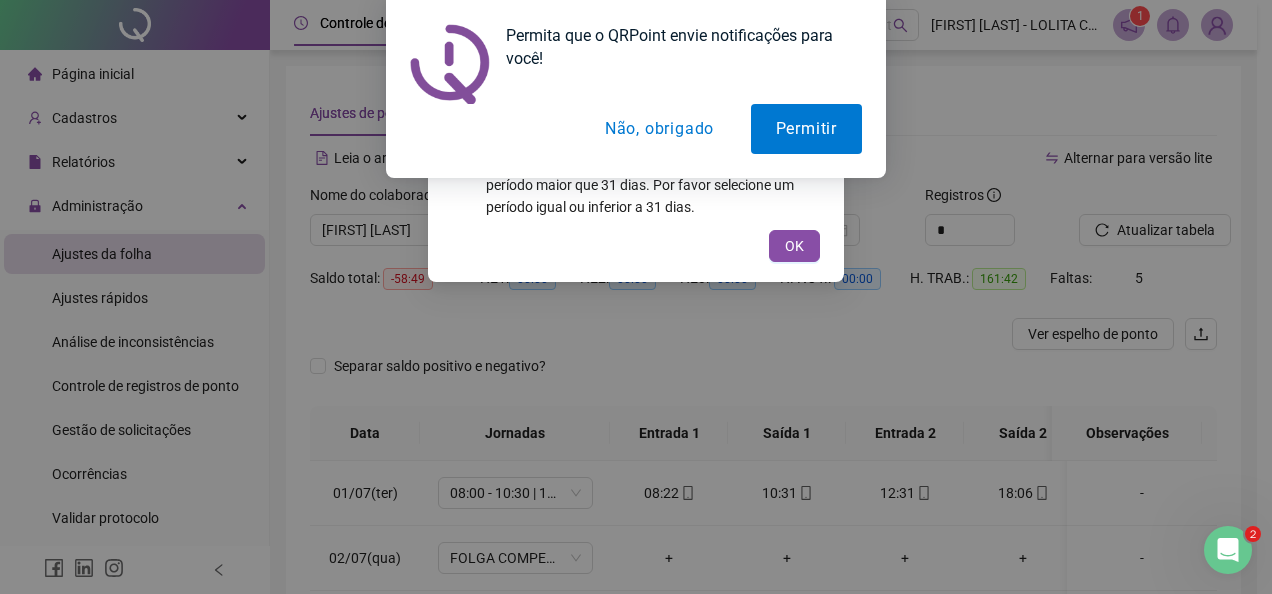 click on "Não, obrigado" at bounding box center (659, 129) 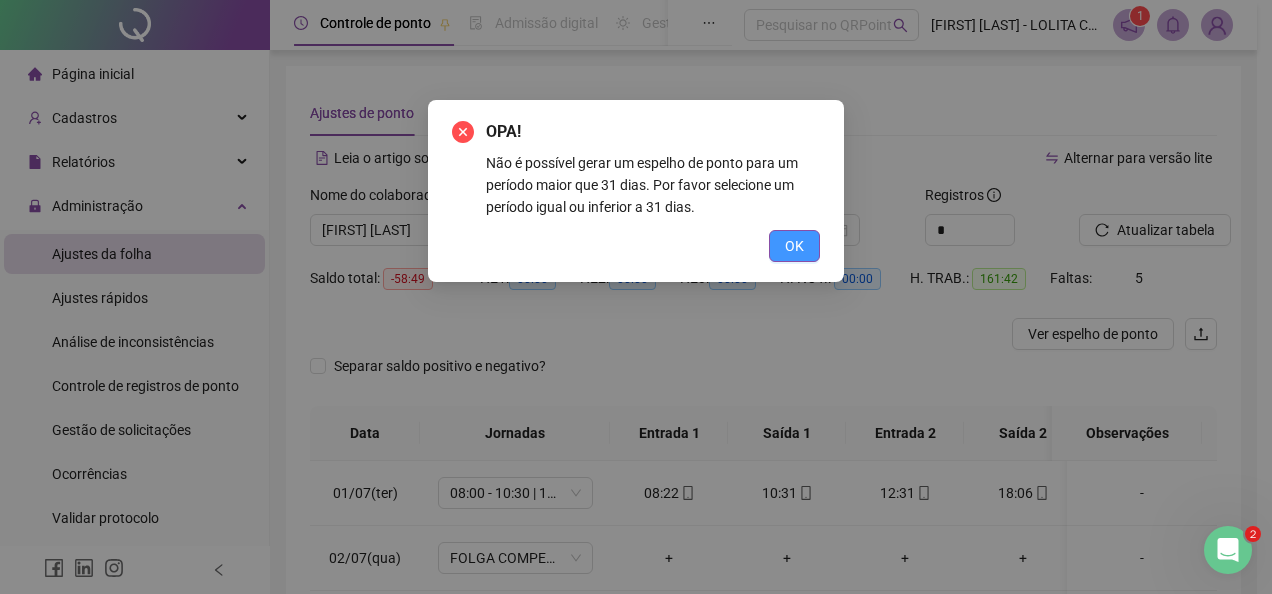 click on "OK" at bounding box center (794, 246) 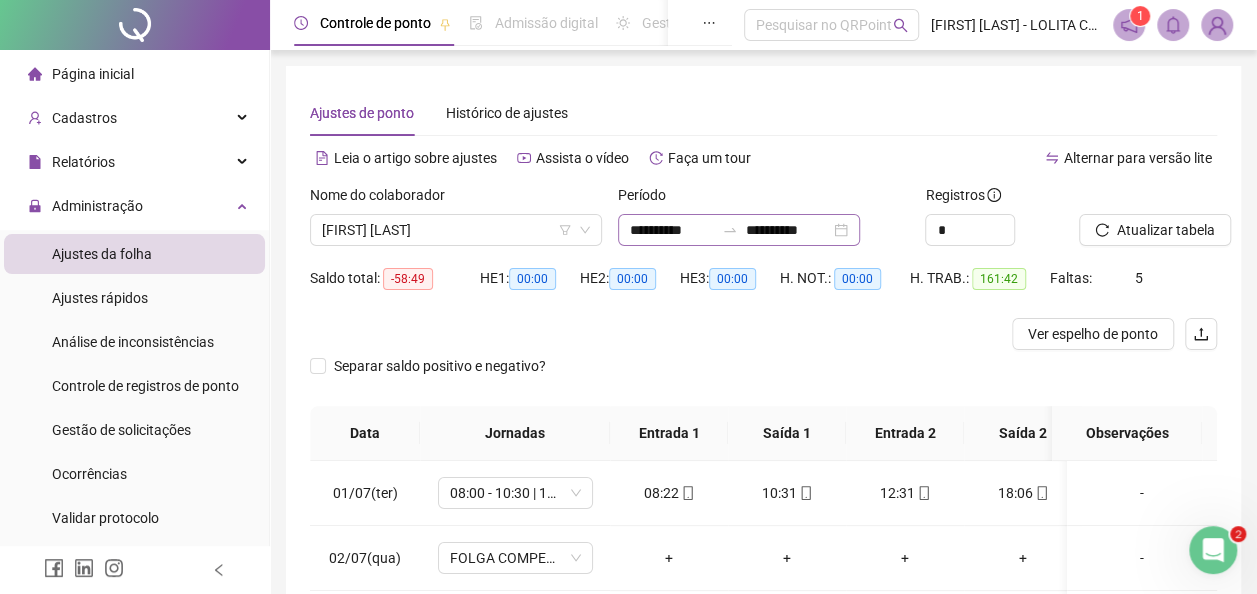 click 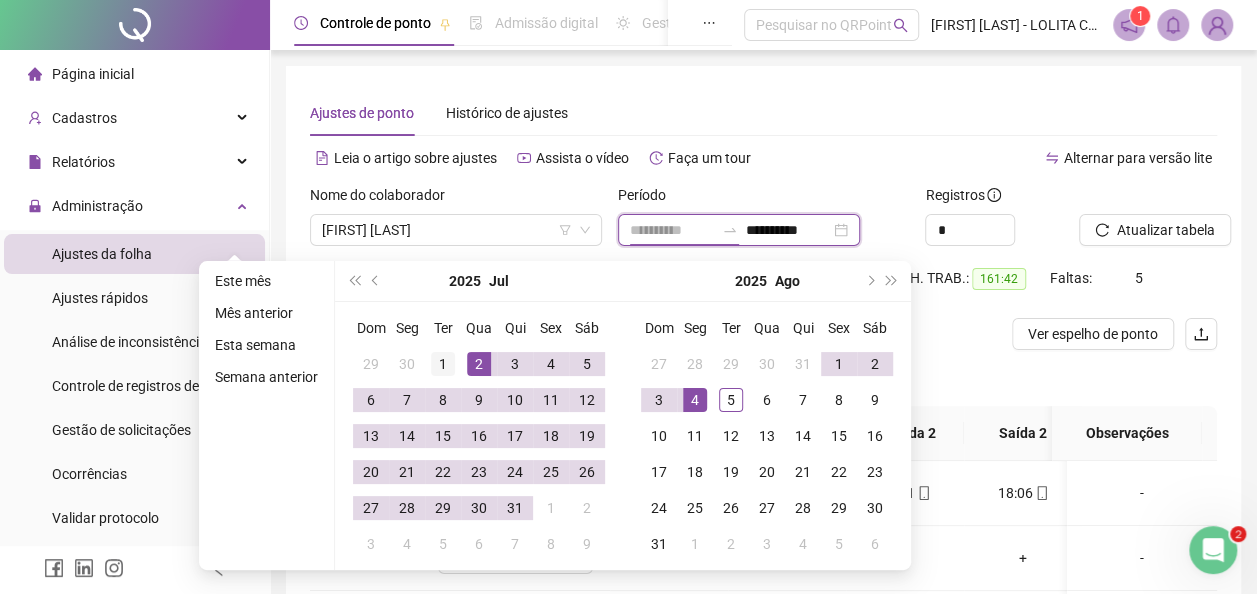 type on "**********" 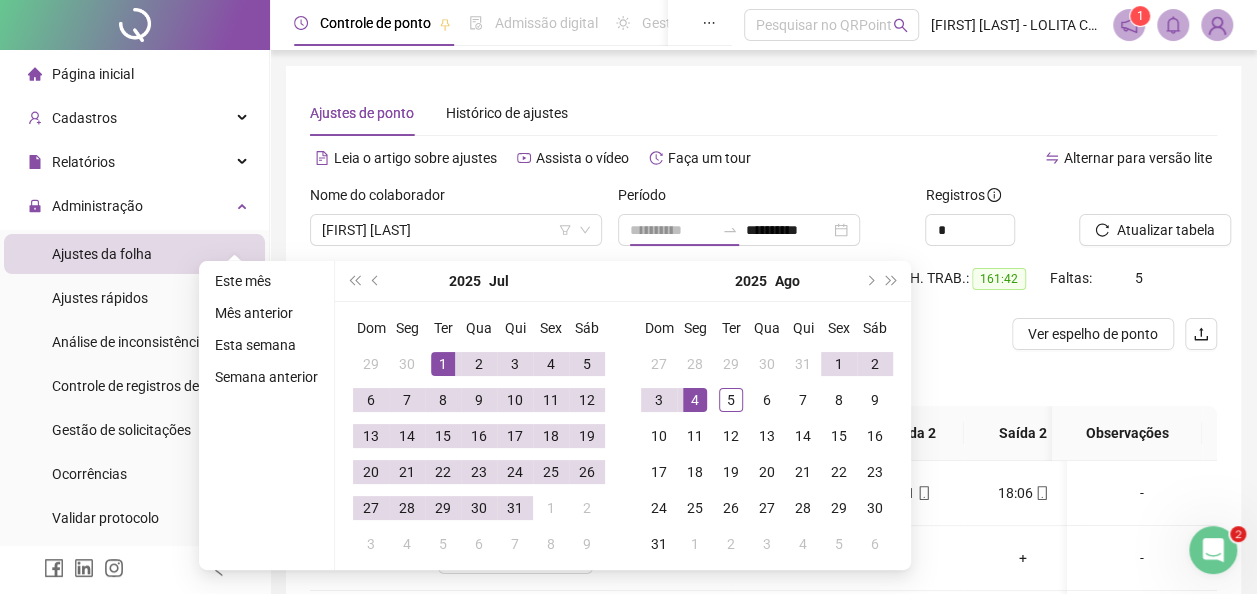 click on "1" at bounding box center [443, 364] 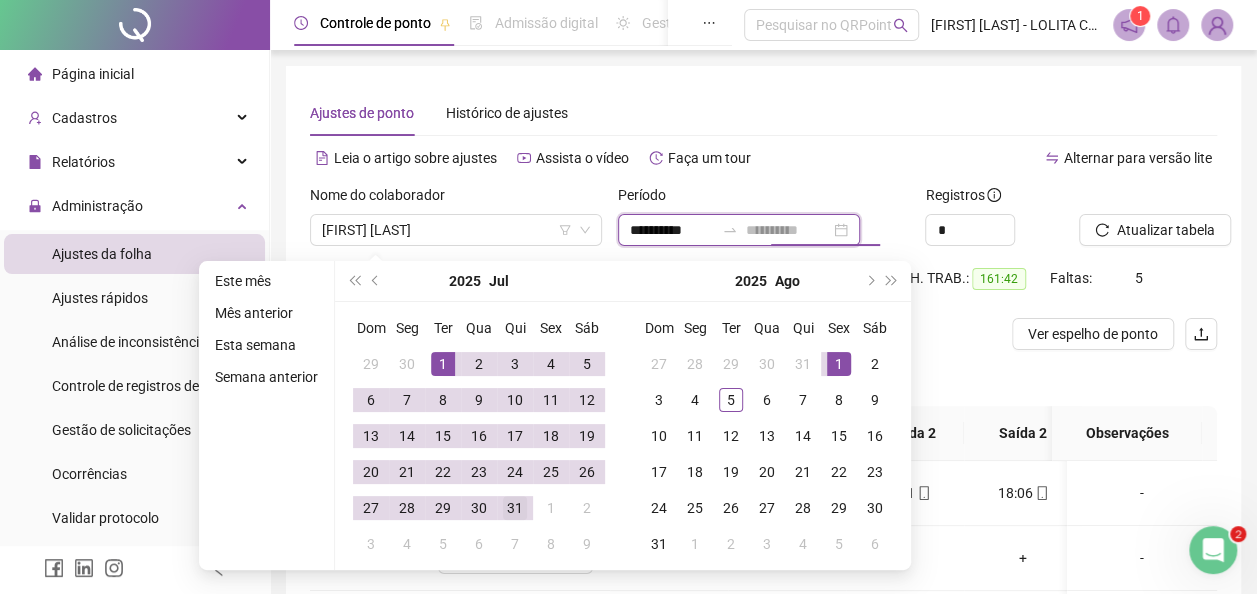 type on "**********" 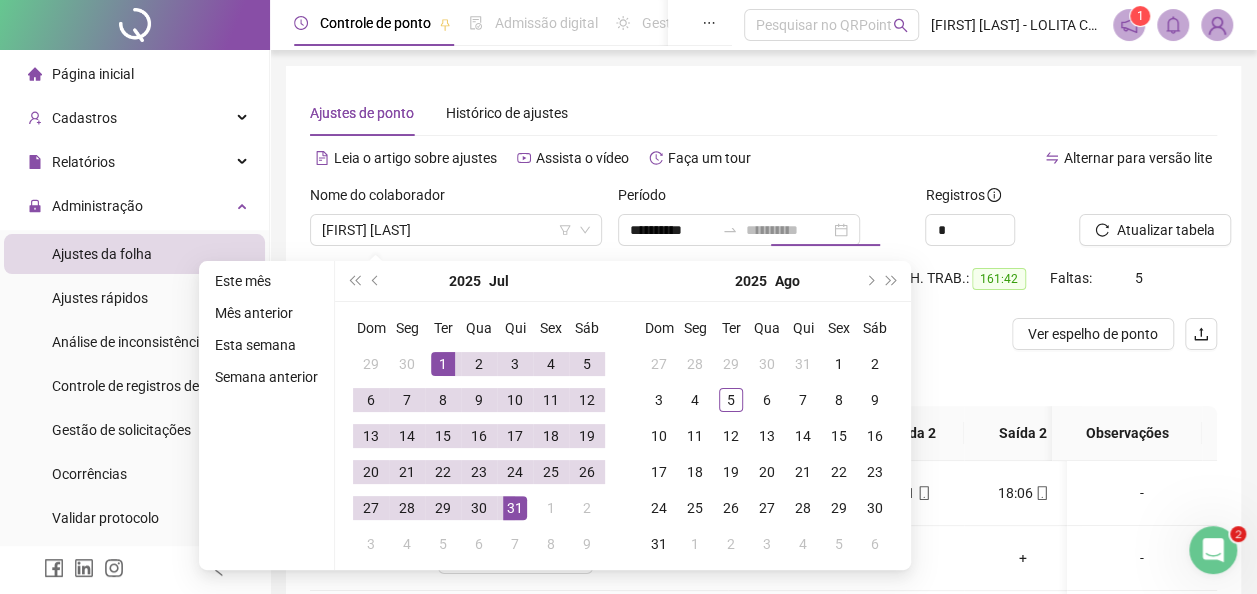 click on "31" at bounding box center [515, 508] 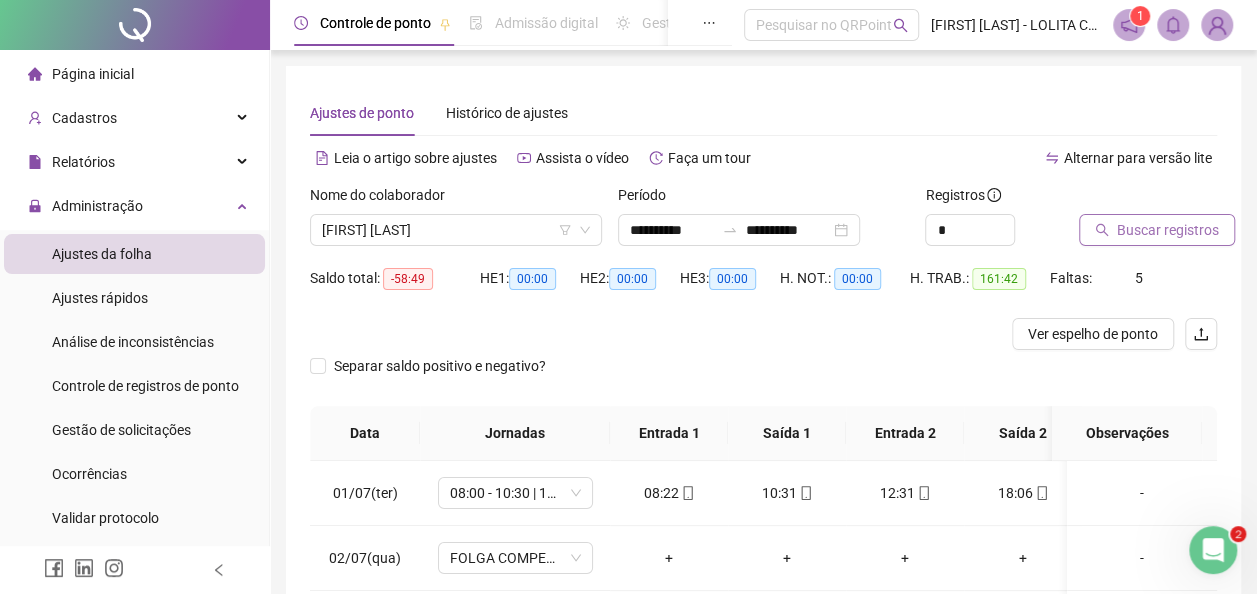 click on "Buscar registros" at bounding box center (1168, 230) 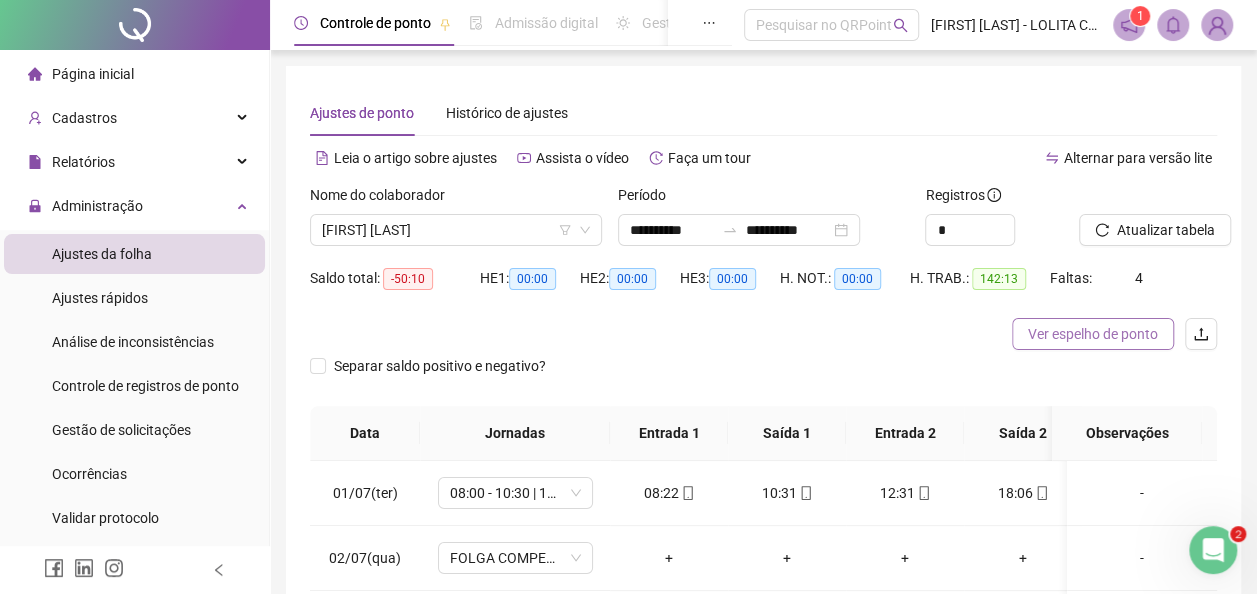 click on "Ver espelho de ponto" at bounding box center (1093, 334) 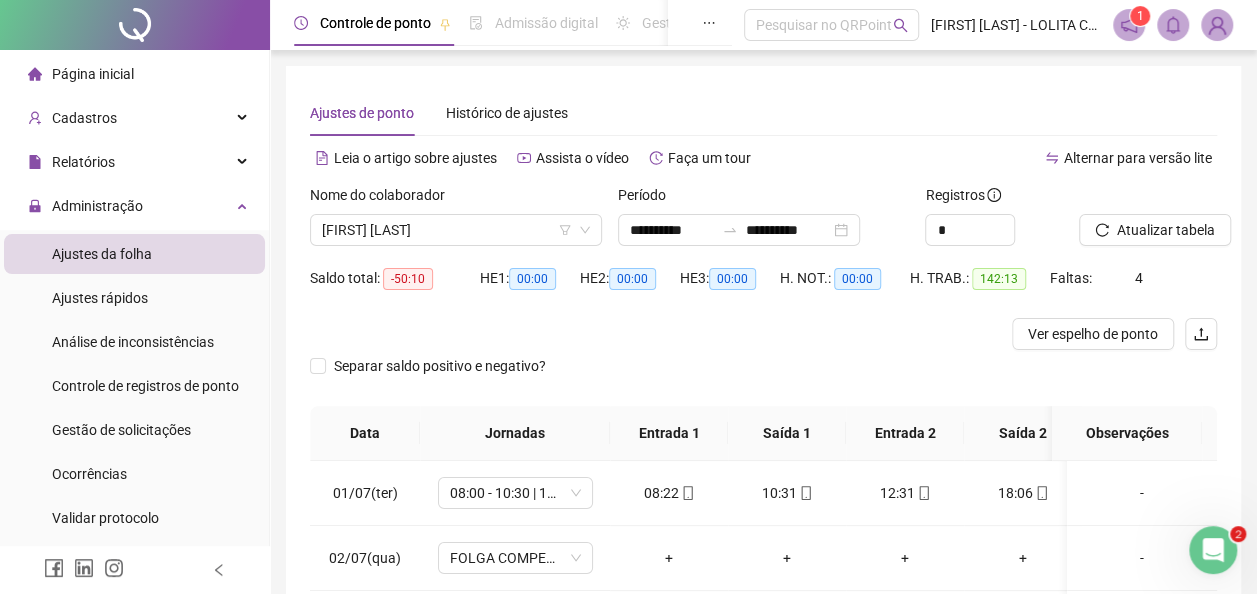 click on "Nome do colaborador" at bounding box center (456, 199) 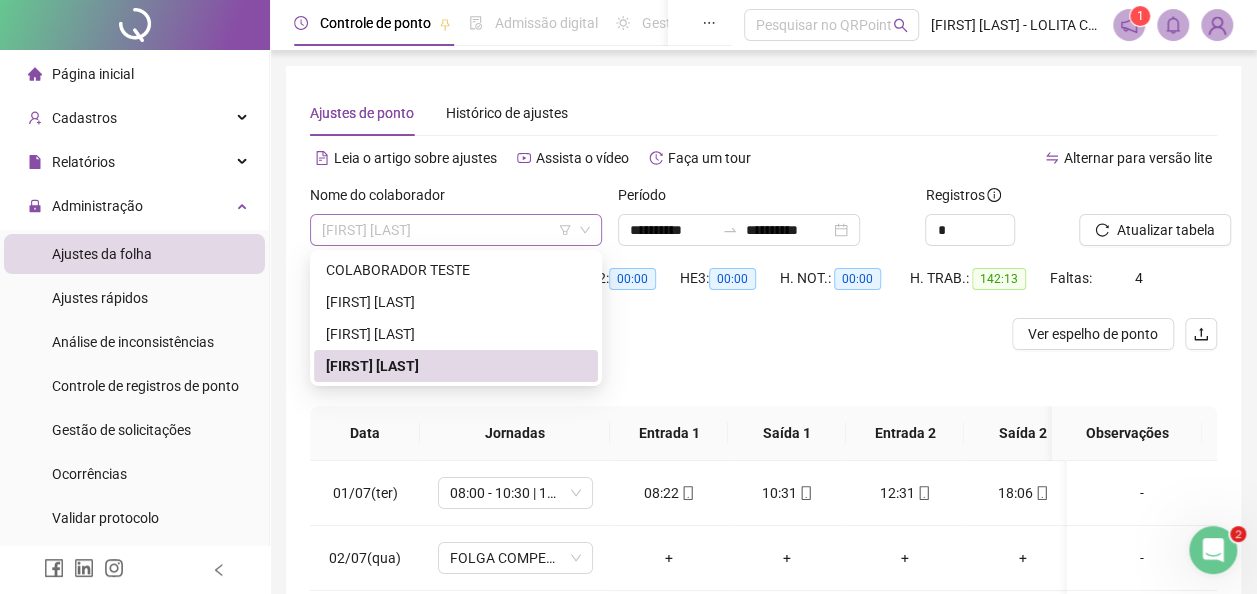 click on "[FIRST] [LAST]" at bounding box center [456, 230] 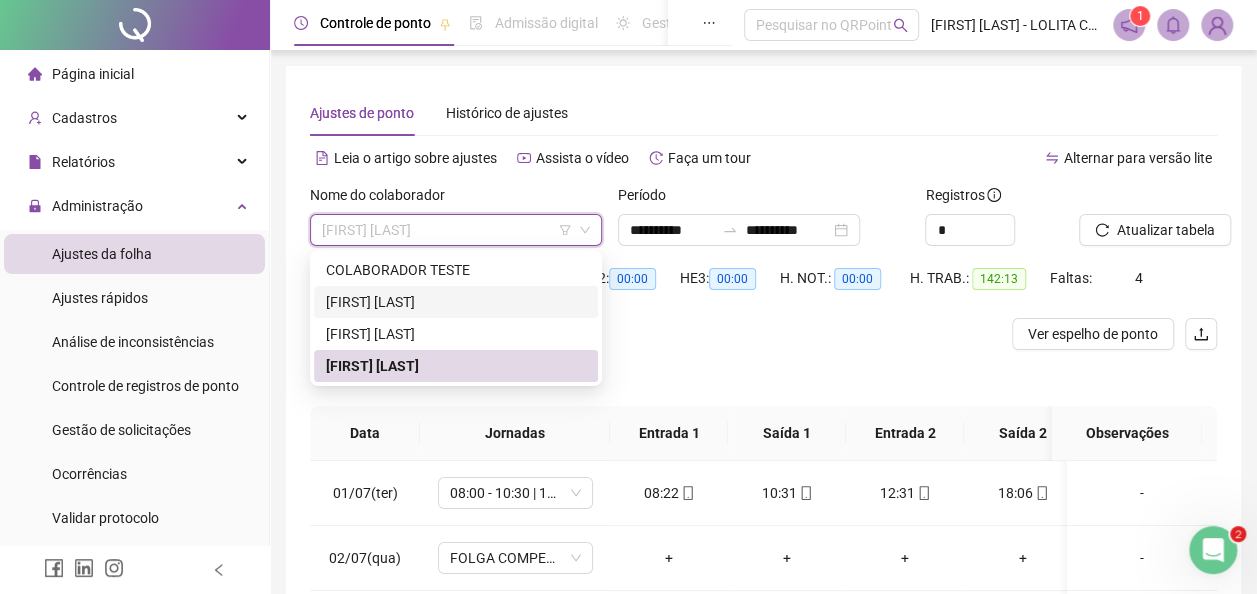 drag, startPoint x: 474, startPoint y: 302, endPoint x: 744, endPoint y: 285, distance: 270.53467 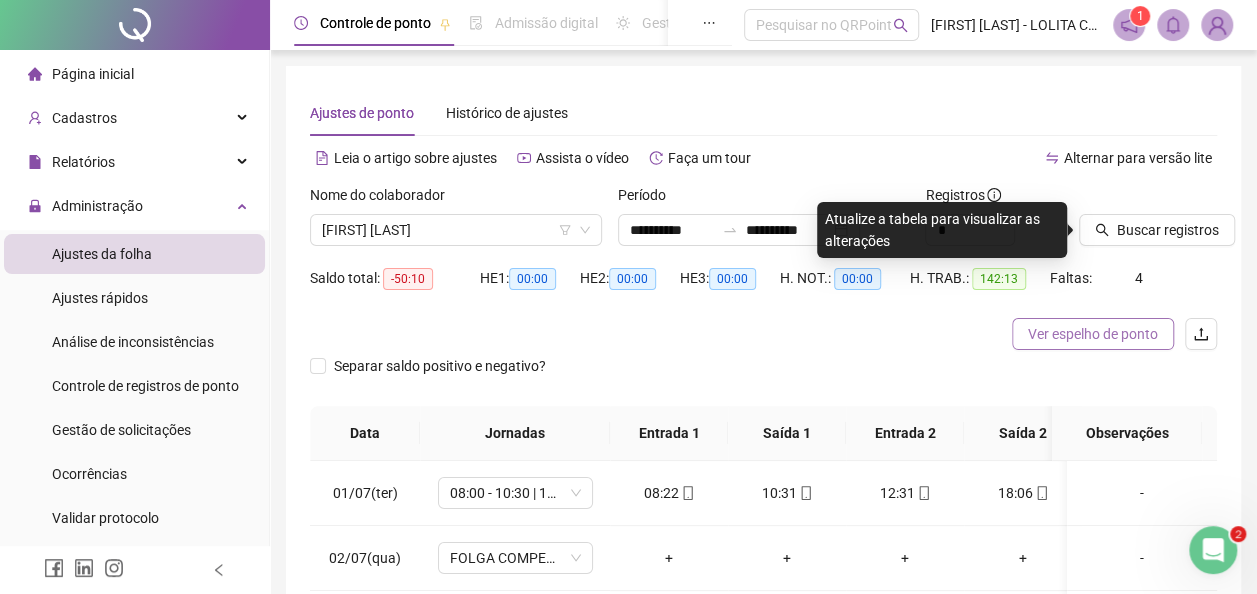 click on "Ver espelho de ponto" at bounding box center [1093, 334] 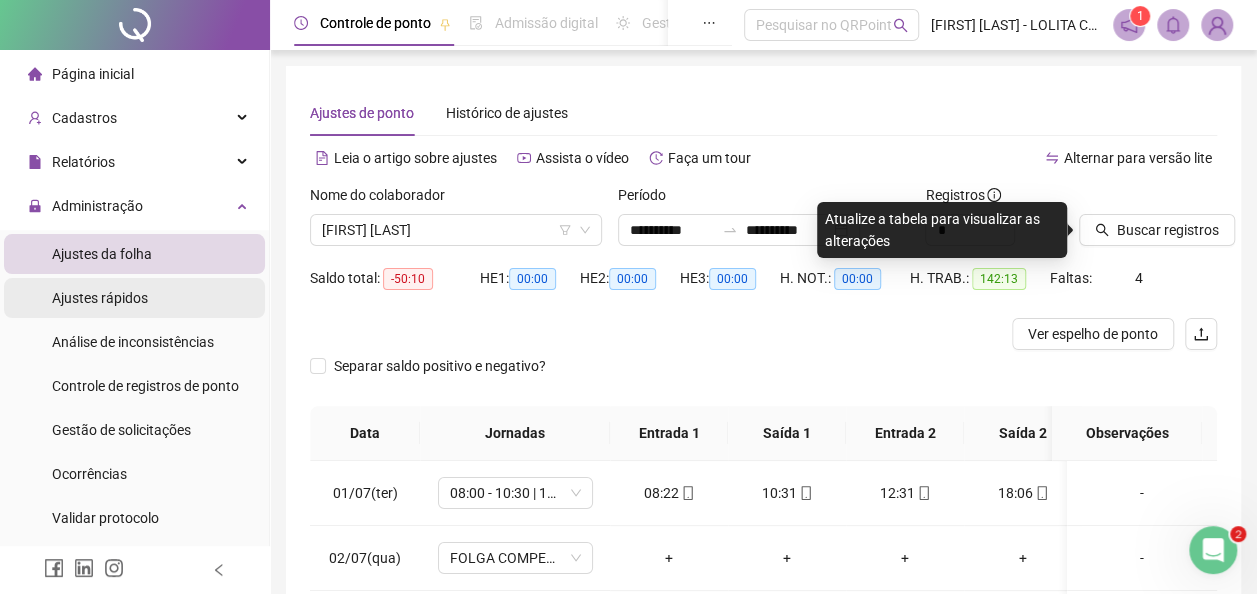 drag, startPoint x: 138, startPoint y: 312, endPoint x: 218, endPoint y: 302, distance: 80.622574 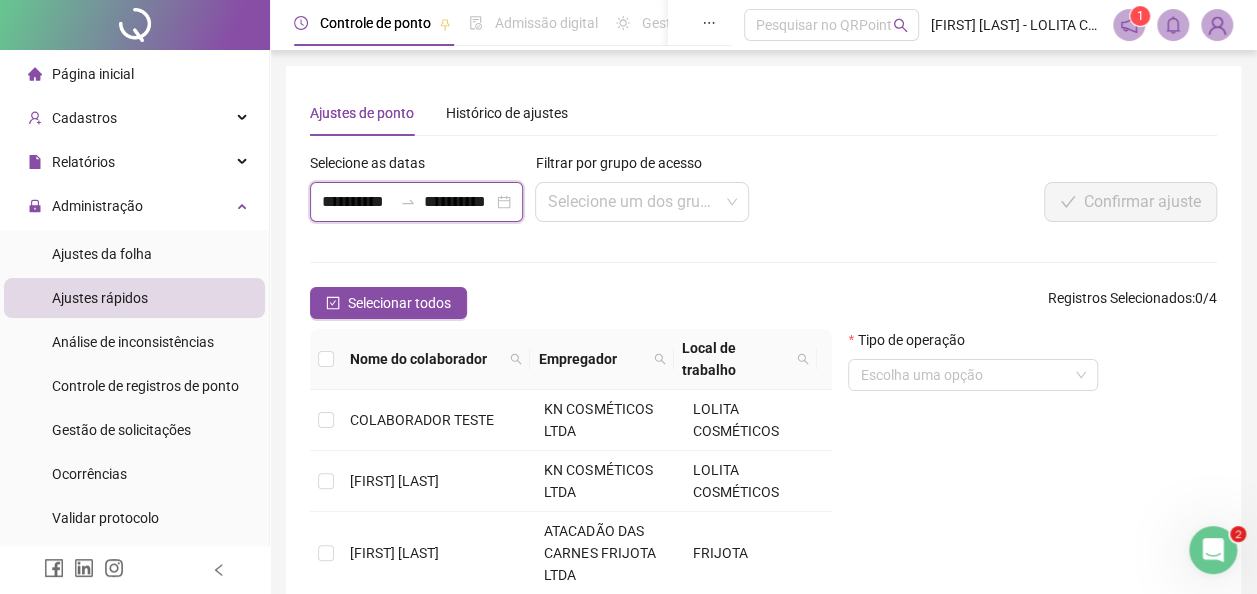 click on "**********" at bounding box center (416, 202) 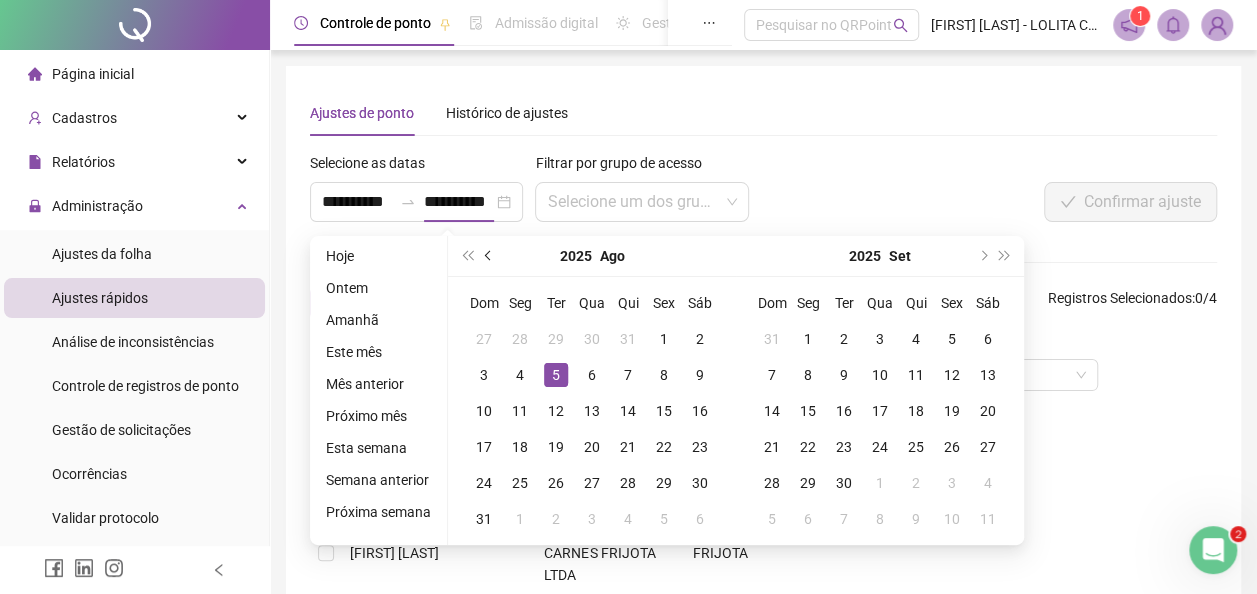 click at bounding box center (489, 256) 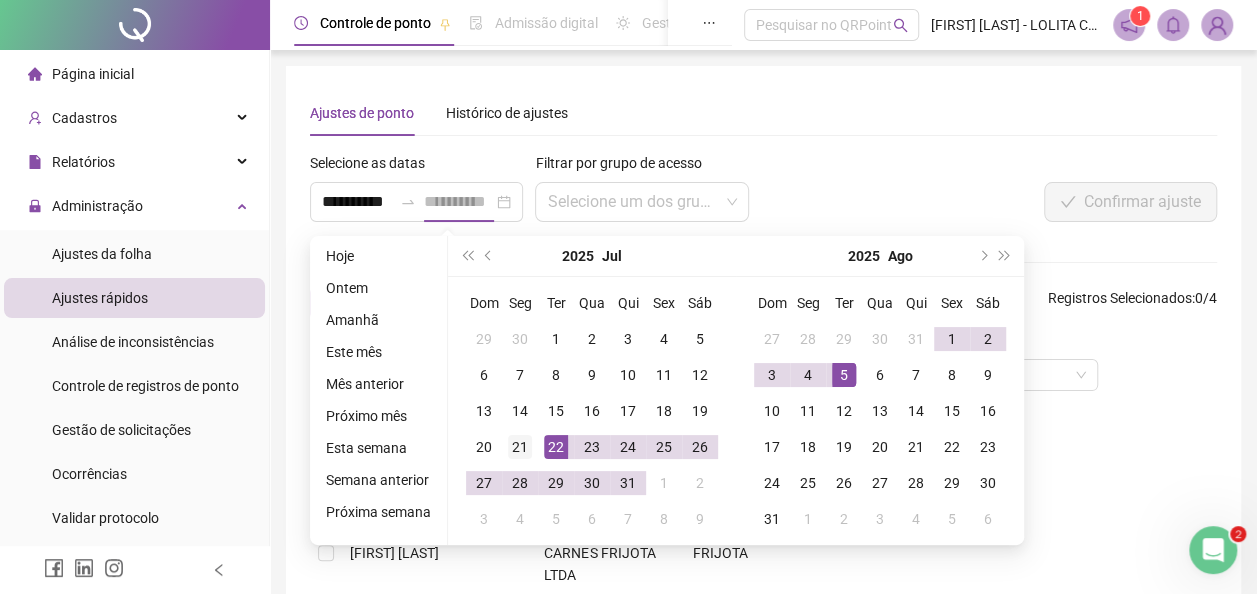 type on "**********" 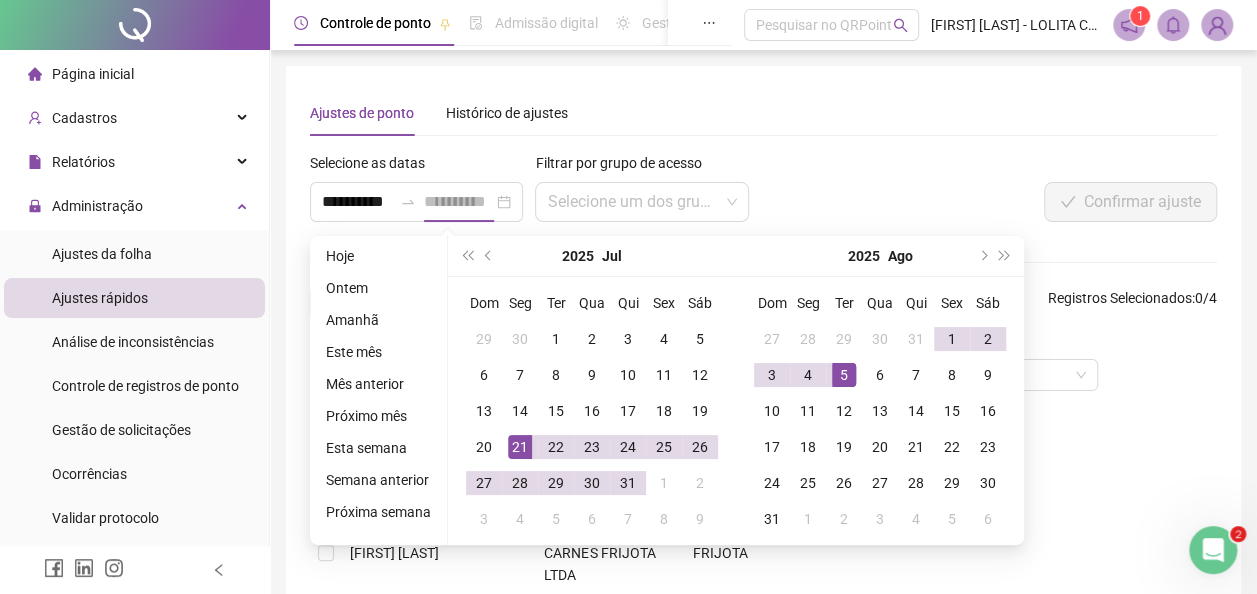 click on "21" at bounding box center (520, 447) 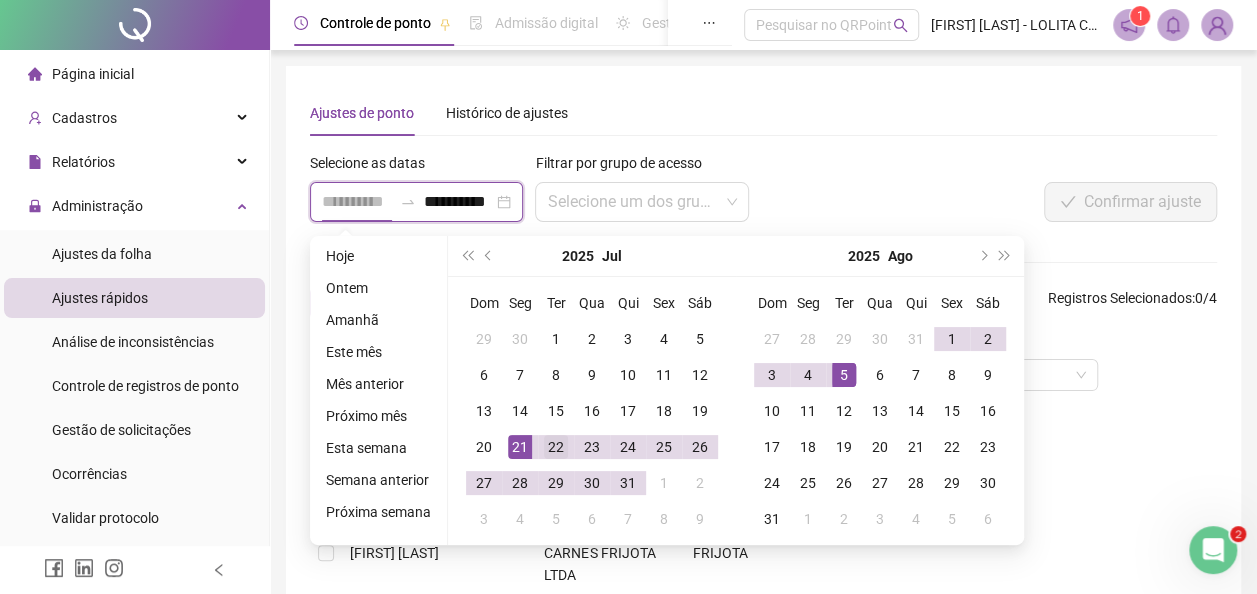 scroll, scrollTop: 0, scrollLeft: 11, axis: horizontal 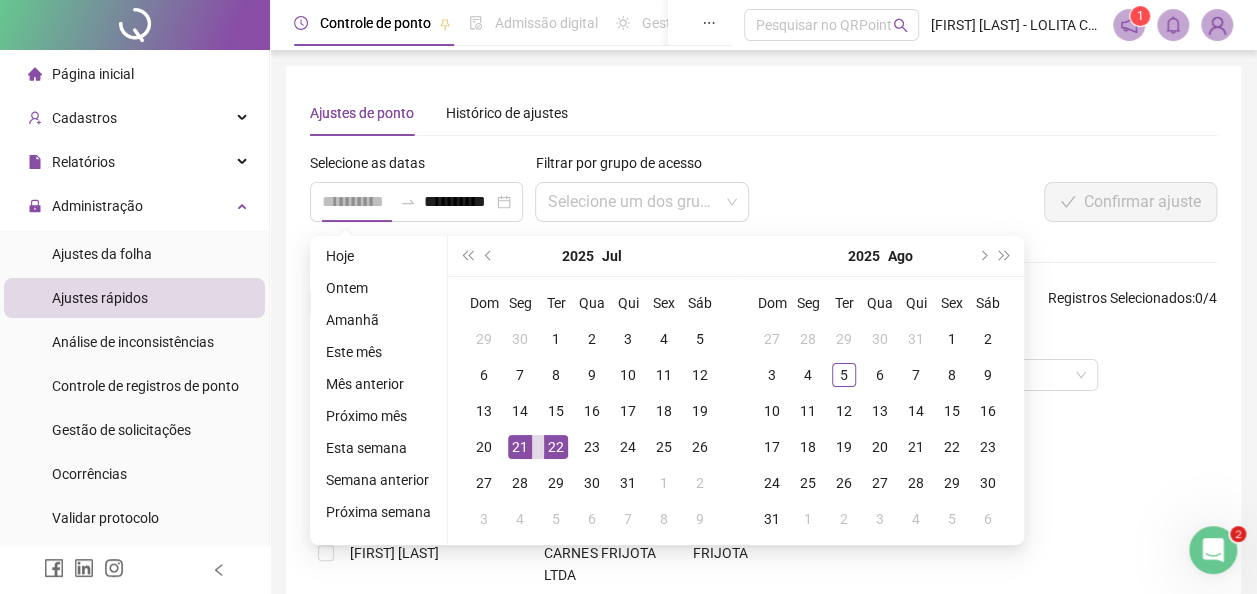 click on "22" at bounding box center (556, 447) 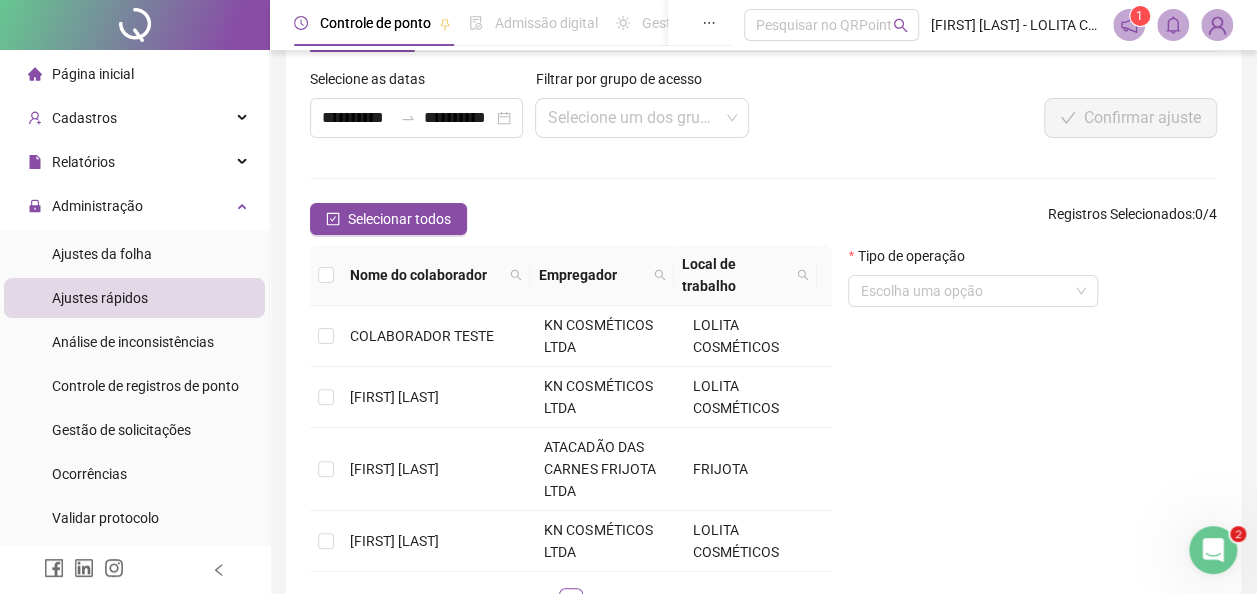 scroll, scrollTop: 92, scrollLeft: 0, axis: vertical 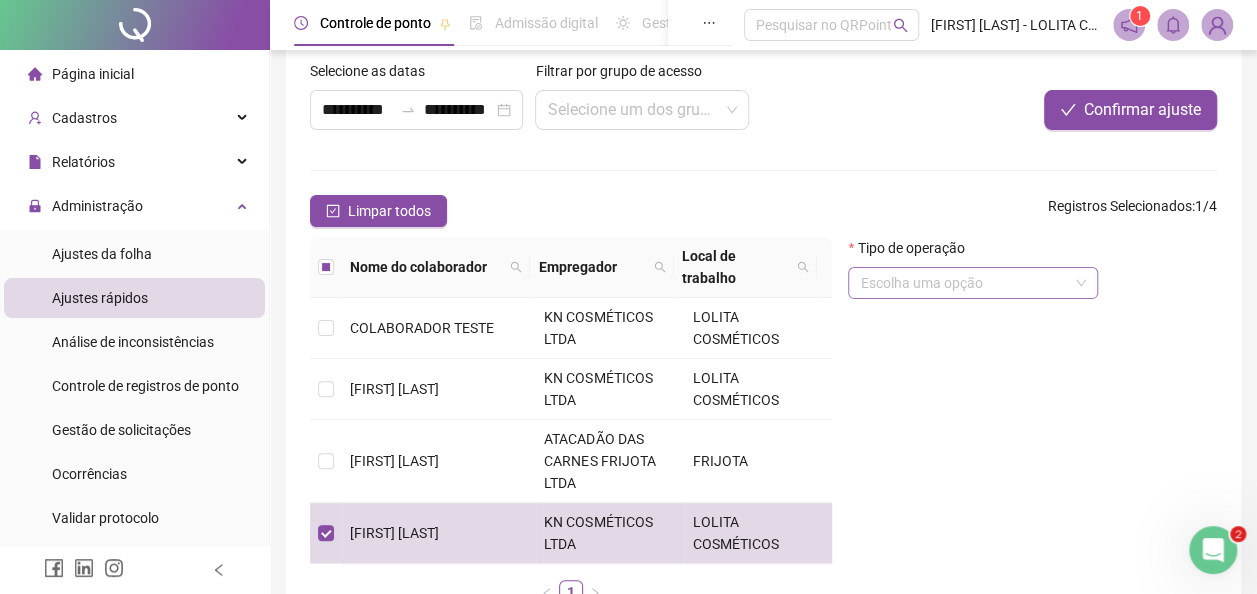 click at bounding box center (964, 283) 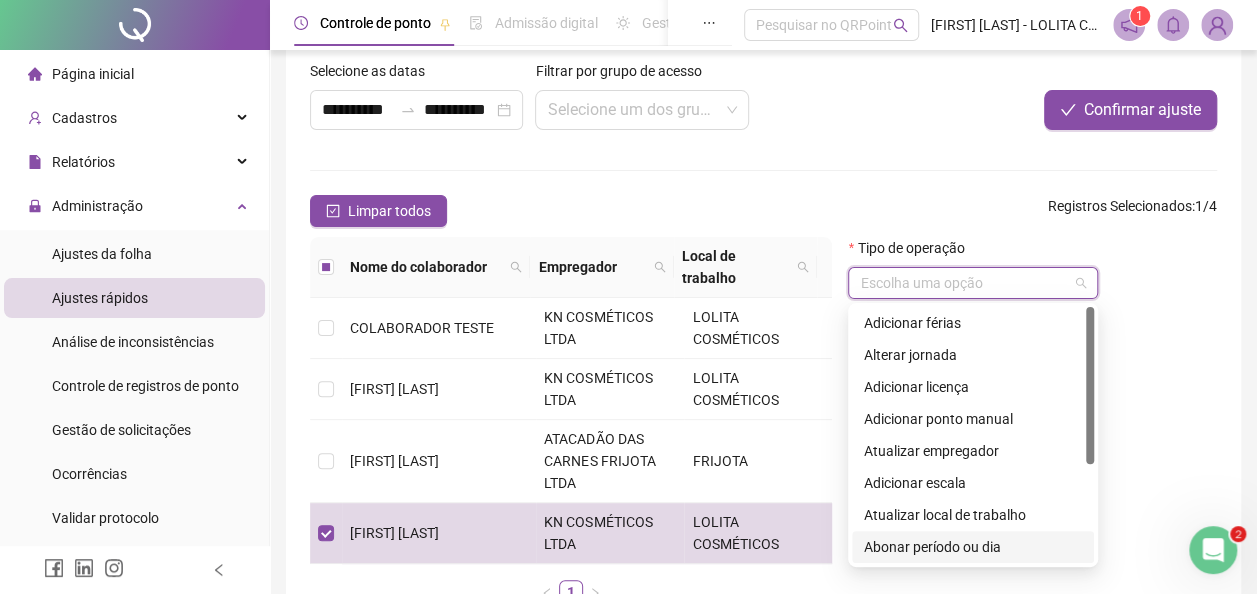 click on "Abonar período ou dia" at bounding box center (973, 547) 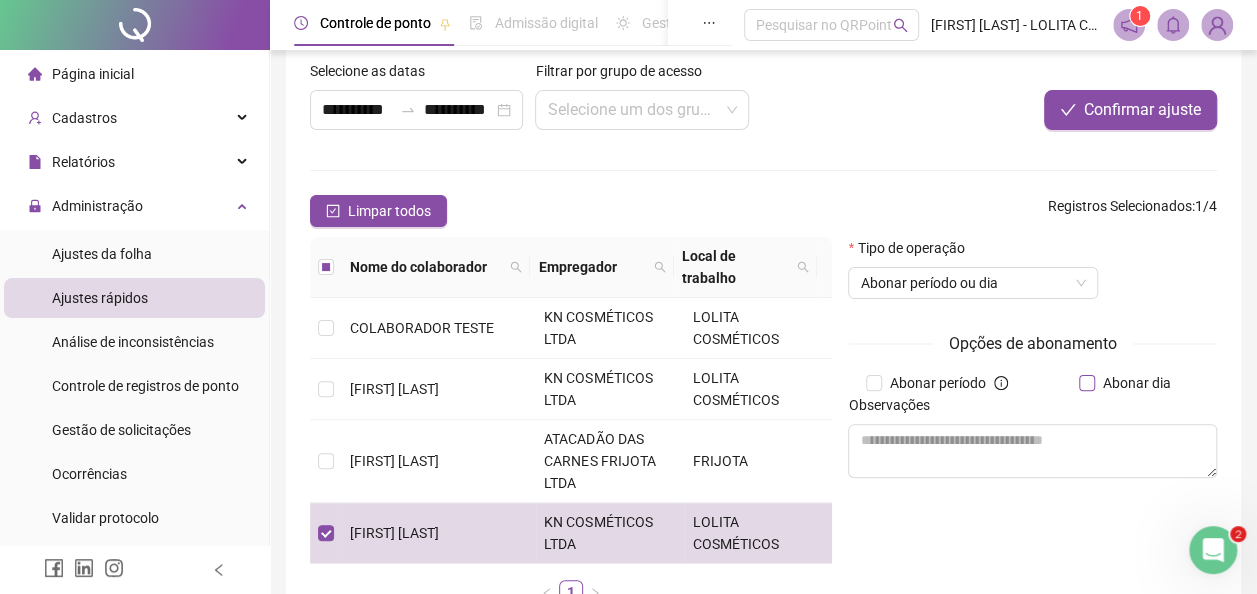 click on "Abonar dia" at bounding box center [1137, 383] 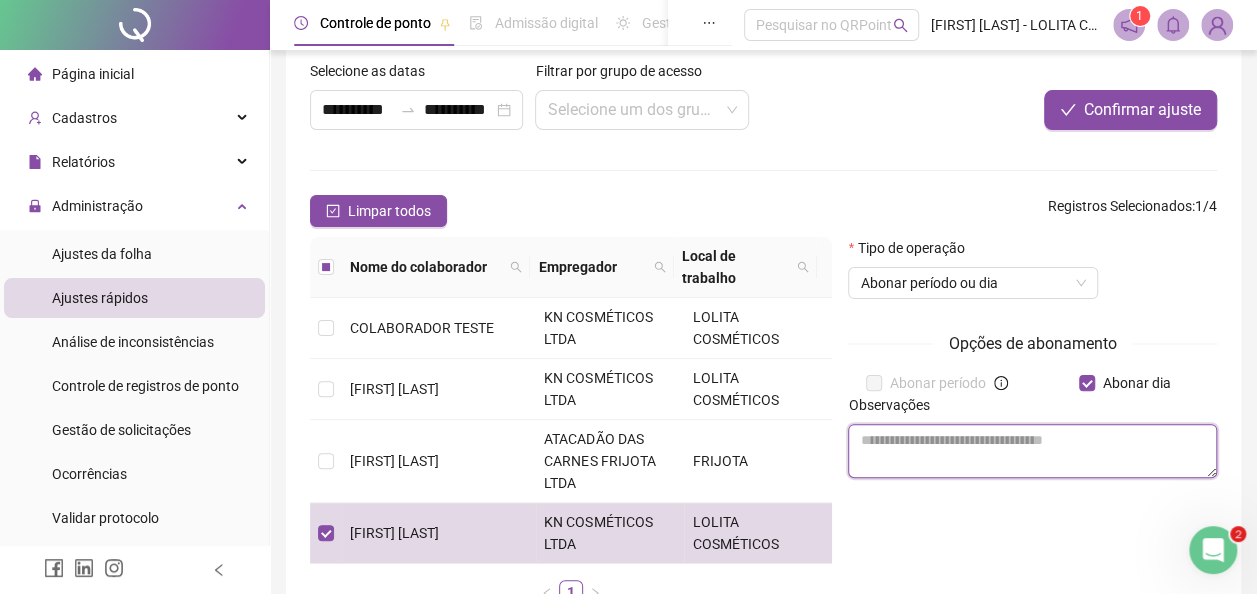 click at bounding box center [1032, 451] 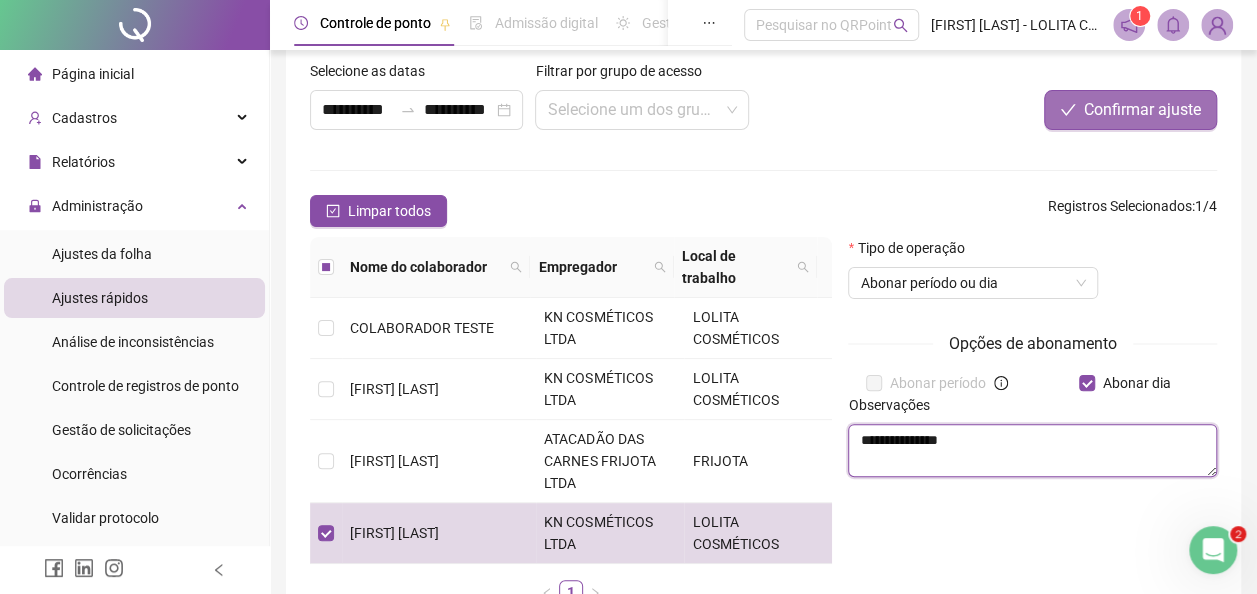 type on "**********" 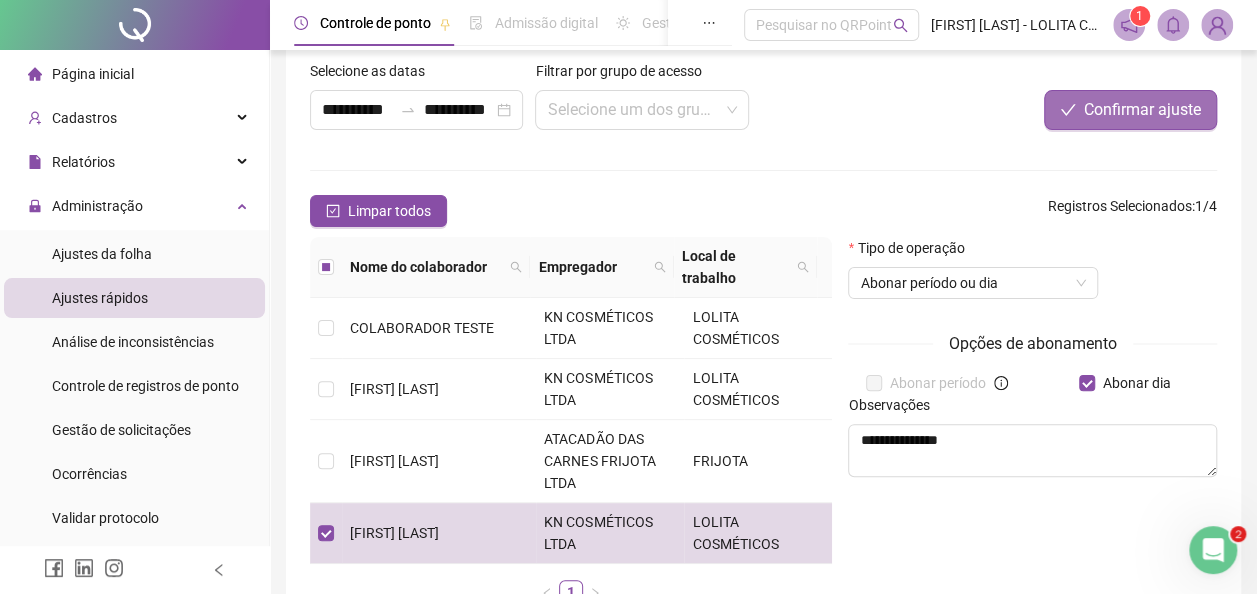 click on "Confirmar ajuste" at bounding box center [1130, 110] 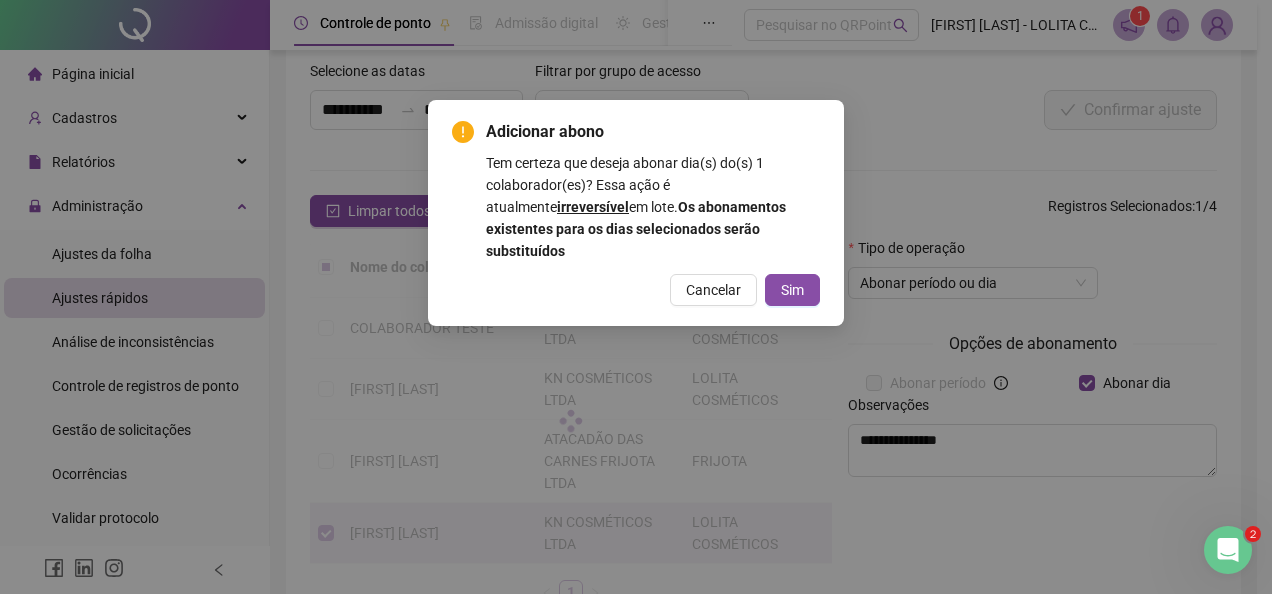 drag, startPoint x: 801, startPoint y: 268, endPoint x: 435, endPoint y: 45, distance: 428.58487 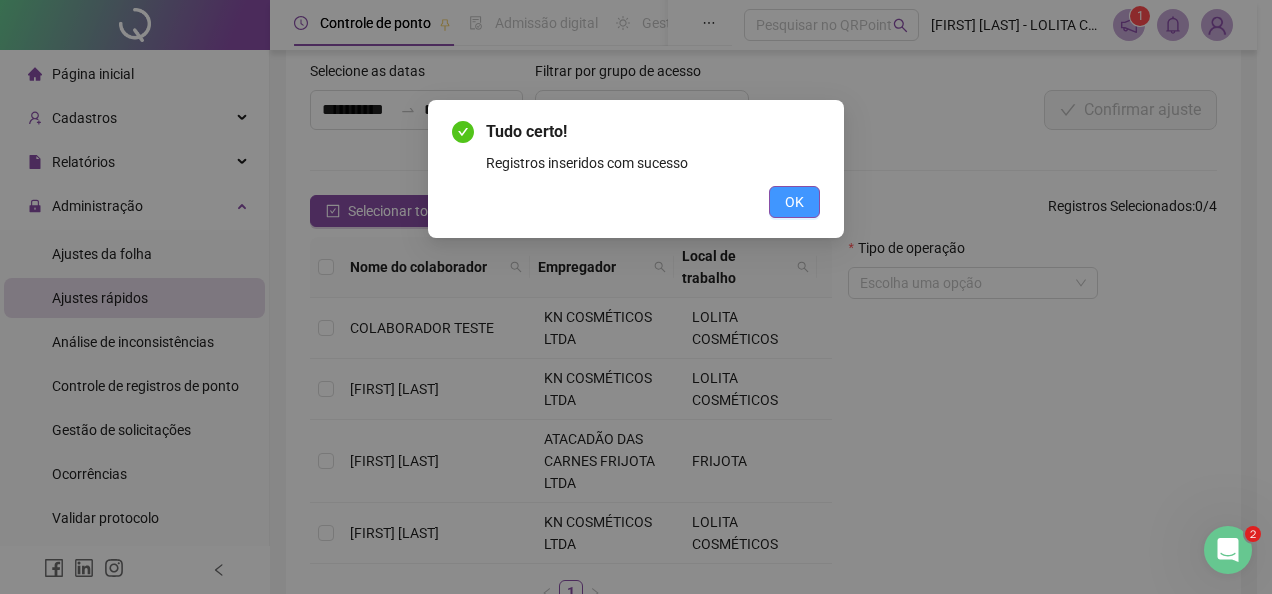click on "OK" at bounding box center [794, 202] 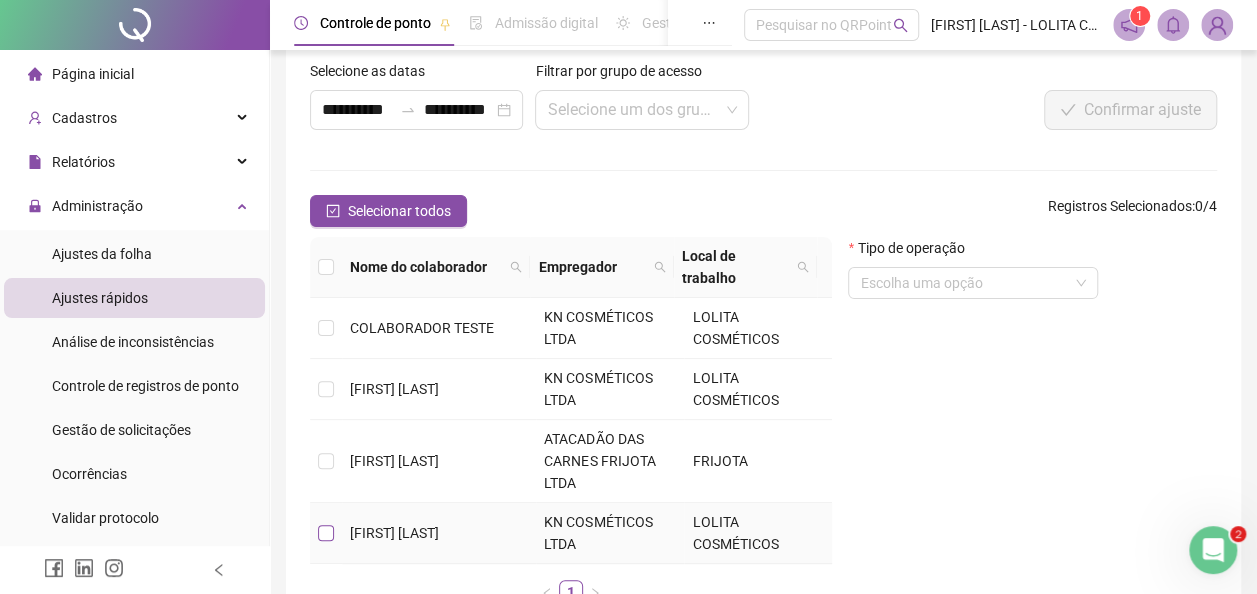 click at bounding box center [326, 533] 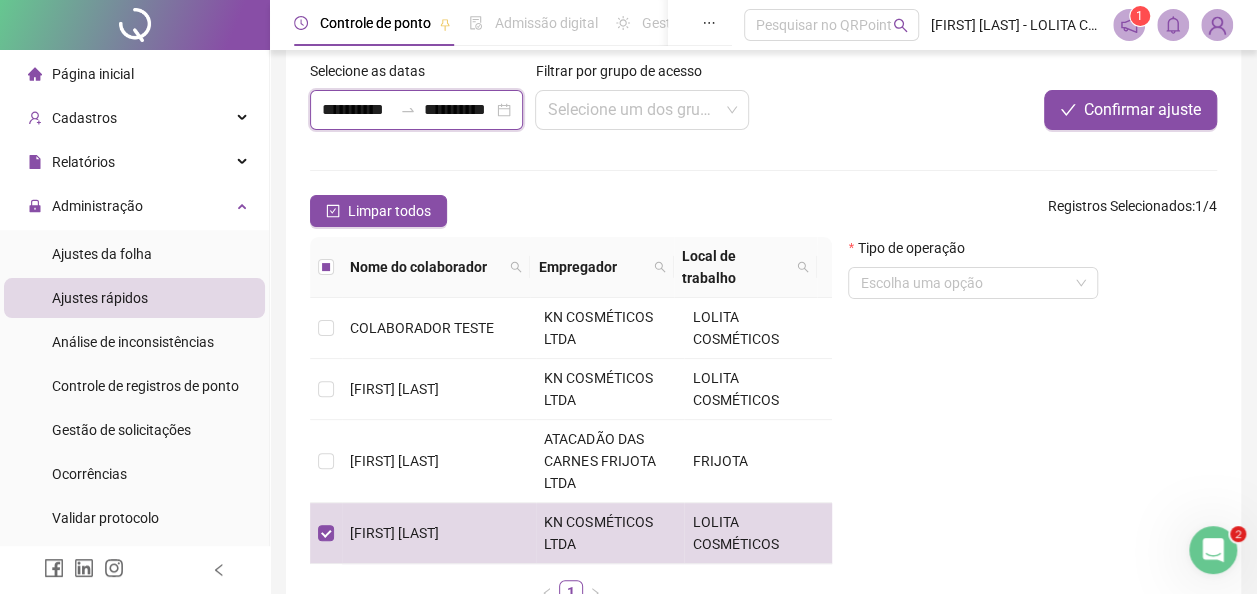 click on "**********" at bounding box center [458, 110] 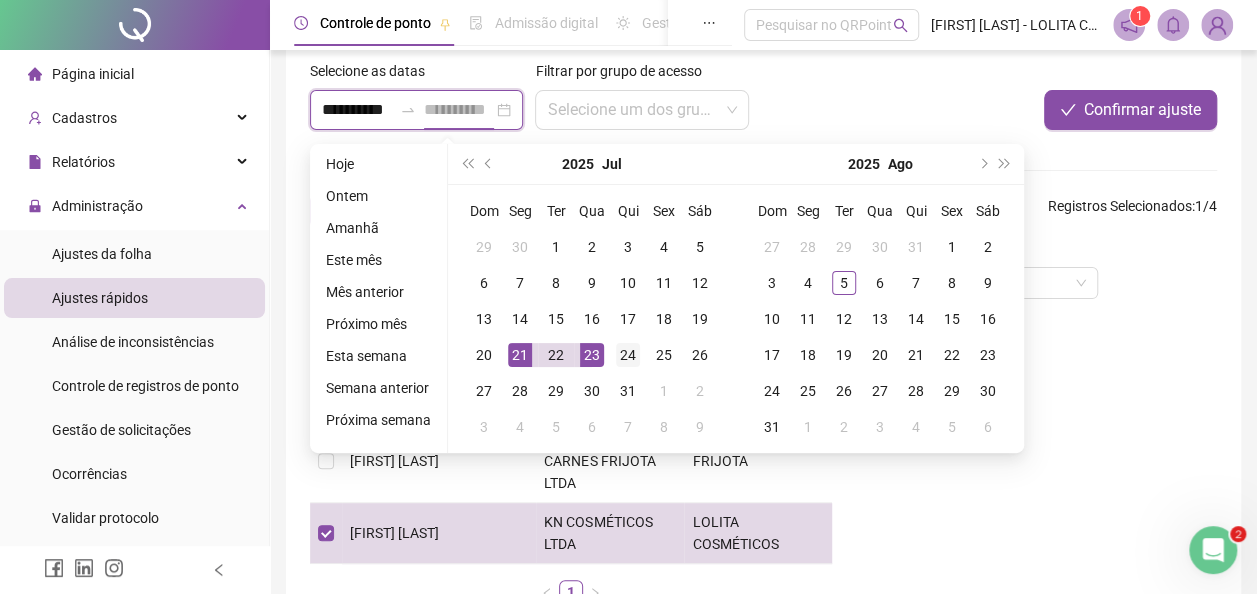 type on "**********" 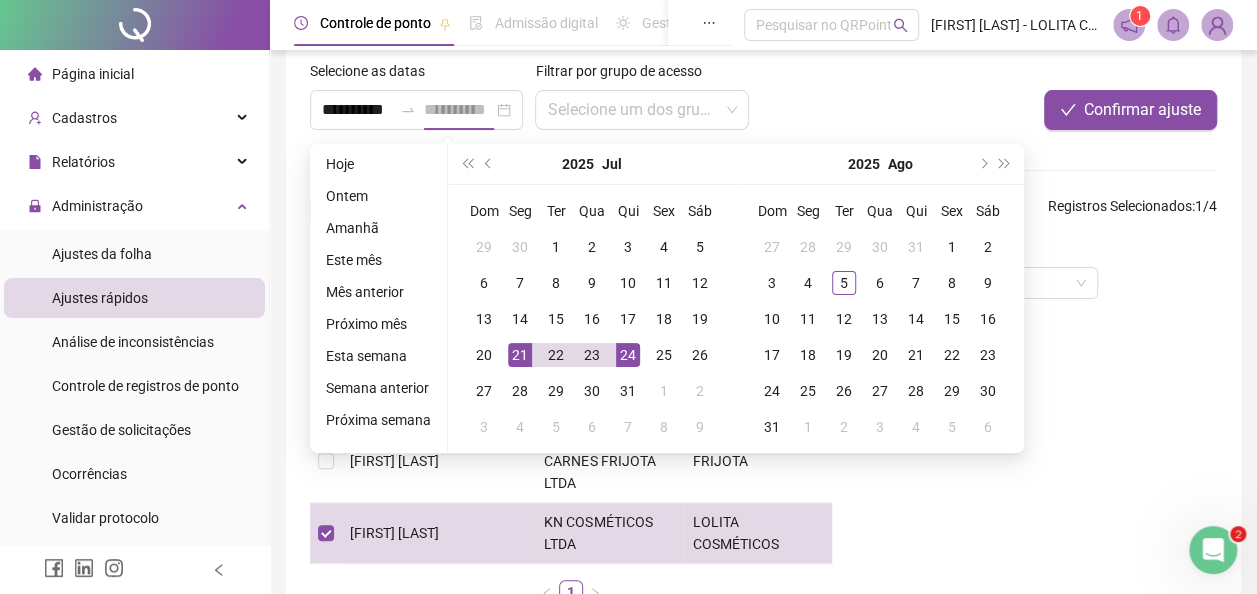 click on "24" at bounding box center [628, 355] 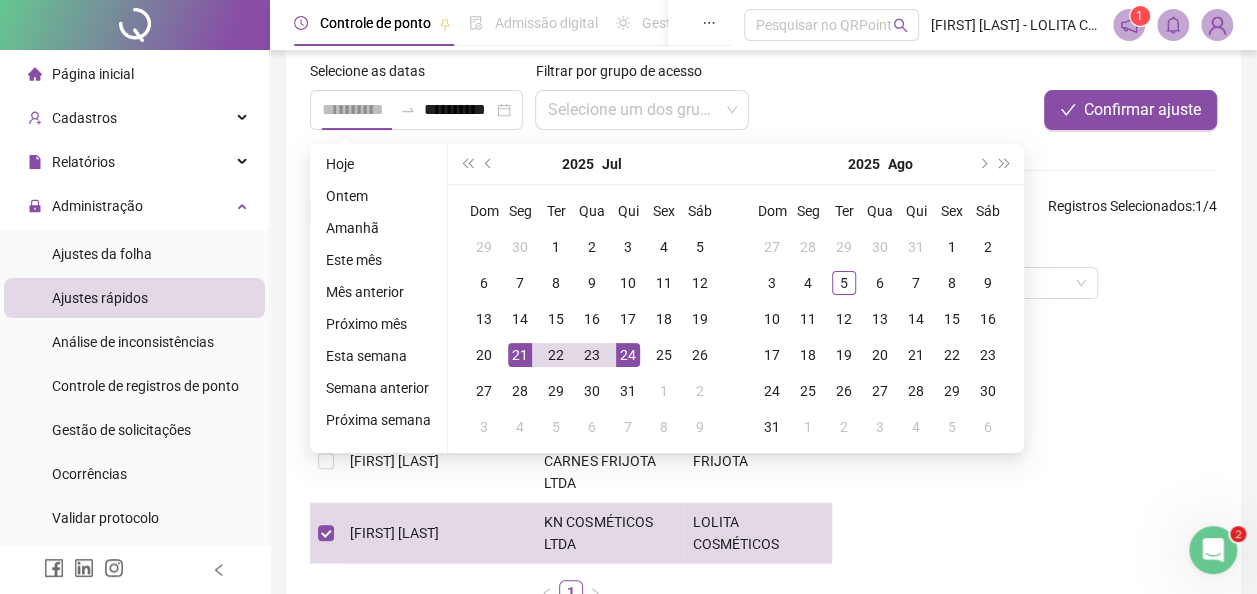 click on "24" at bounding box center [628, 355] 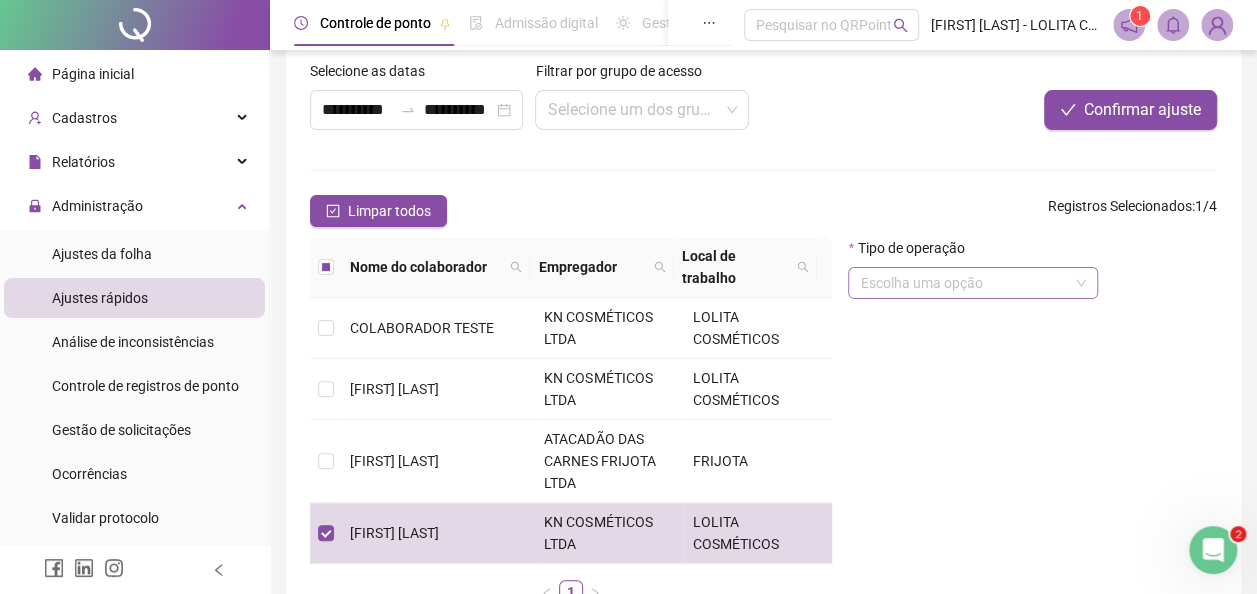 click at bounding box center (964, 283) 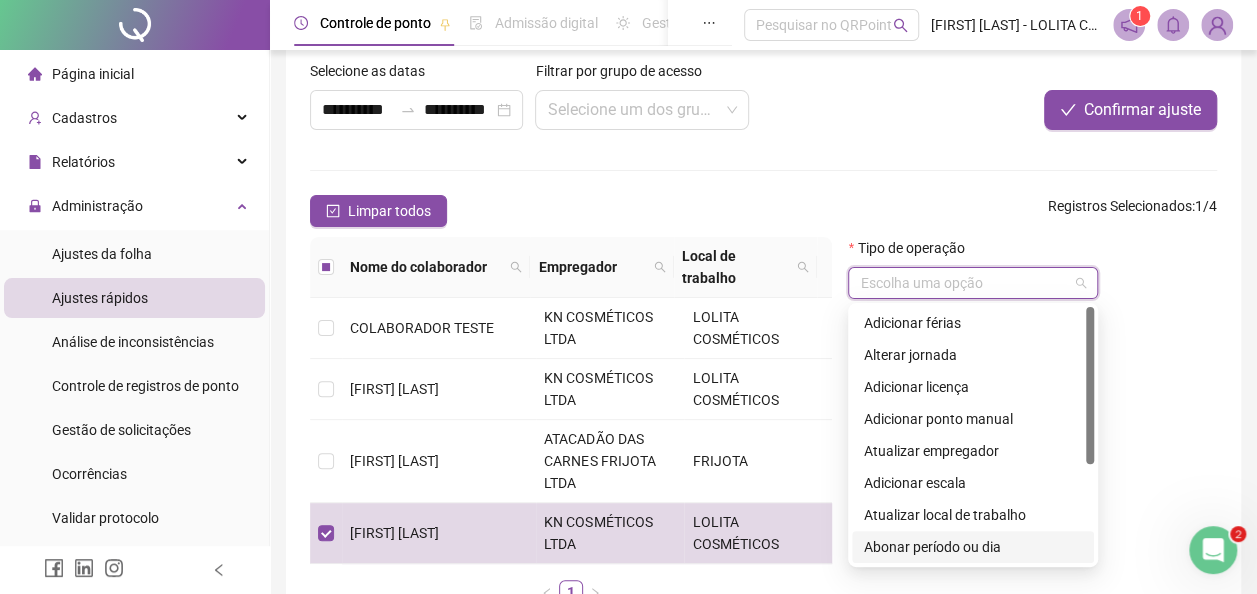 drag, startPoint x: 978, startPoint y: 542, endPoint x: 978, endPoint y: 495, distance: 47 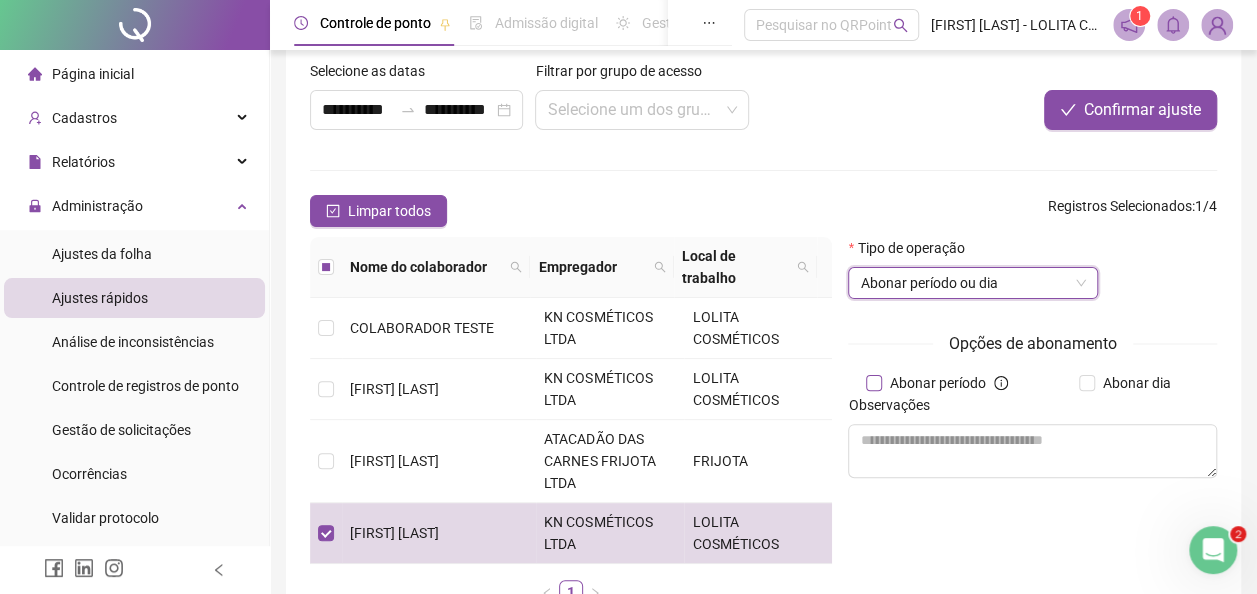 click on "Abonar período" at bounding box center (938, 383) 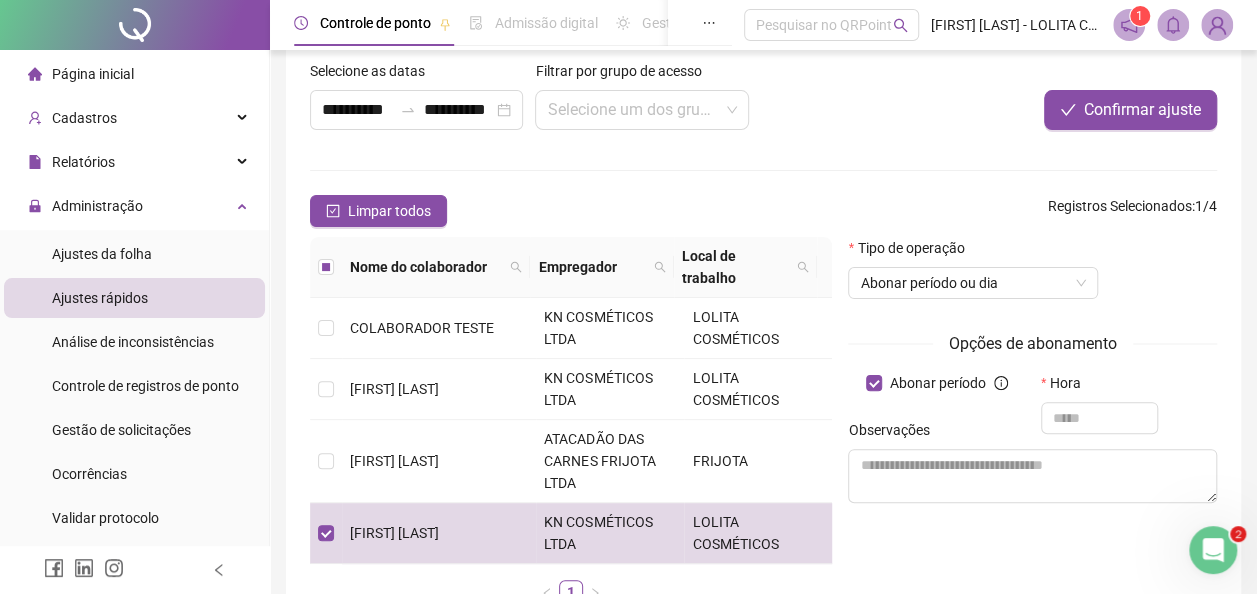 click on "Observações" at bounding box center [1032, 434] 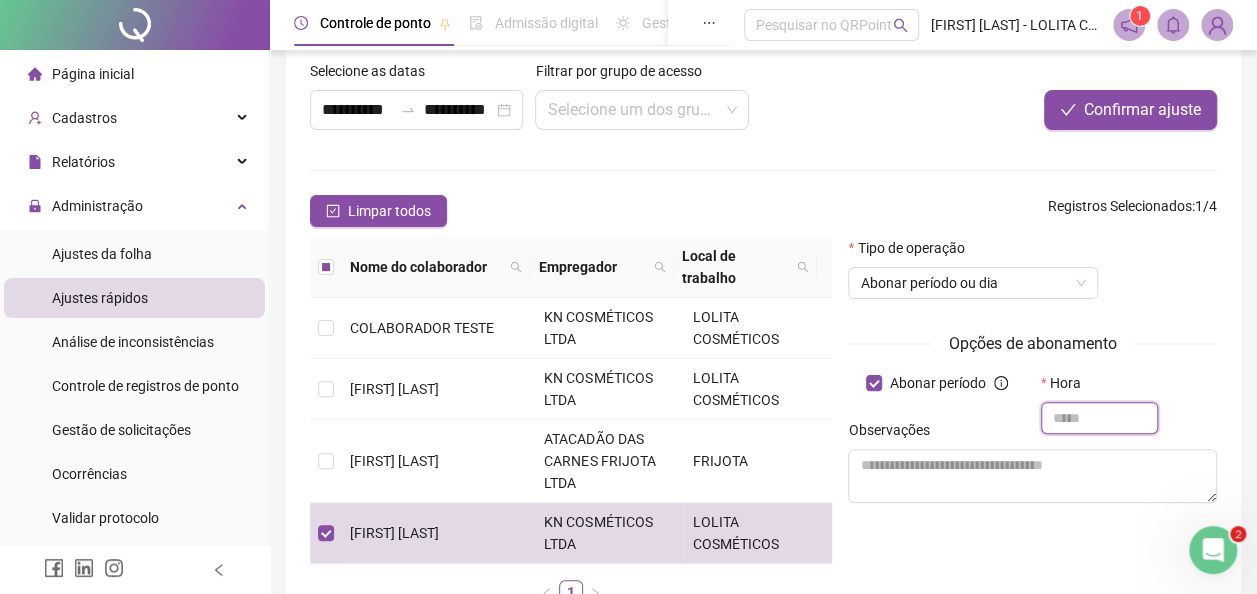 click at bounding box center [1100, 418] 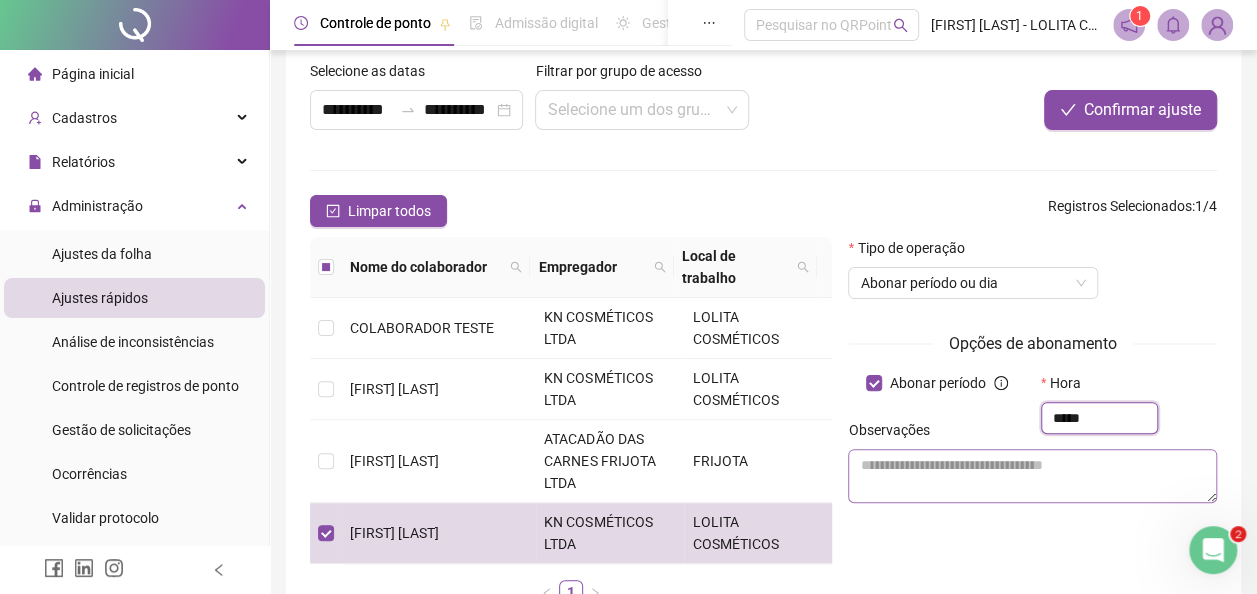 type on "*****" 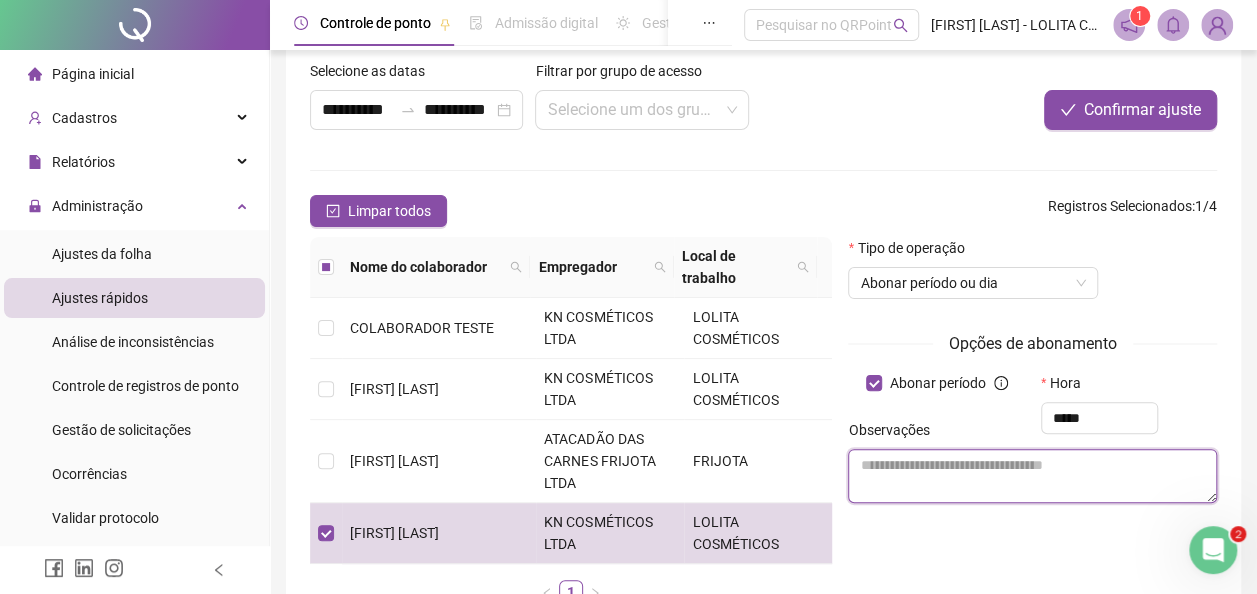 click at bounding box center (1032, 476) 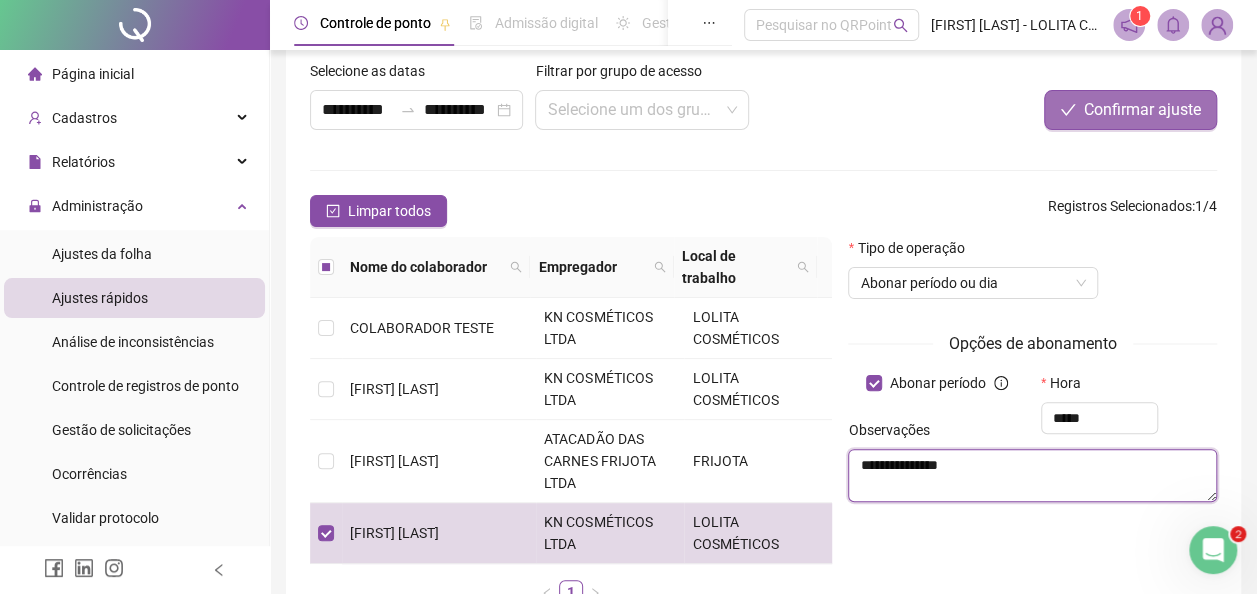 type on "**********" 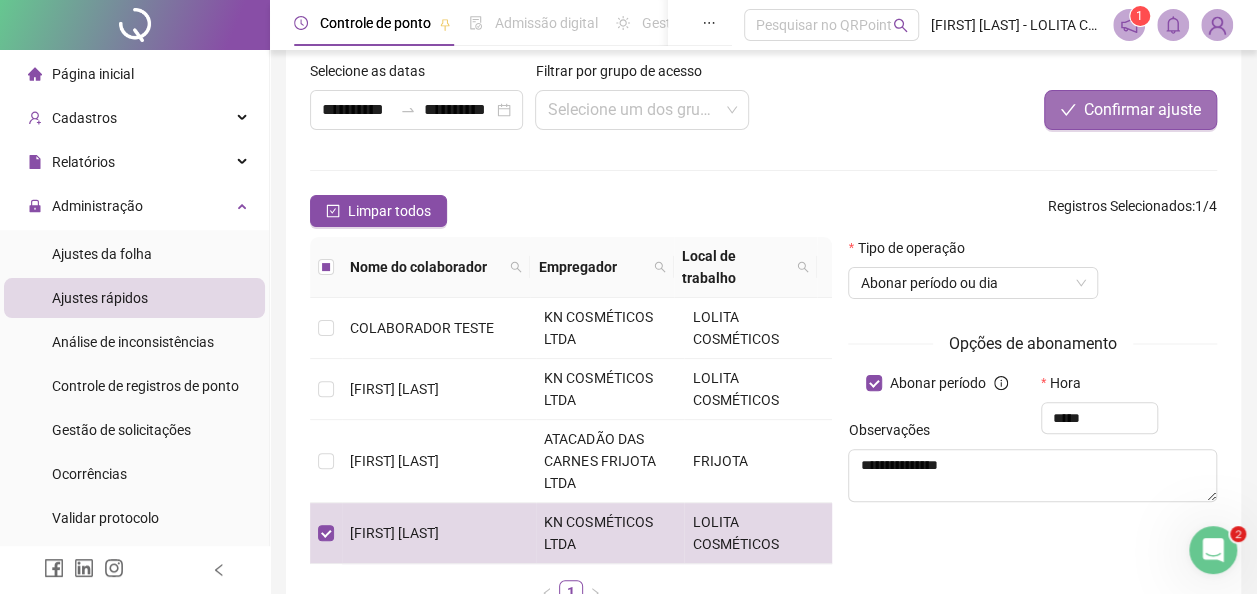 click on "Confirmar ajuste" at bounding box center [1142, 110] 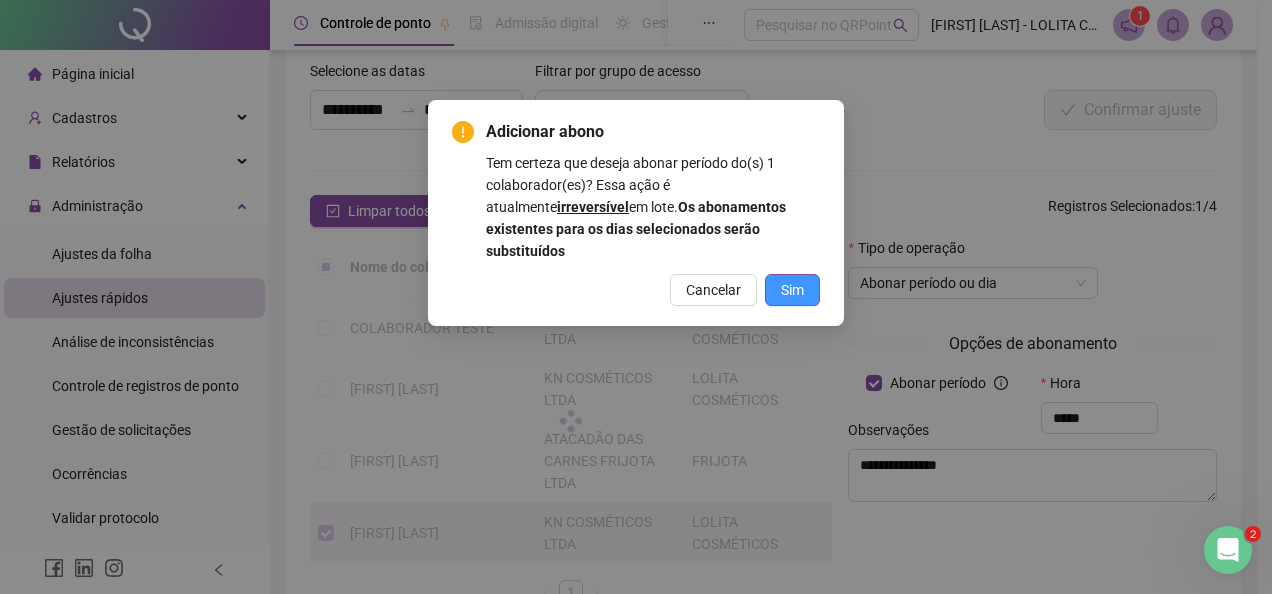click on "Sim" at bounding box center [792, 290] 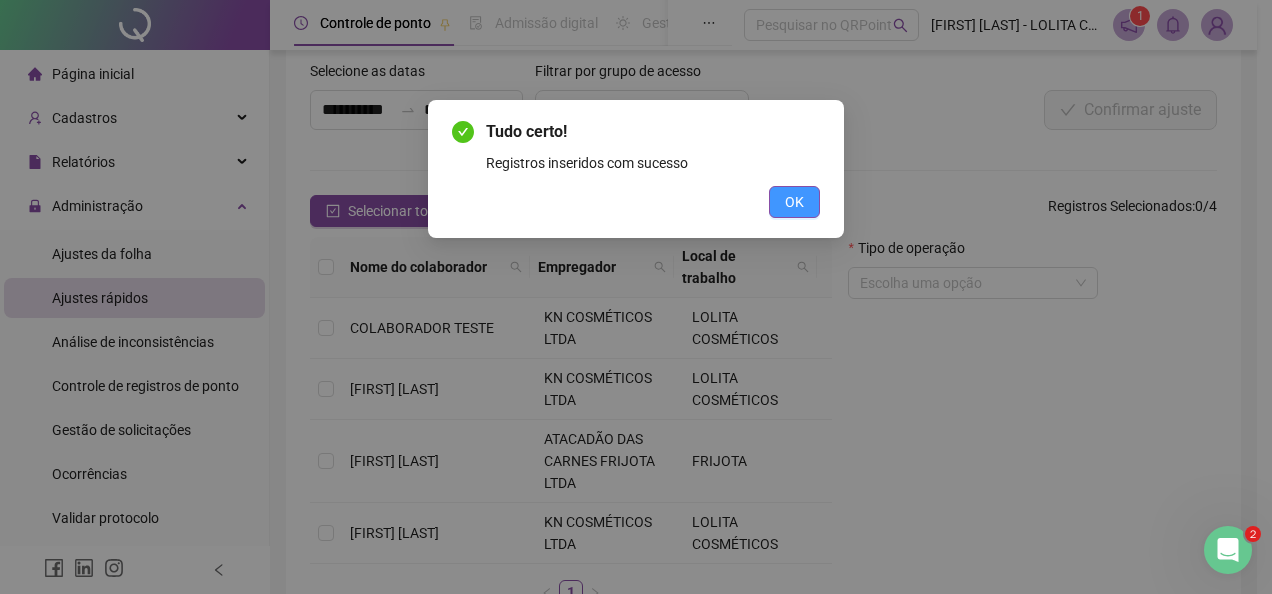 click on "OK" at bounding box center [794, 202] 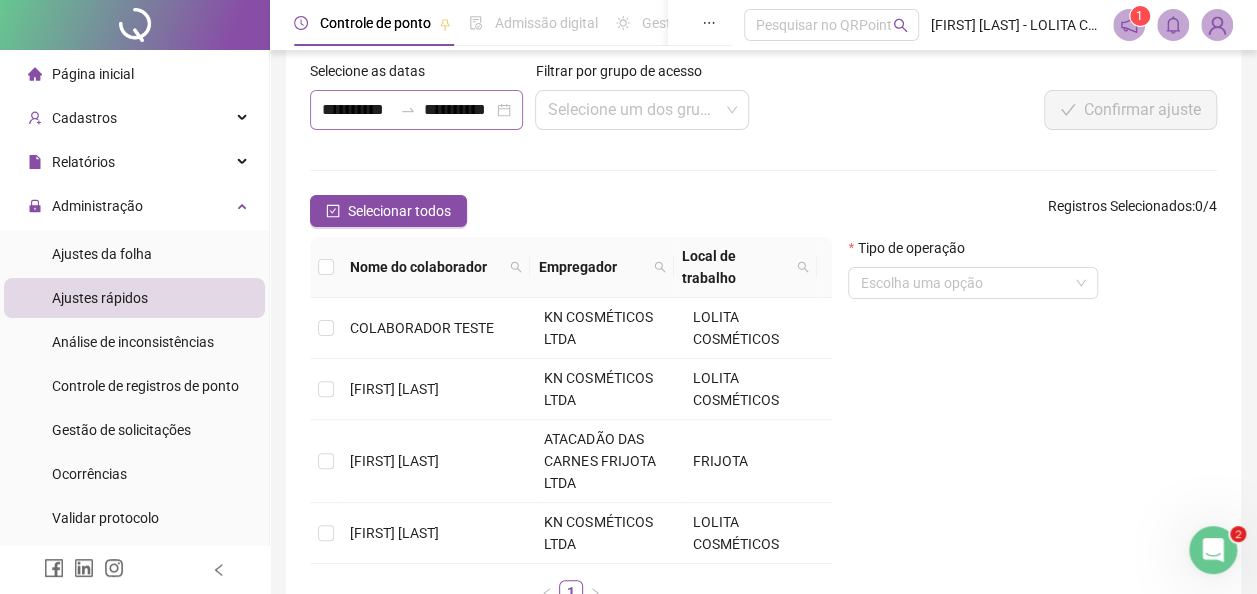 click 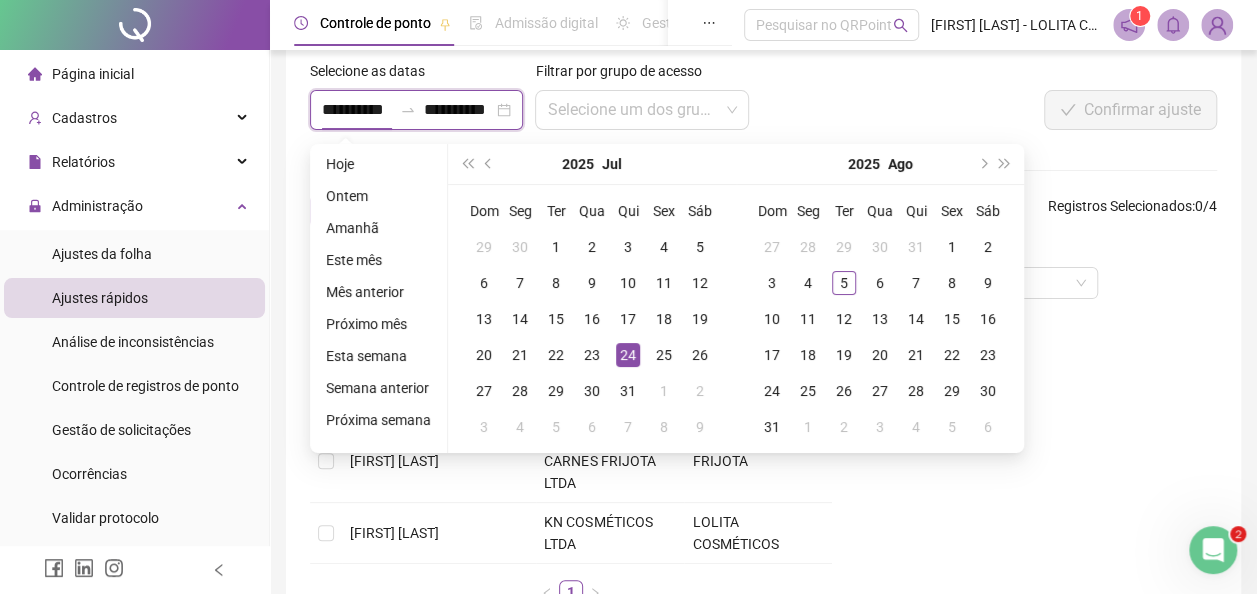 scroll, scrollTop: 0, scrollLeft: 11, axis: horizontal 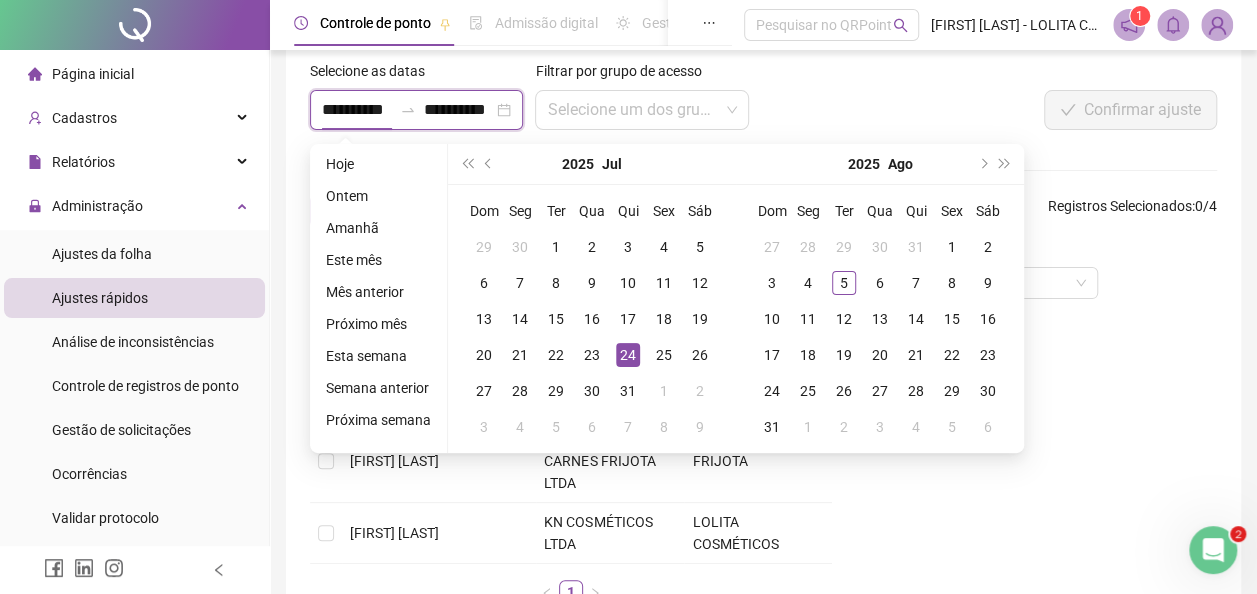 click 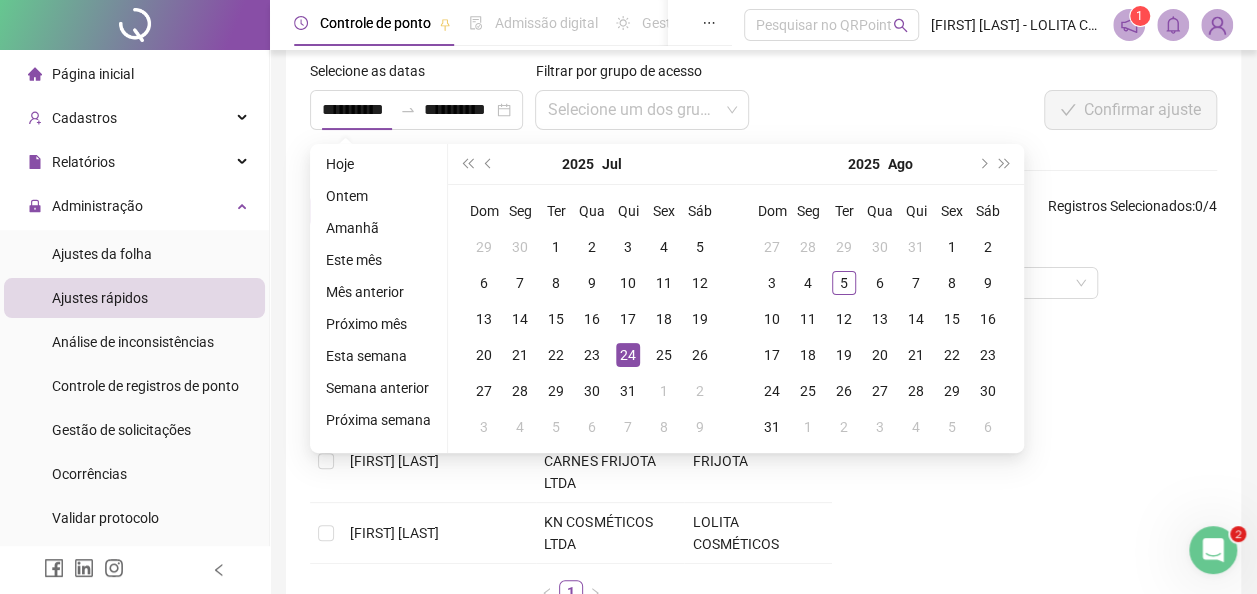 scroll, scrollTop: 0, scrollLeft: 0, axis: both 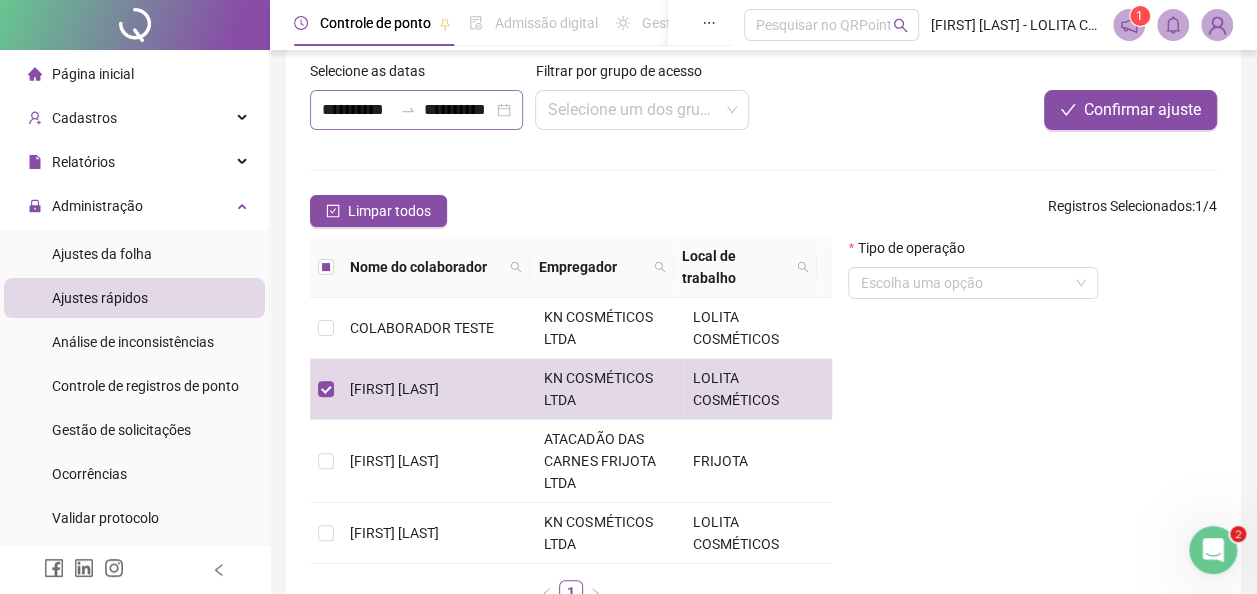 click on "**********" at bounding box center [416, 110] 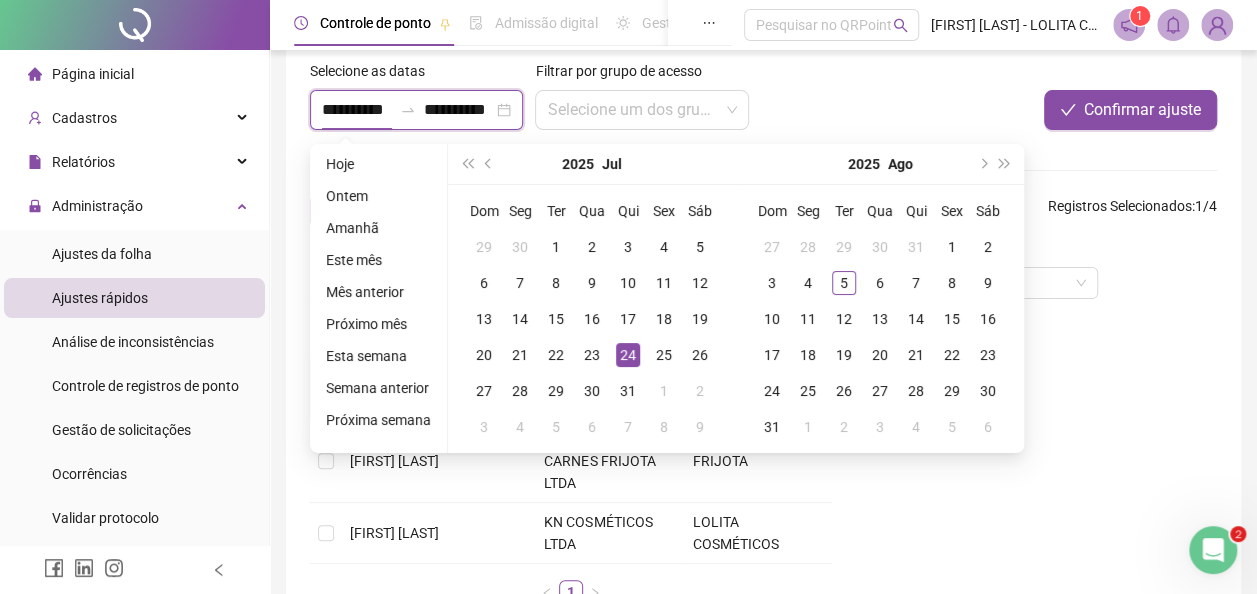 scroll, scrollTop: 0, scrollLeft: 11, axis: horizontal 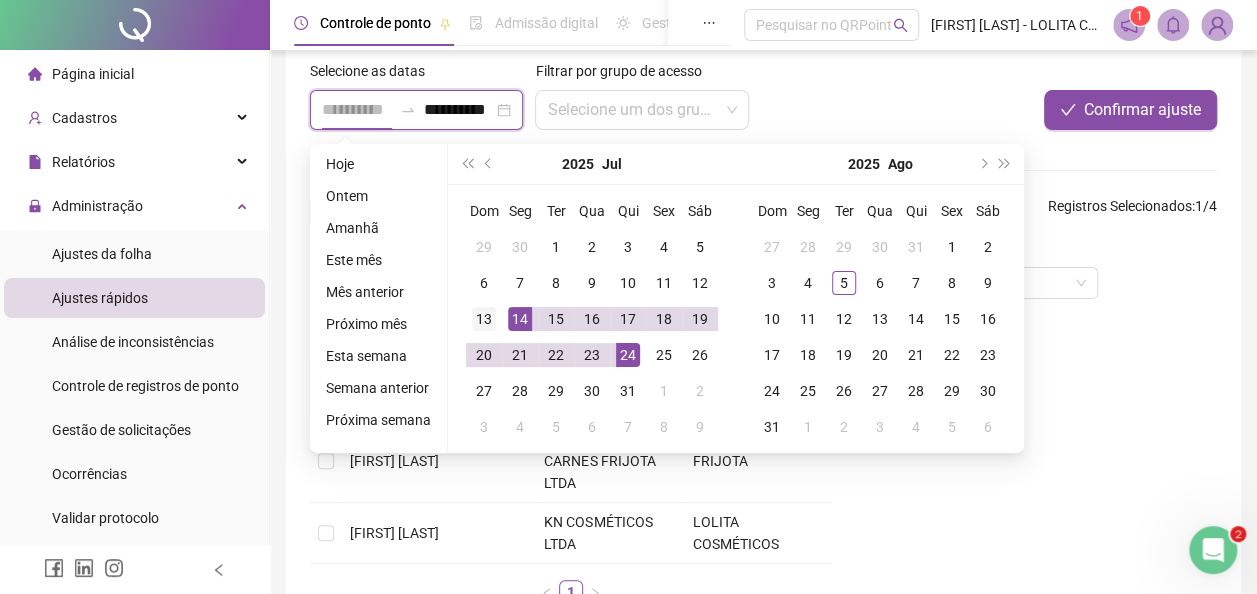 type on "**********" 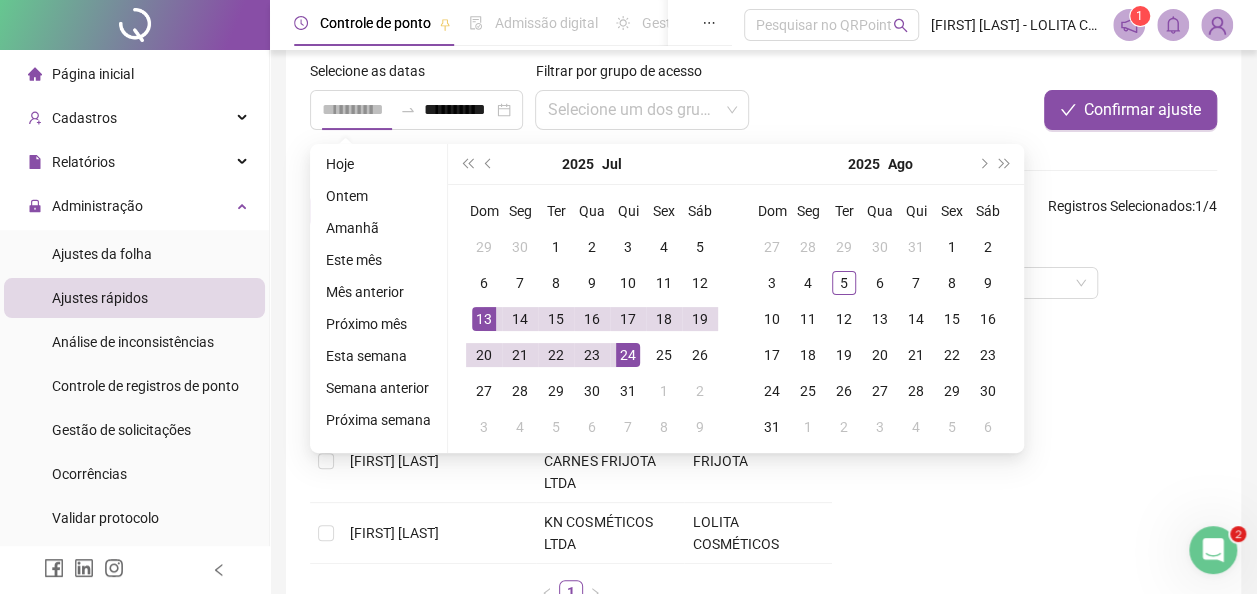 scroll, scrollTop: 0, scrollLeft: 0, axis: both 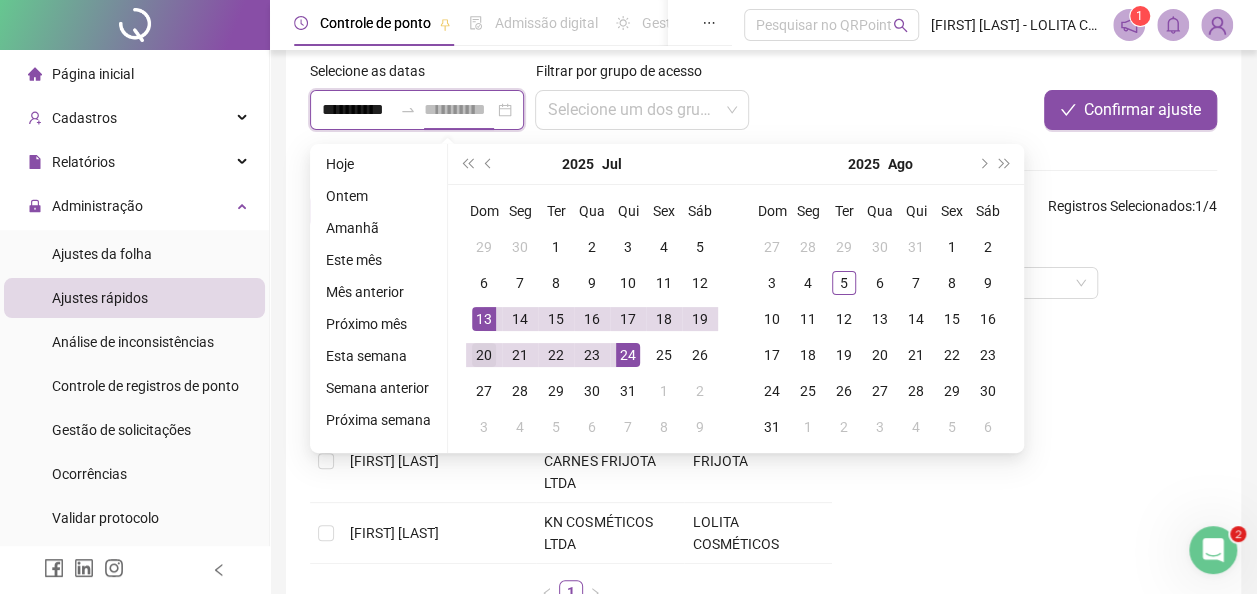 type on "**********" 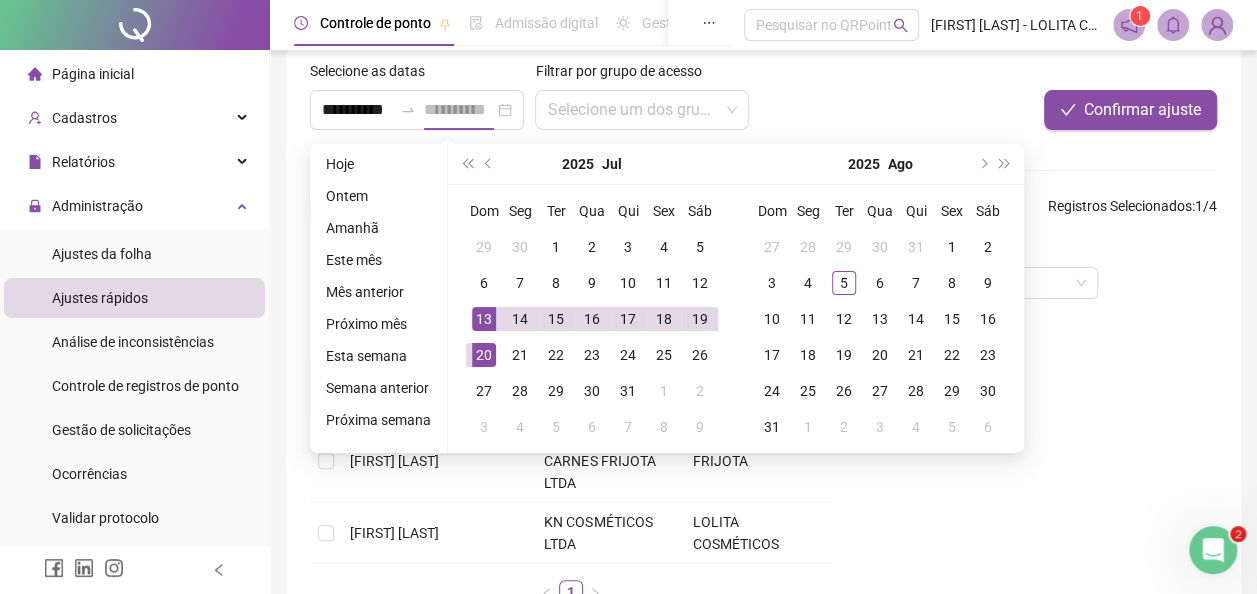 scroll, scrollTop: 0, scrollLeft: 0, axis: both 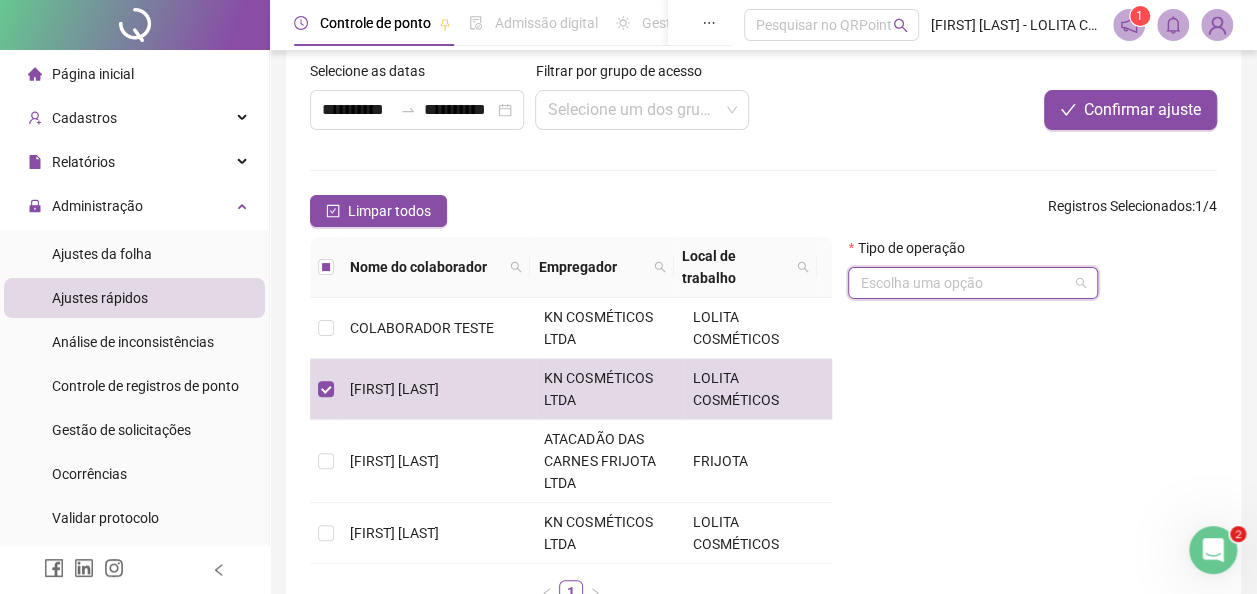 click at bounding box center [964, 283] 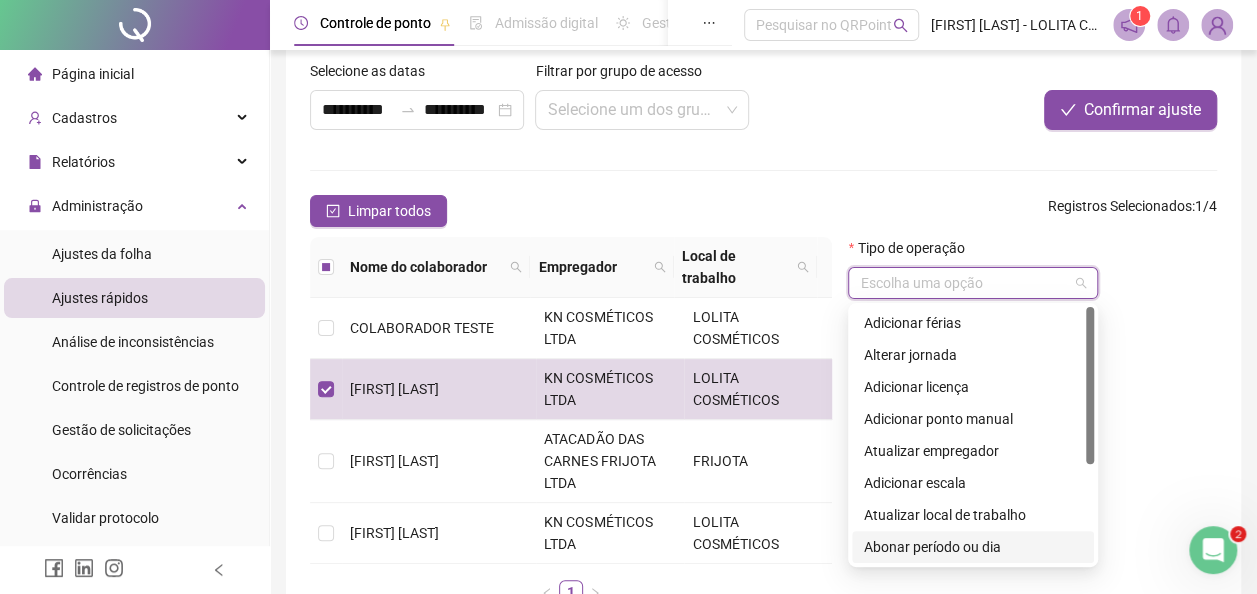 click on "Abonar período ou dia" at bounding box center (973, 547) 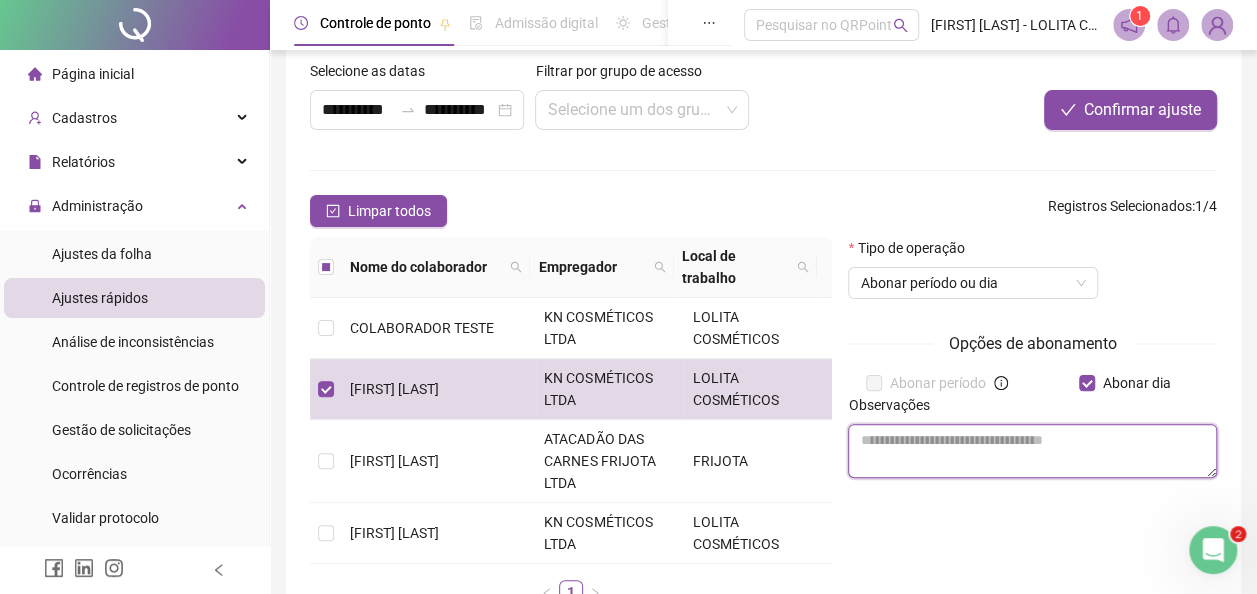 click at bounding box center (1032, 451) 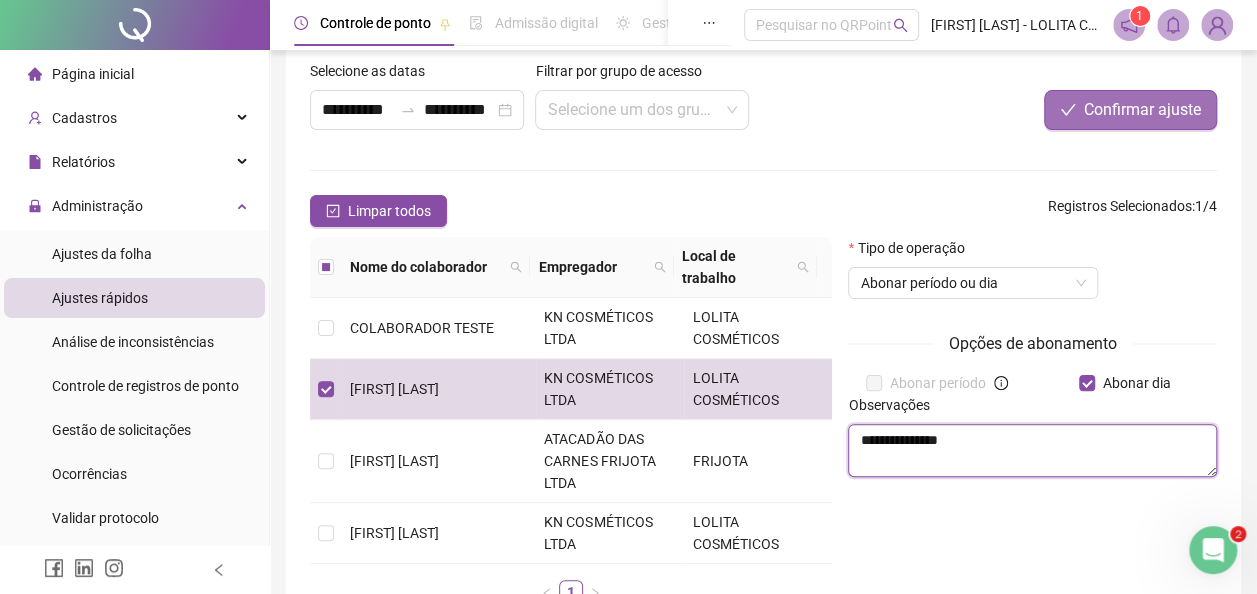 type on "**********" 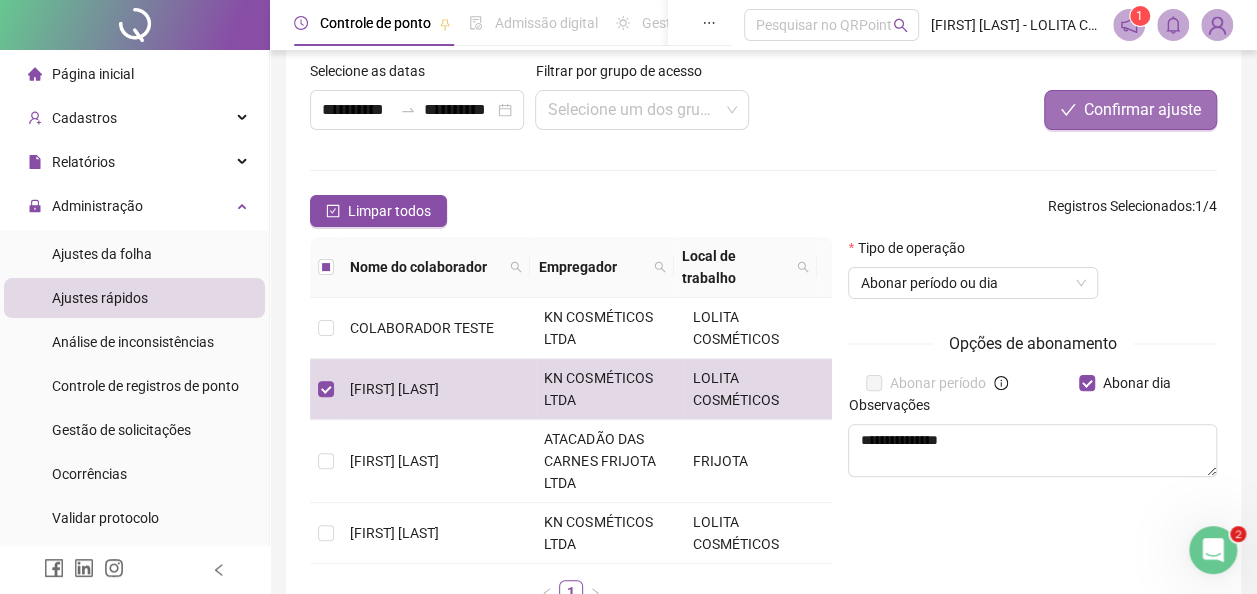drag, startPoint x: 1117, startPoint y: 110, endPoint x: 1113, endPoint y: 122, distance: 12.649111 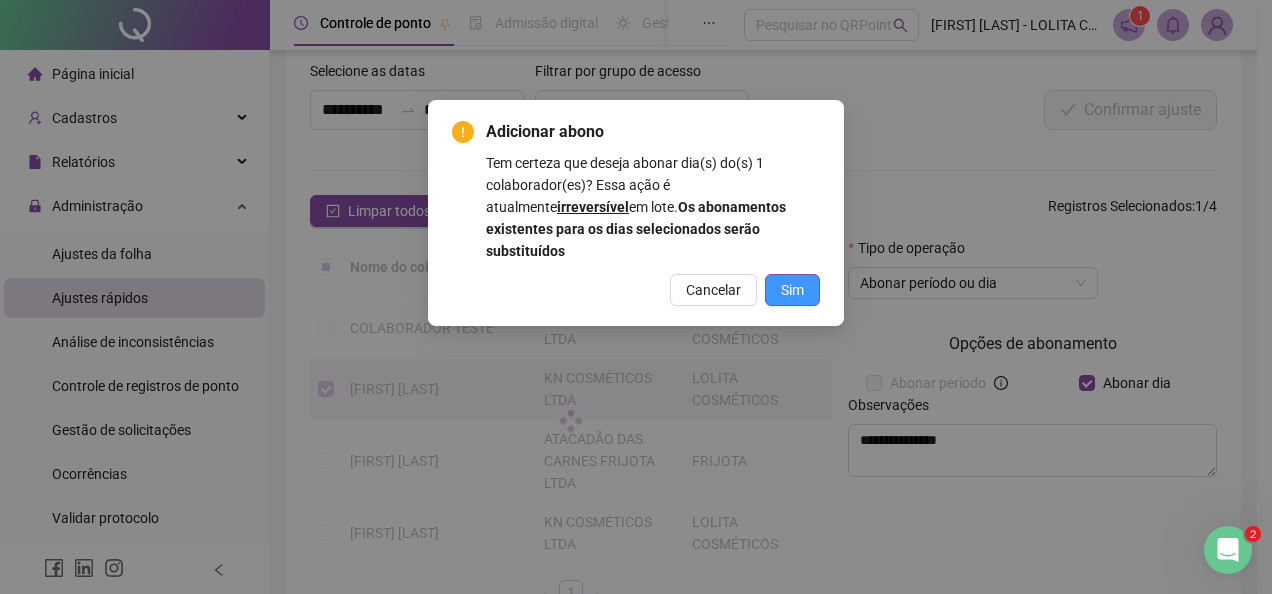 click on "Sim" at bounding box center [792, 290] 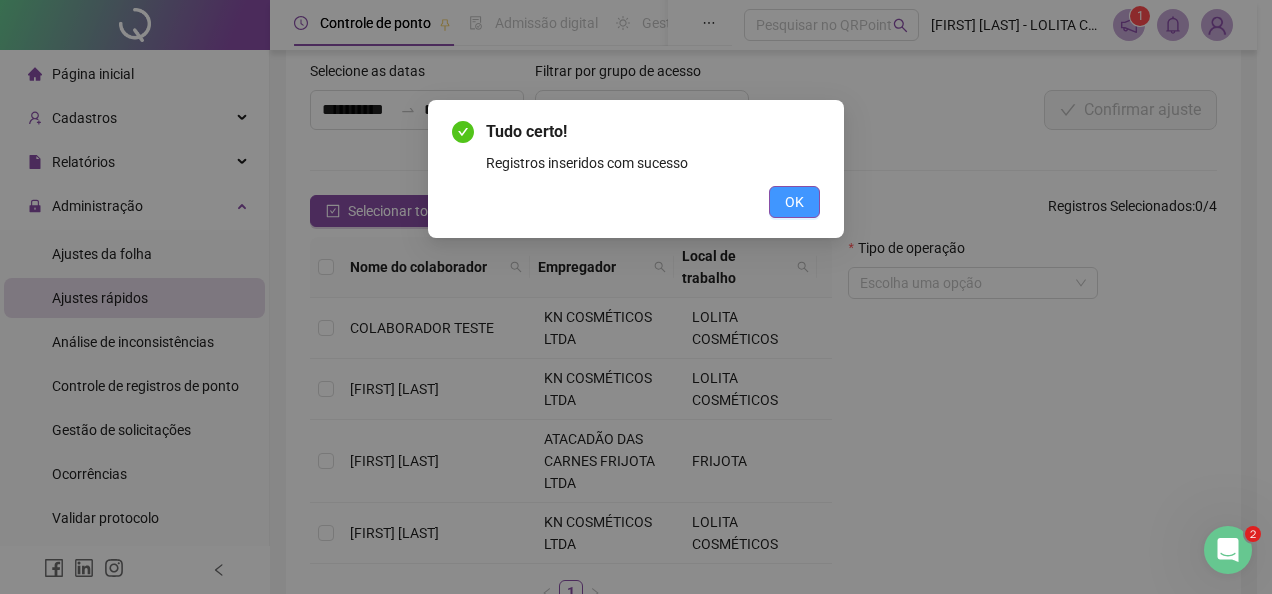 click on "OK" at bounding box center (794, 202) 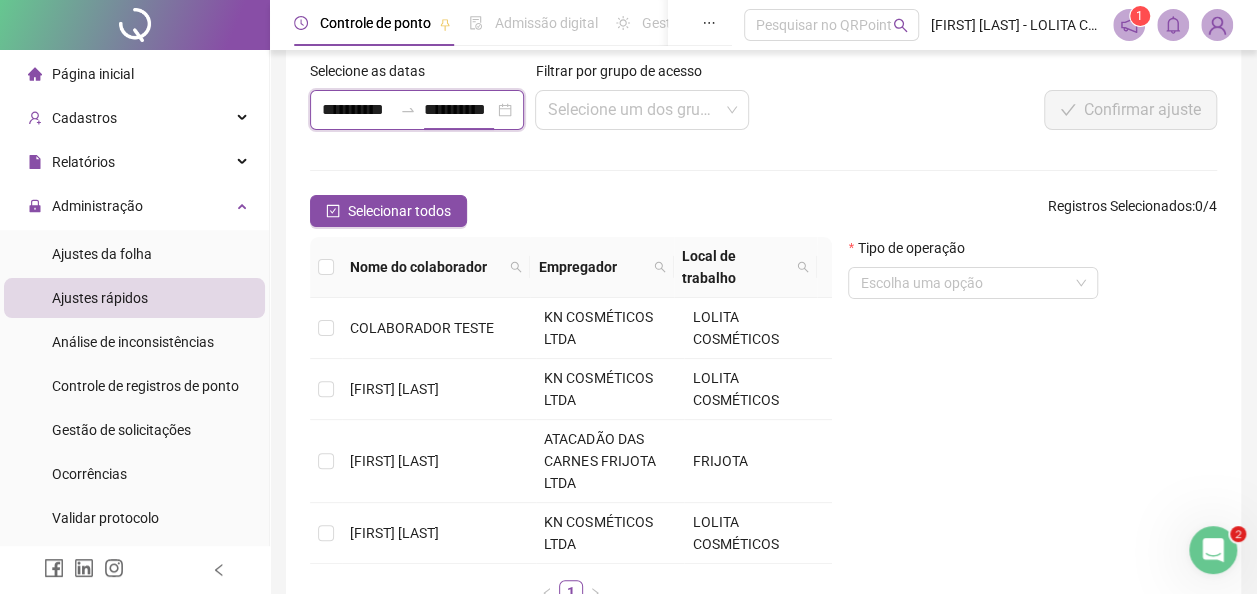 click on "**********" at bounding box center [459, 110] 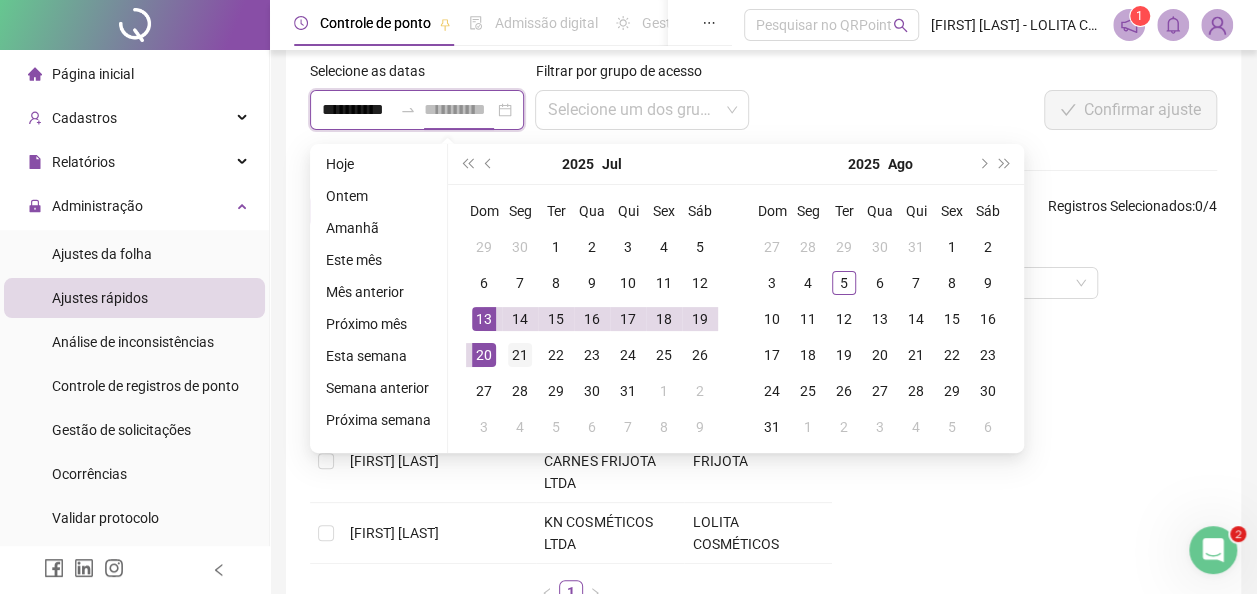 type on "**********" 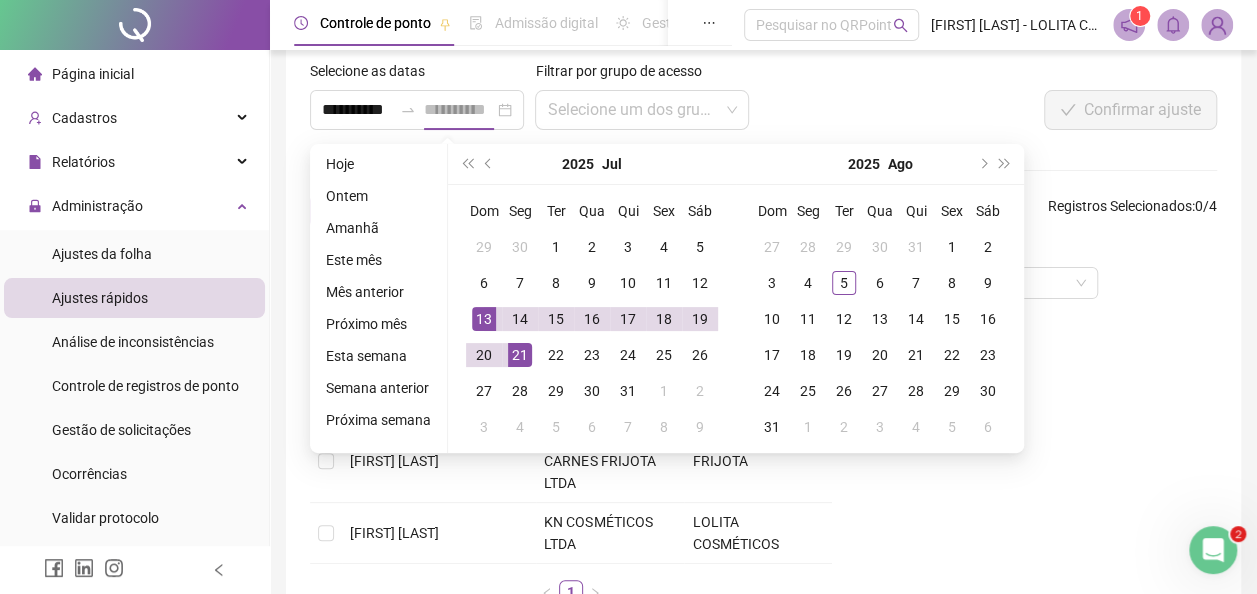click on "21" at bounding box center [520, 355] 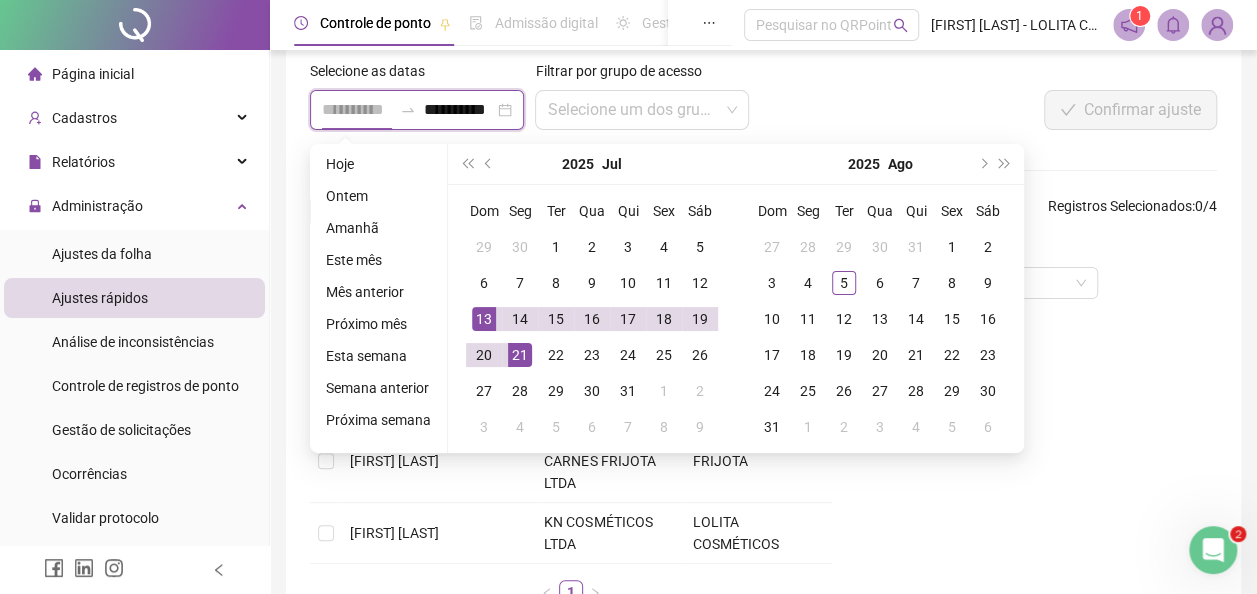 scroll, scrollTop: 0, scrollLeft: 11, axis: horizontal 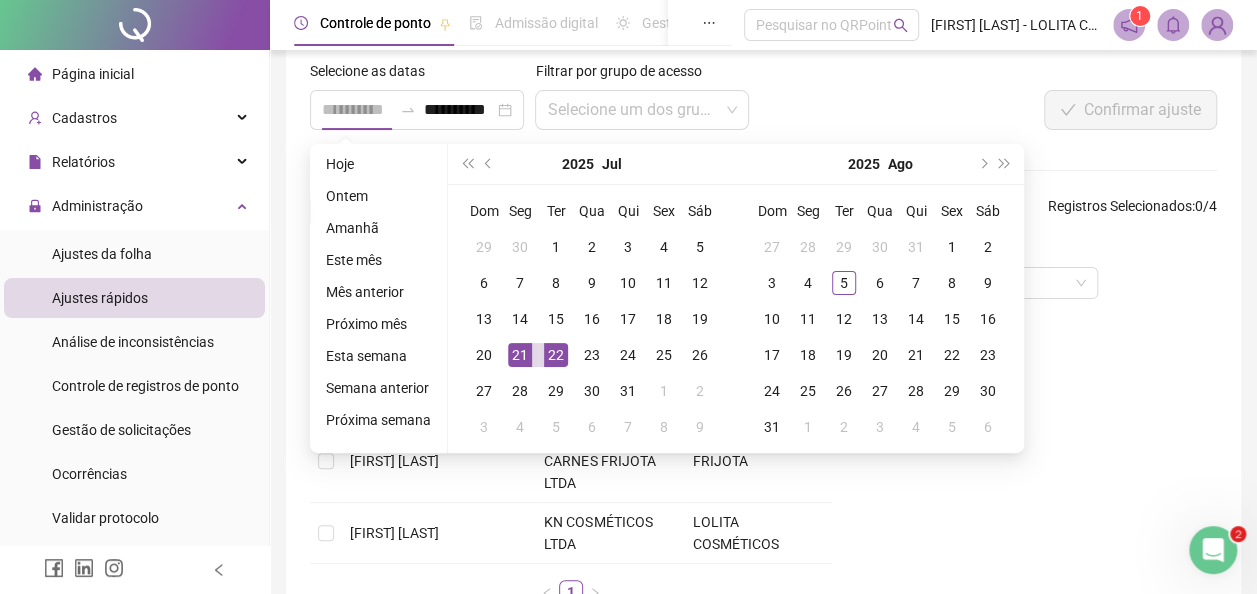 click on "22" at bounding box center [556, 355] 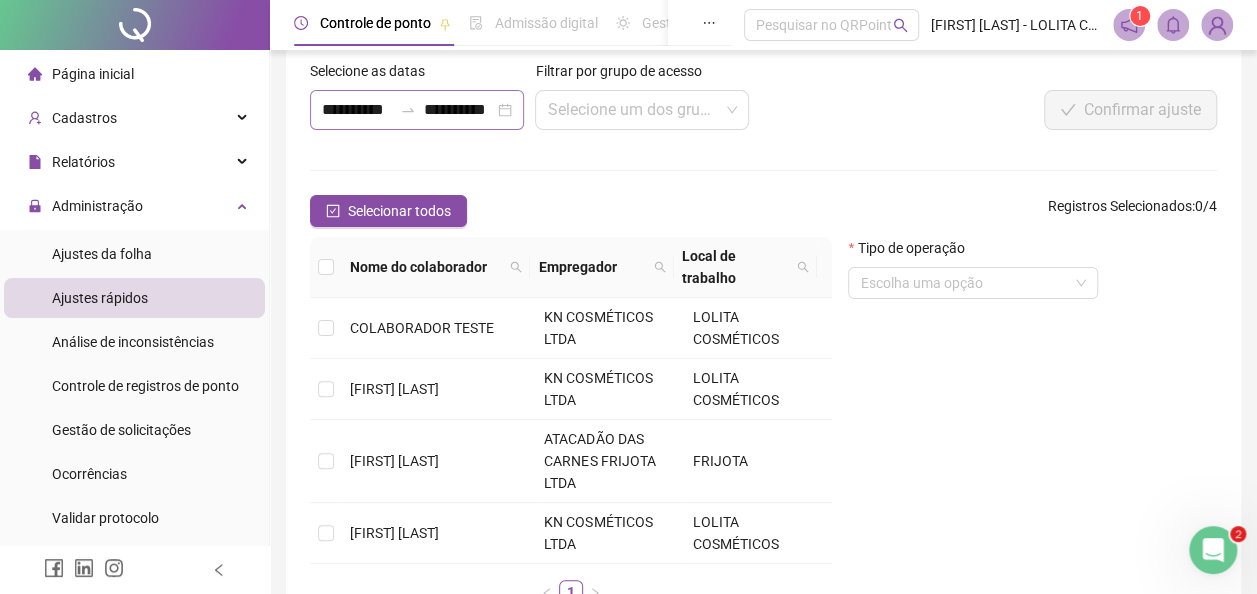 click on "**********" at bounding box center [417, 110] 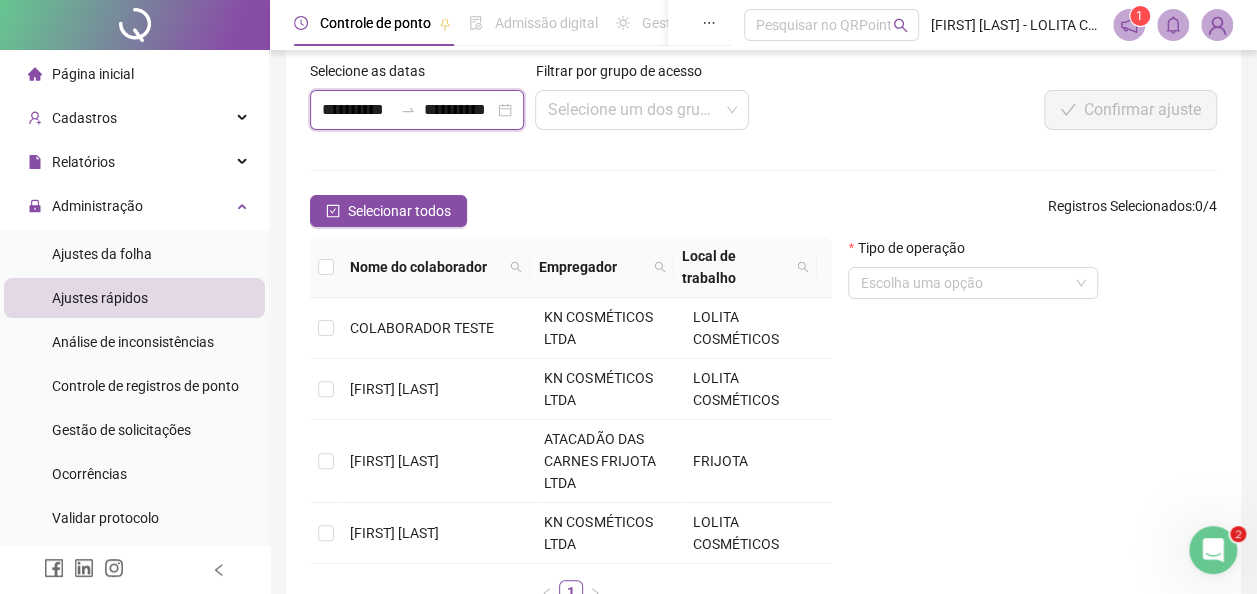 scroll, scrollTop: 0, scrollLeft: 11, axis: horizontal 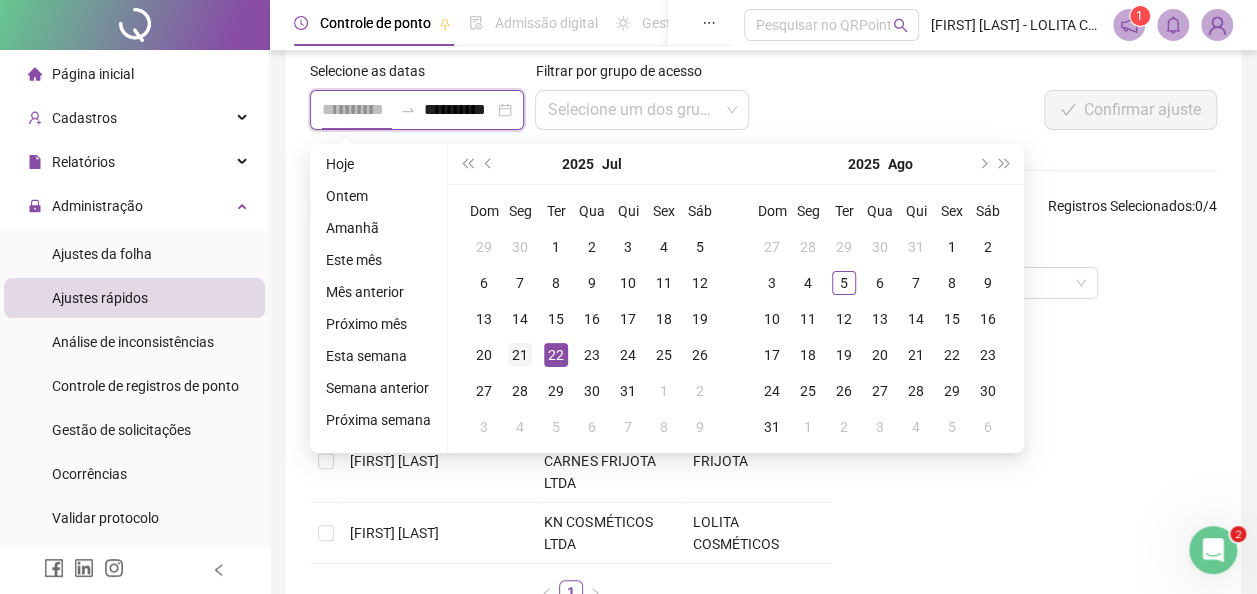 type on "**********" 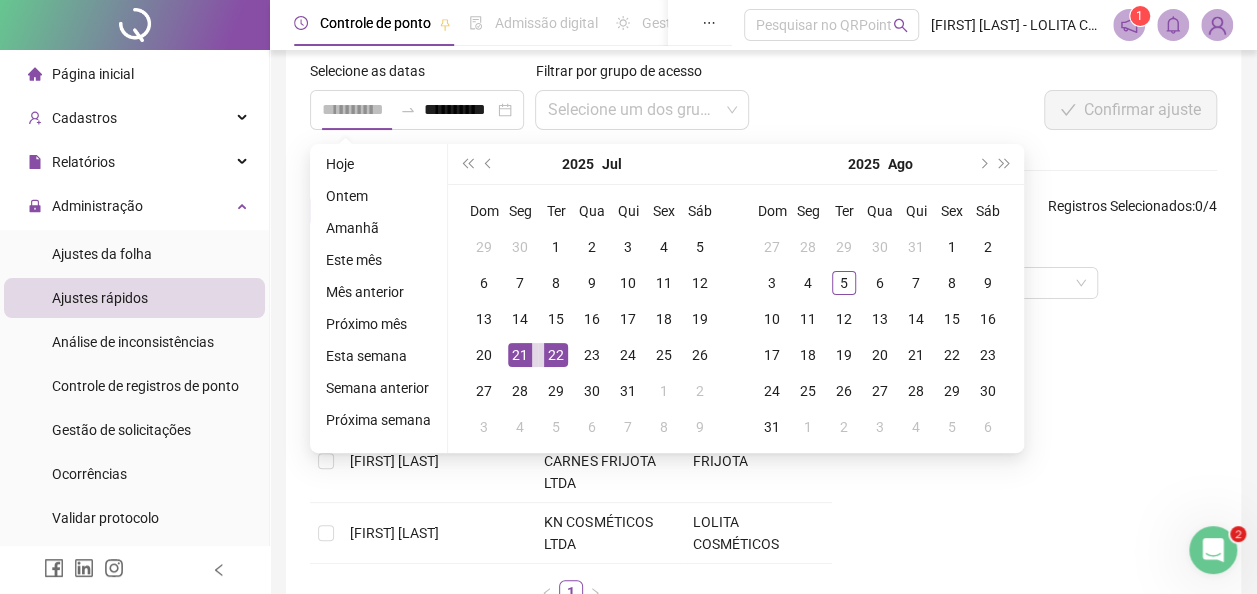 scroll, scrollTop: 0, scrollLeft: 0, axis: both 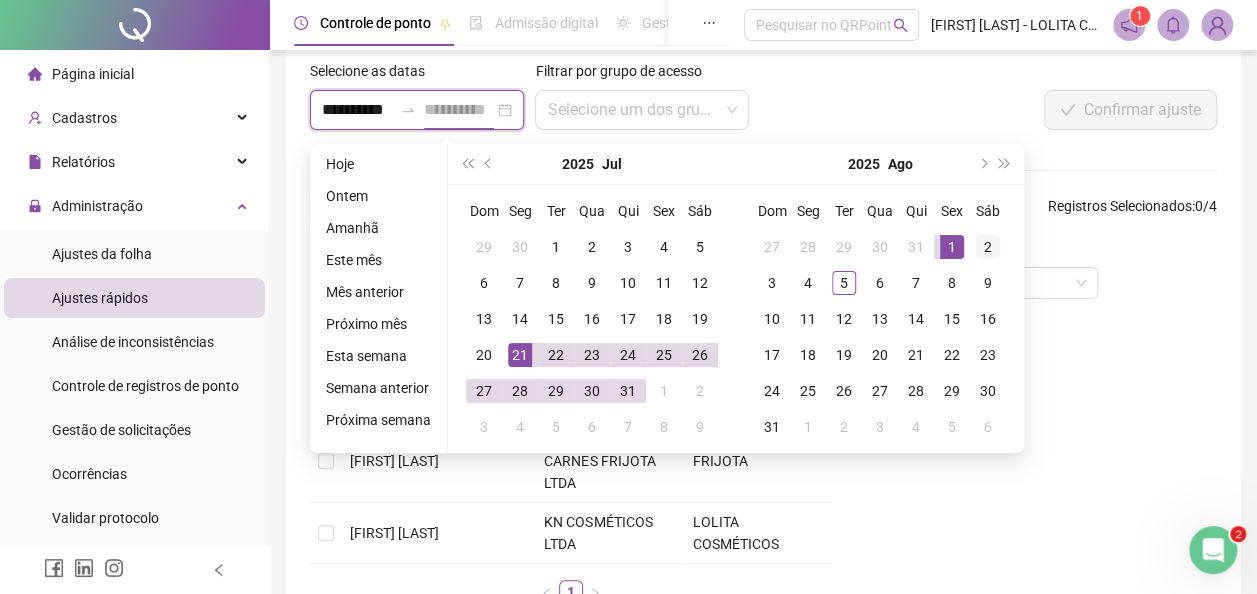 type on "**********" 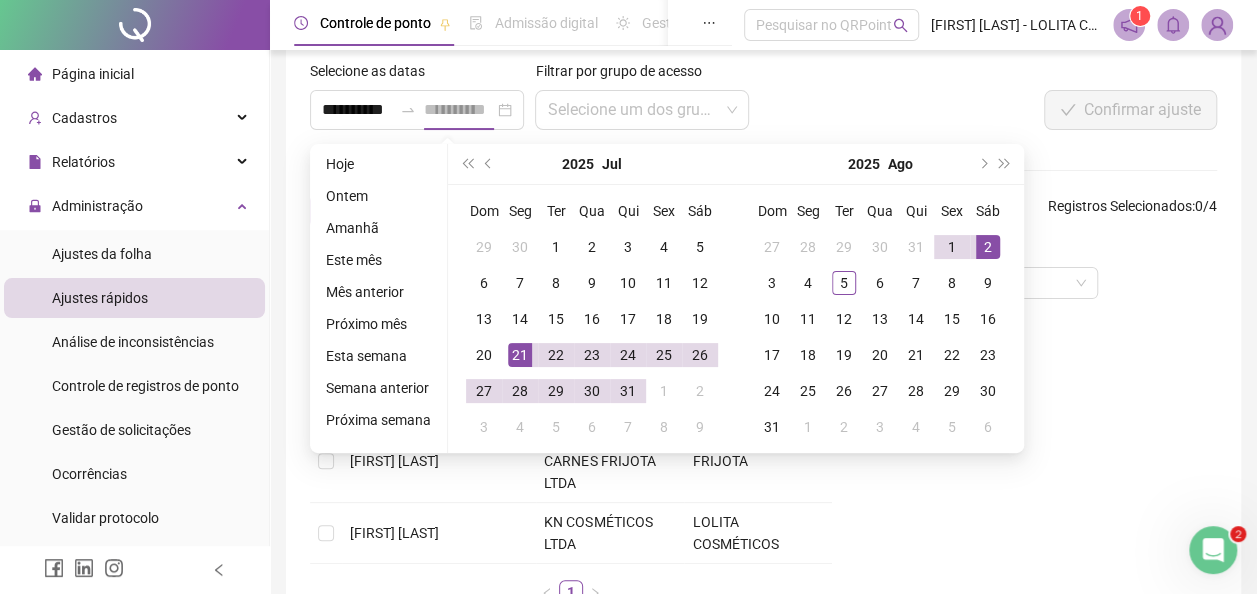 scroll, scrollTop: 0, scrollLeft: 0, axis: both 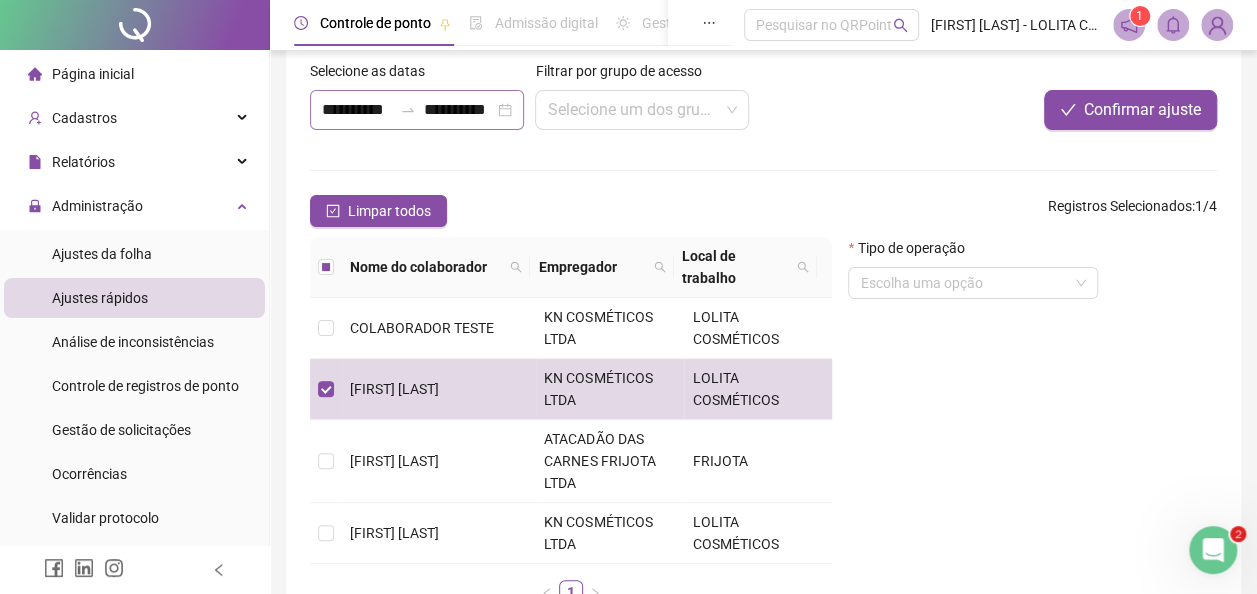 click on "**********" at bounding box center (417, 110) 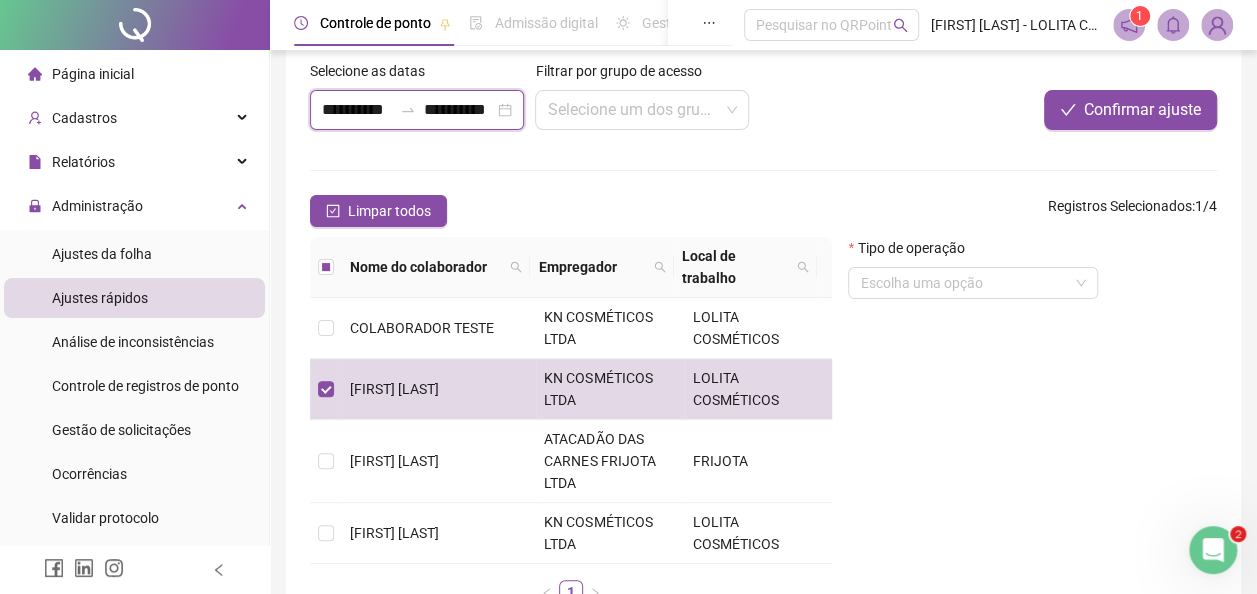 scroll, scrollTop: 0, scrollLeft: 11, axis: horizontal 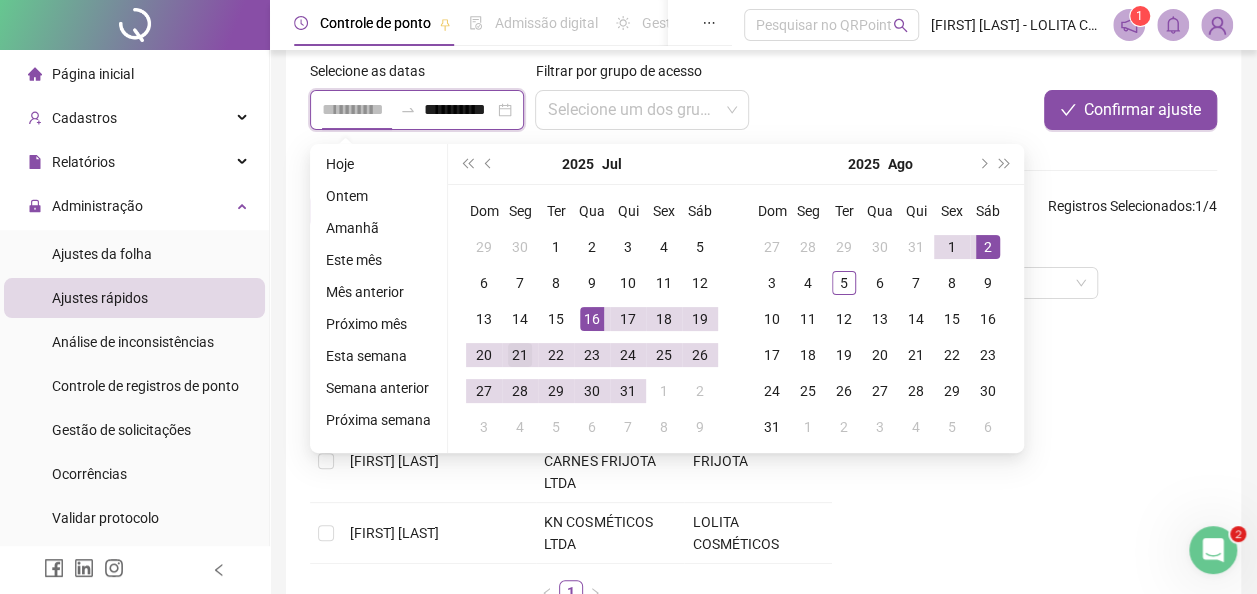 type on "**********" 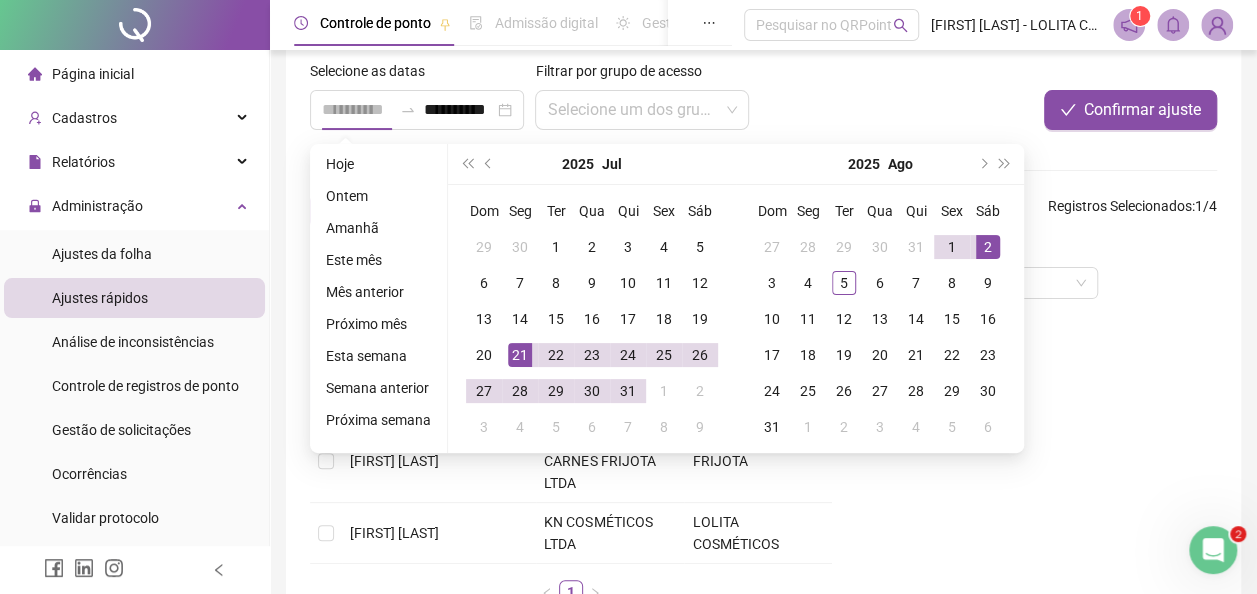 scroll, scrollTop: 0, scrollLeft: 0, axis: both 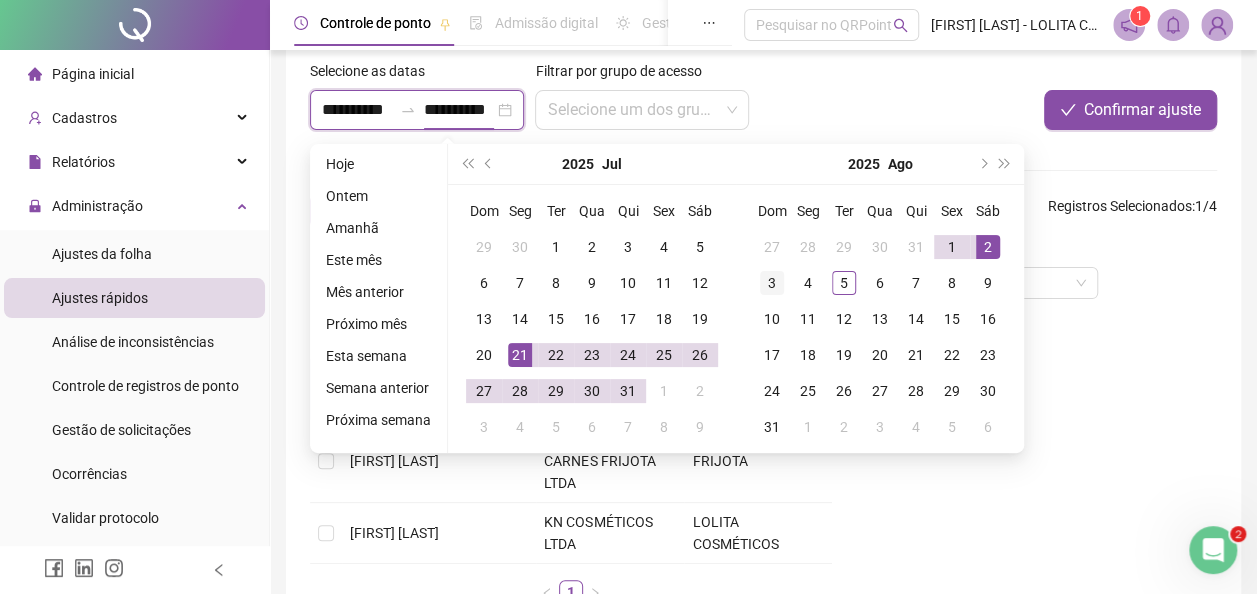 type on "**********" 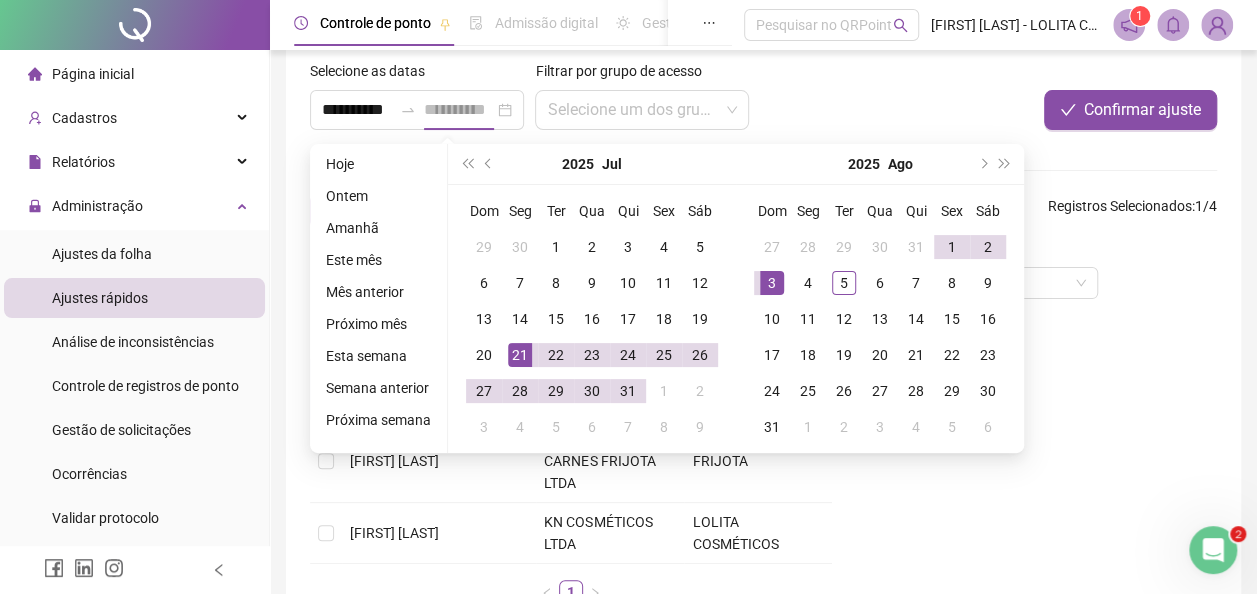 scroll, scrollTop: 0, scrollLeft: 0, axis: both 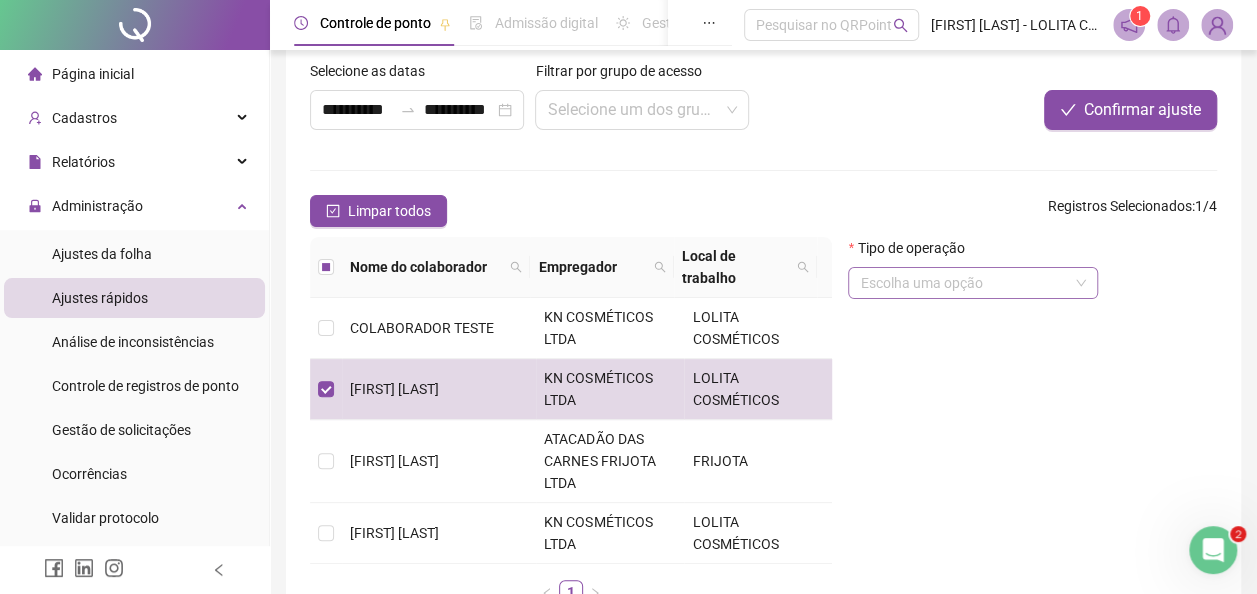 click at bounding box center [964, 283] 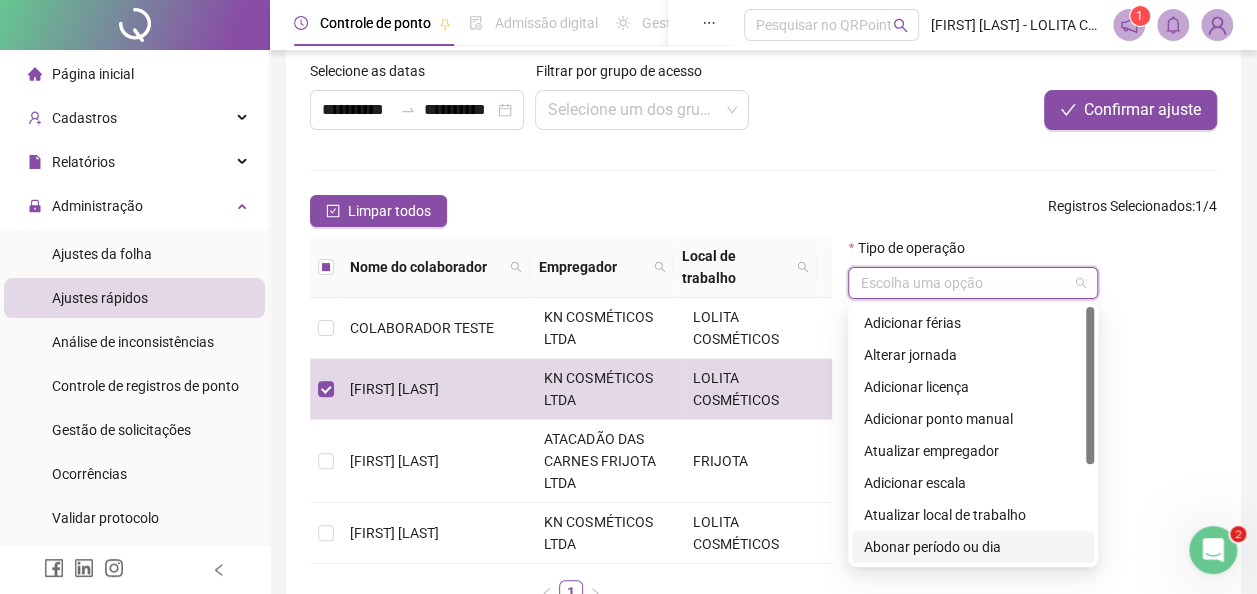 click on "Abonar período ou dia" at bounding box center (973, 547) 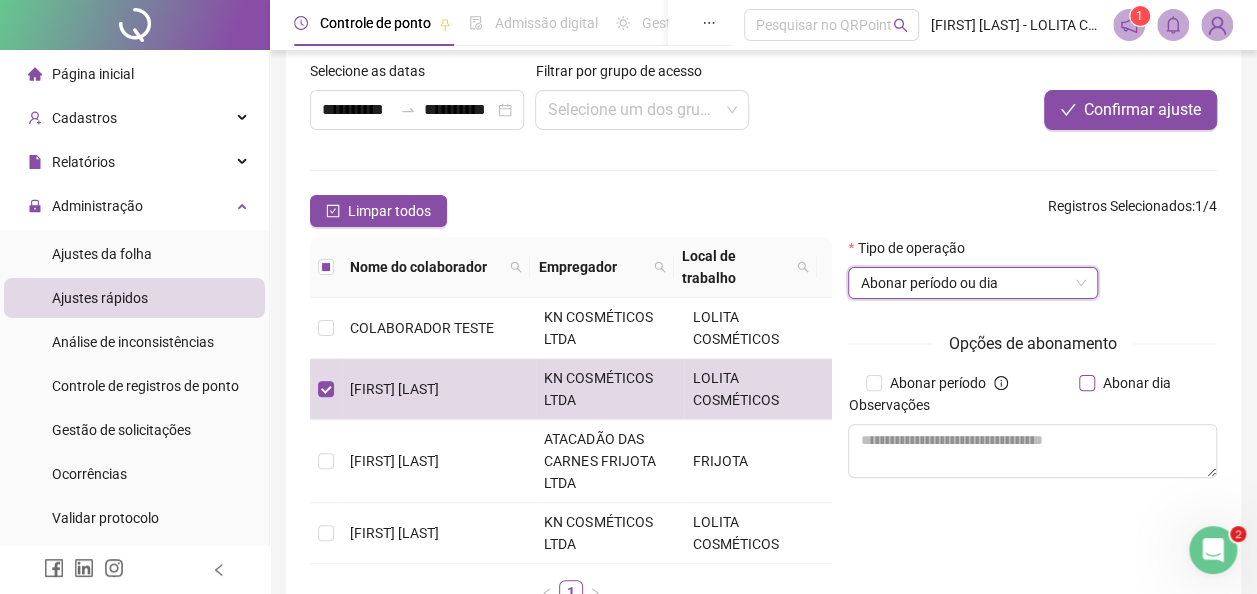 click on "Abonar dia" at bounding box center [1137, 383] 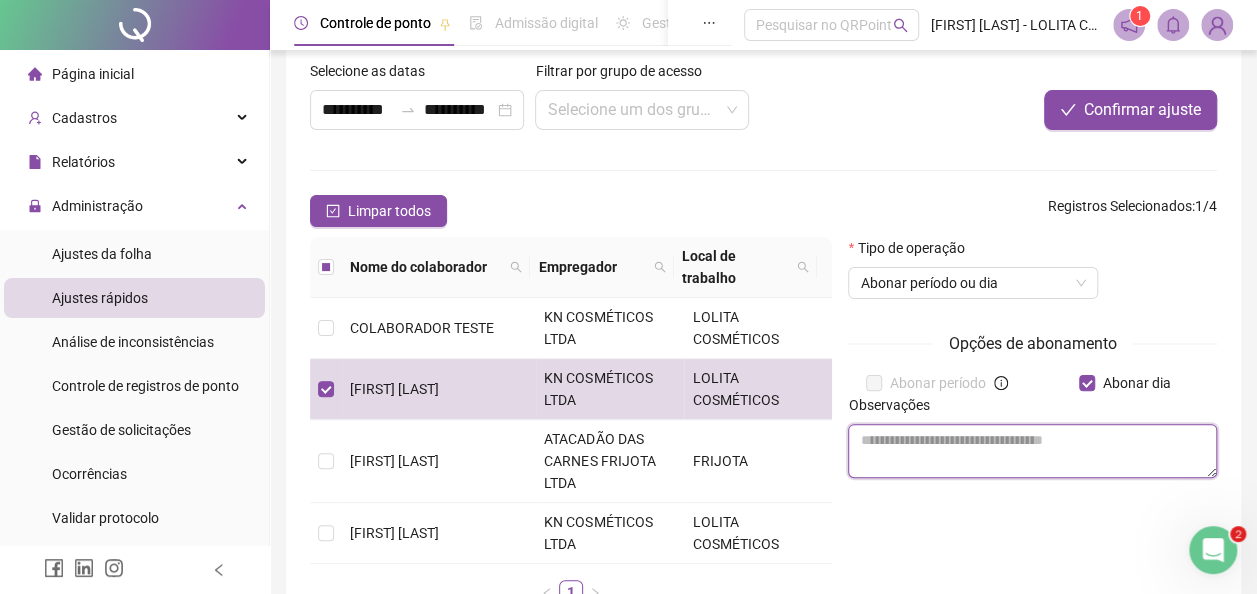 click at bounding box center [1032, 451] 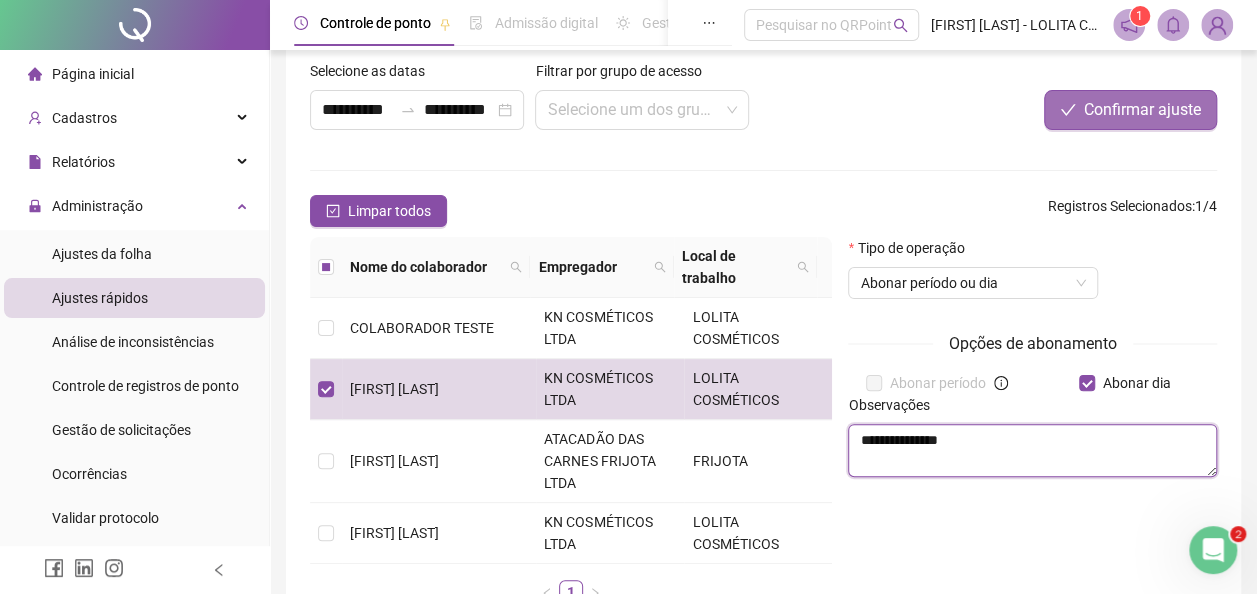 type on "**********" 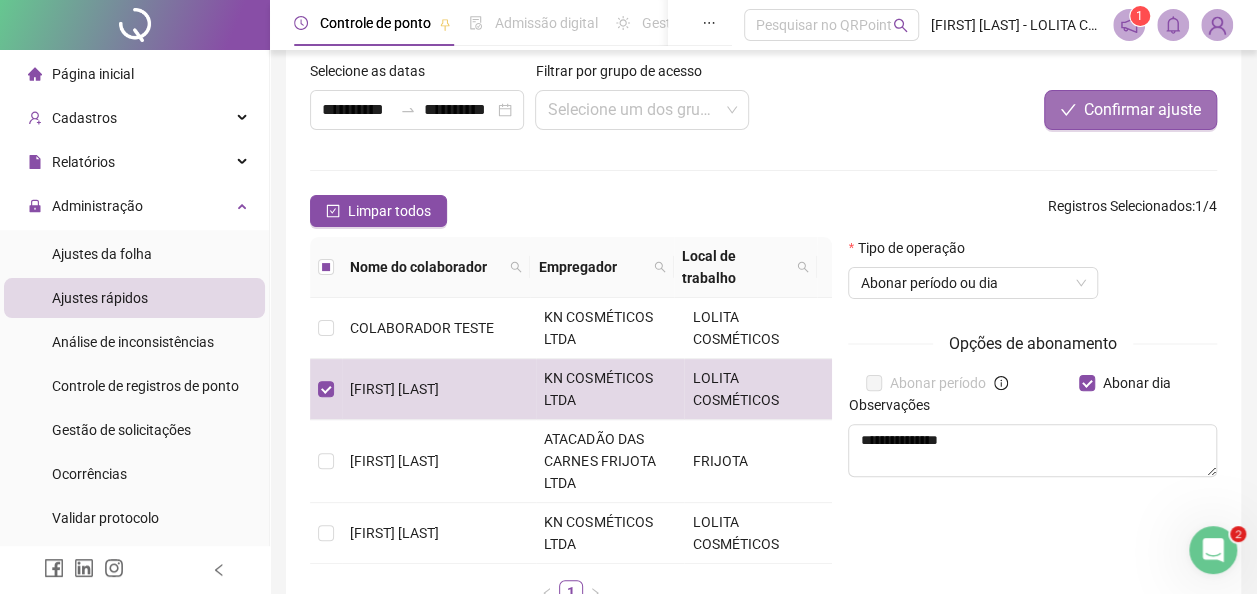 click on "Confirmar ajuste" at bounding box center [1142, 110] 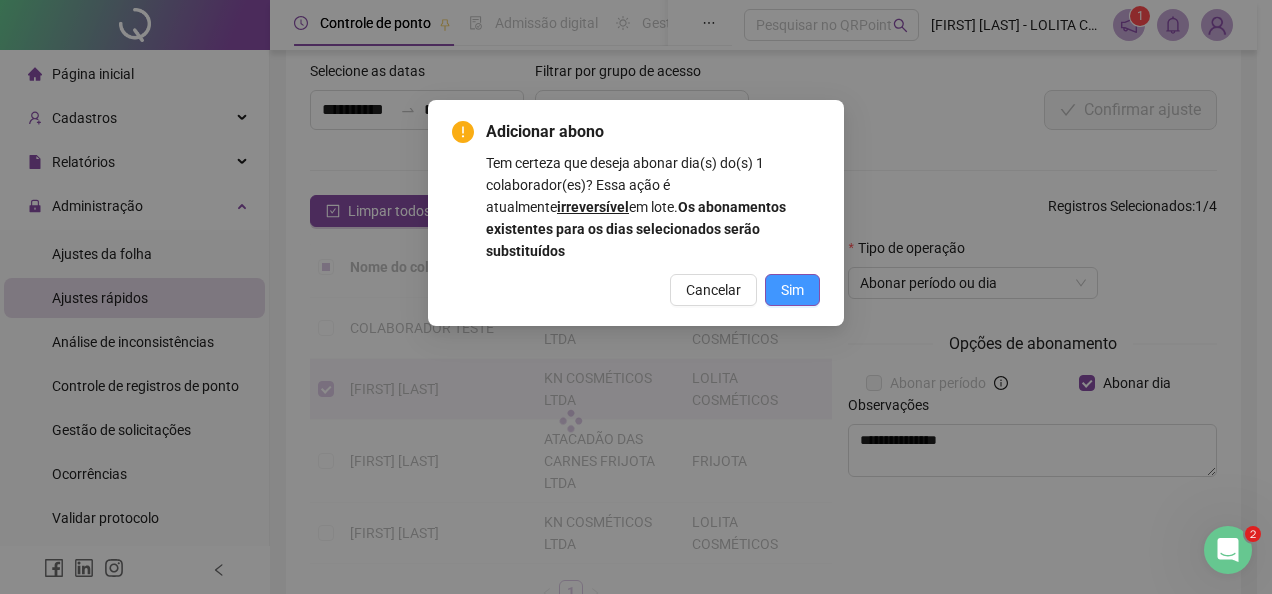 click on "Sim" at bounding box center (792, 290) 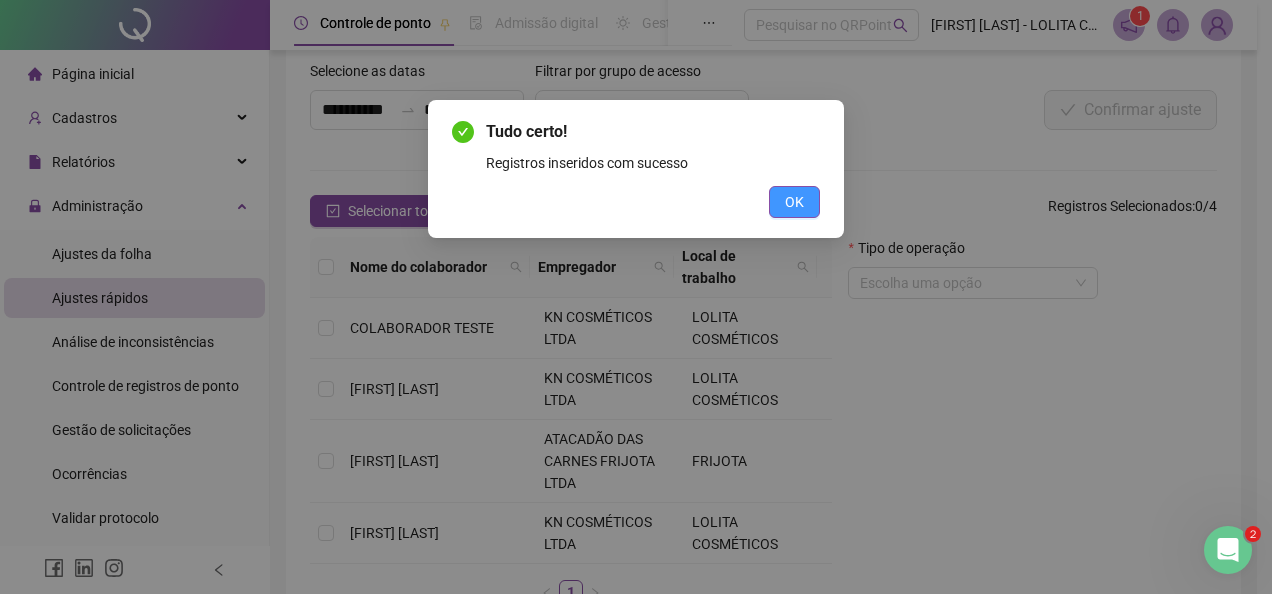 click on "OK" at bounding box center [794, 202] 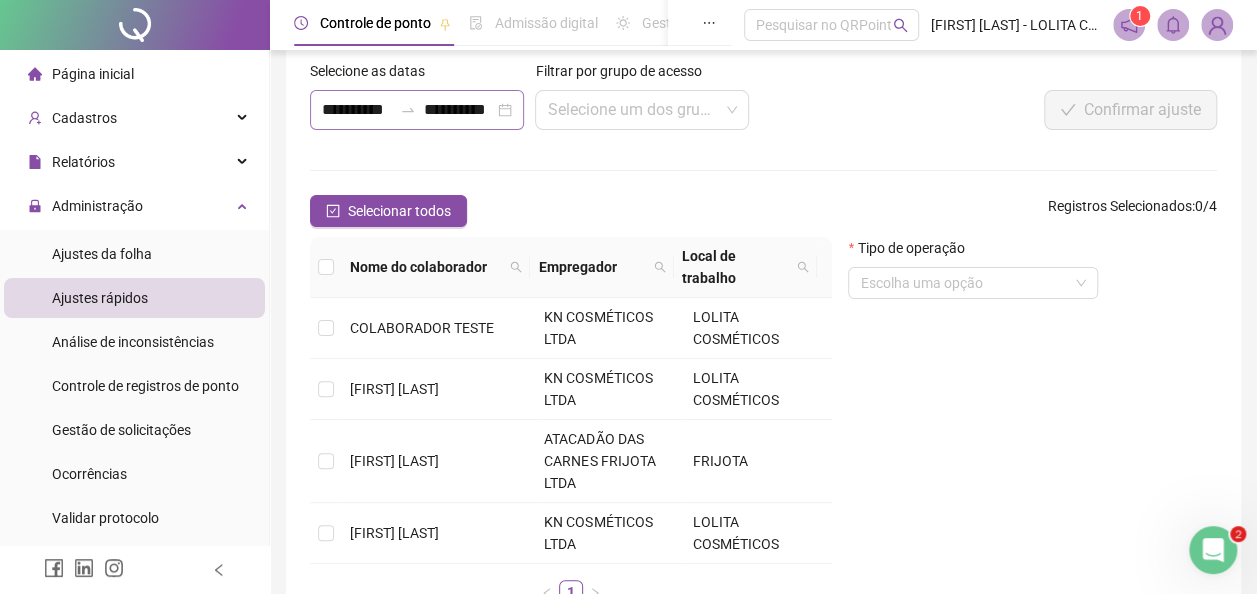 click on "**********" at bounding box center (417, 110) 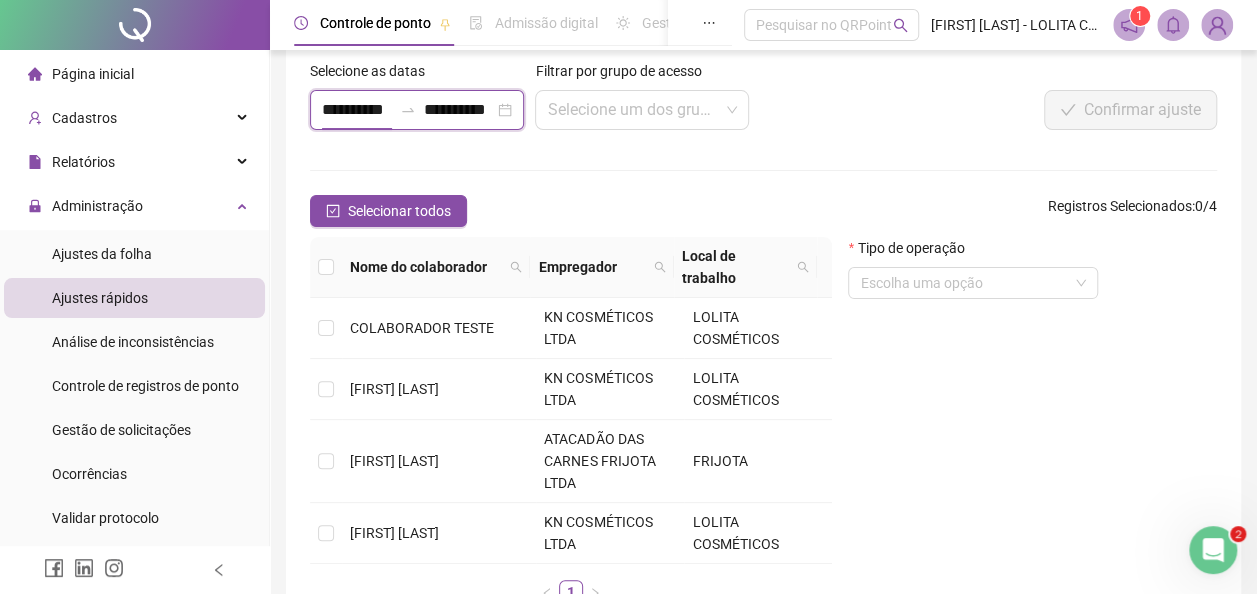 scroll, scrollTop: 0, scrollLeft: 11, axis: horizontal 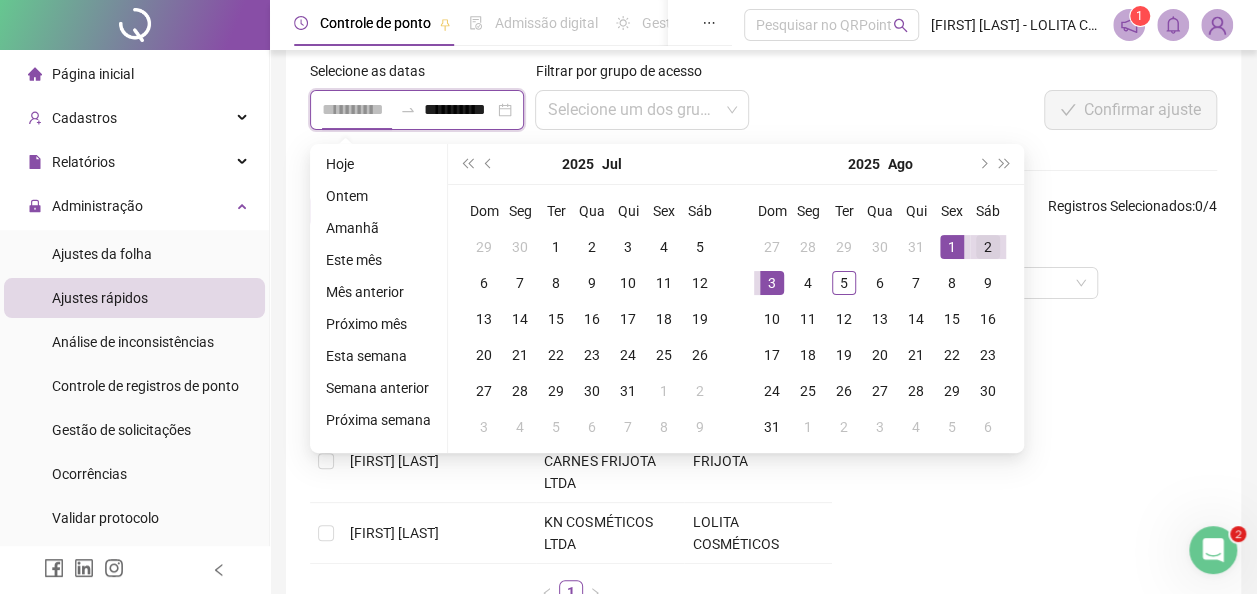 type on "**********" 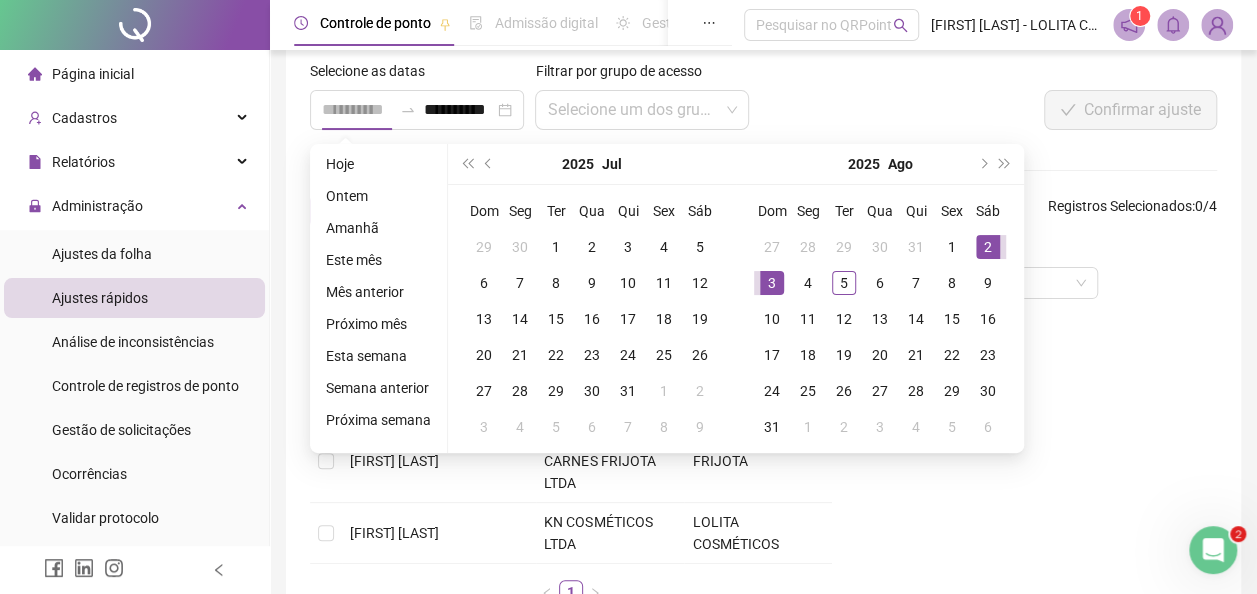 click on "2" at bounding box center [988, 247] 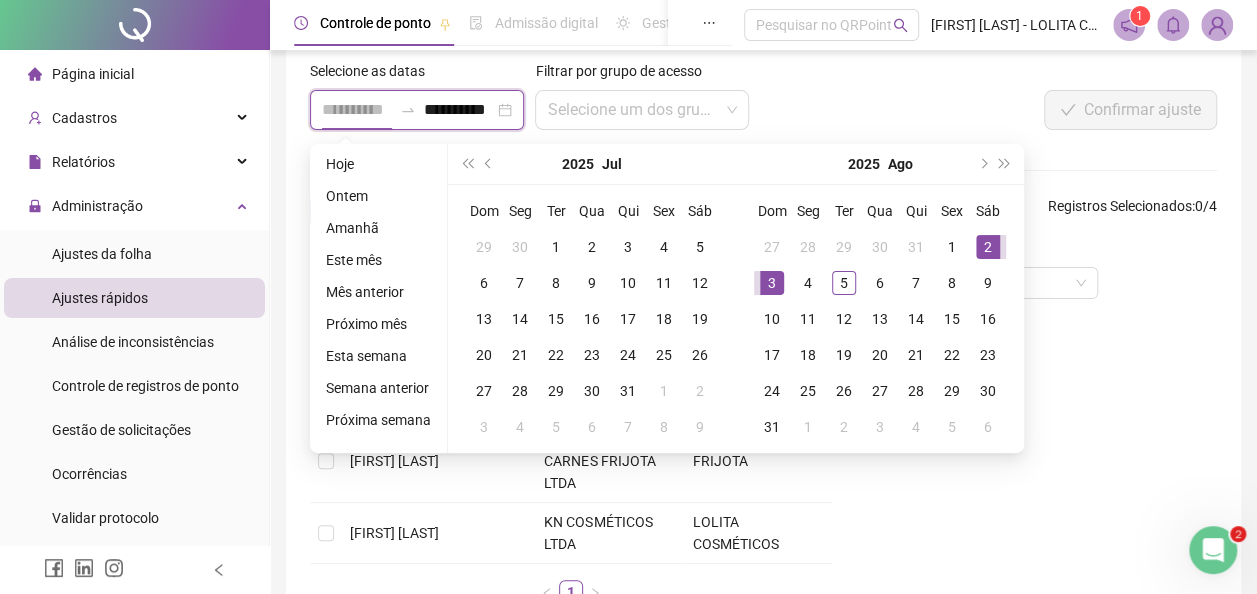 scroll, scrollTop: 0, scrollLeft: 0, axis: both 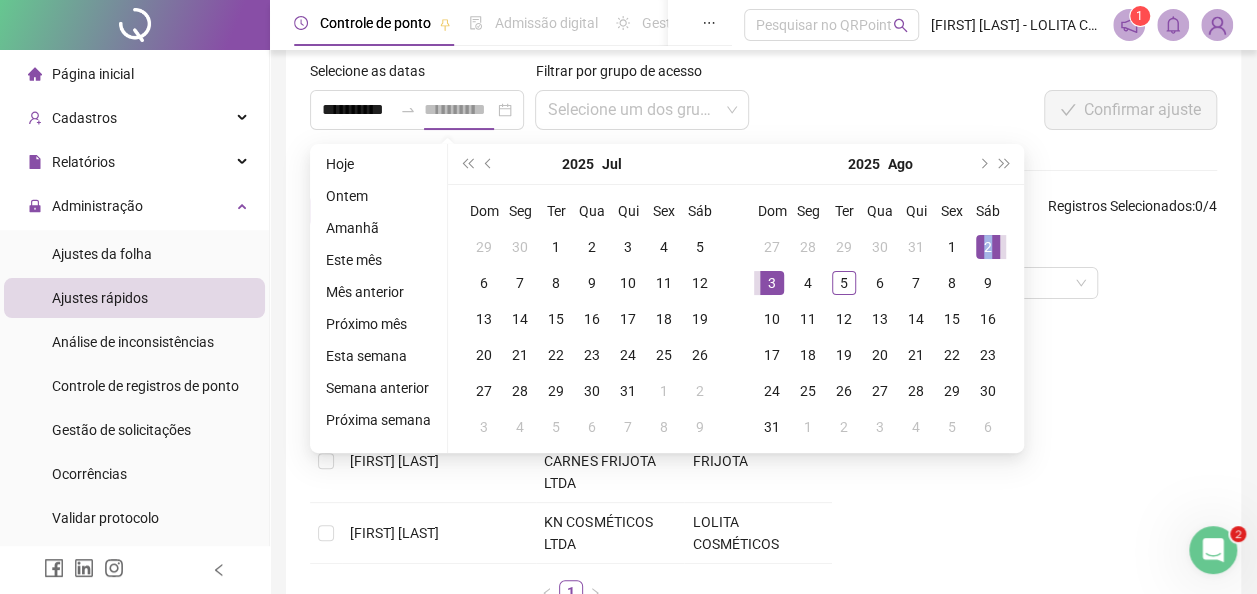 click on "2" at bounding box center (988, 247) 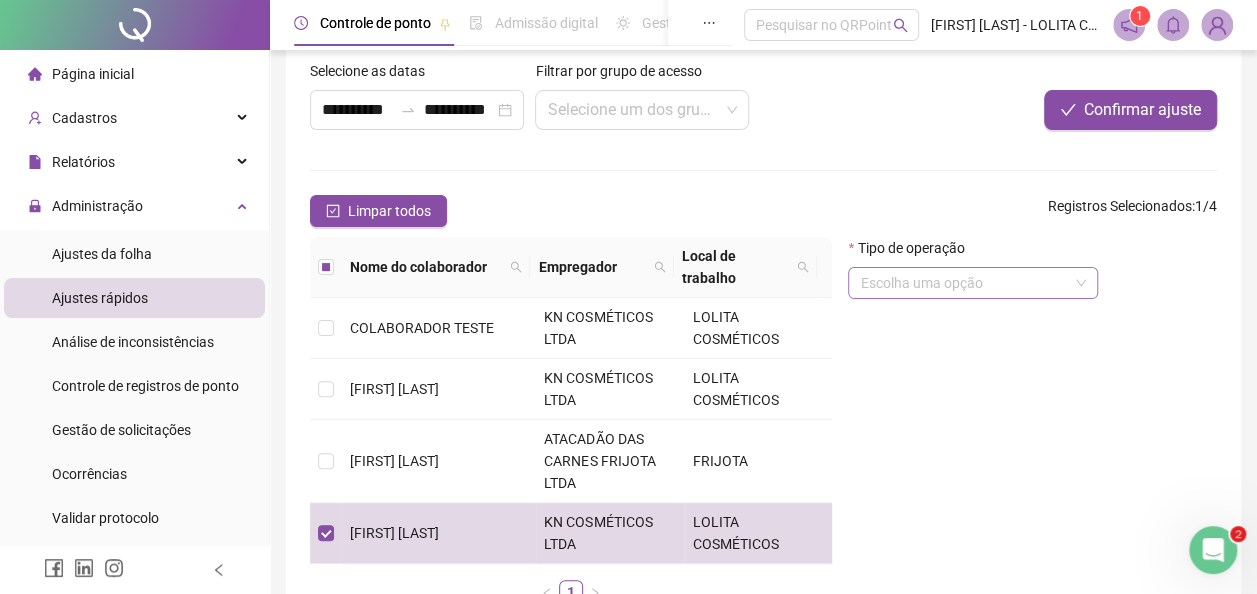 click at bounding box center (964, 283) 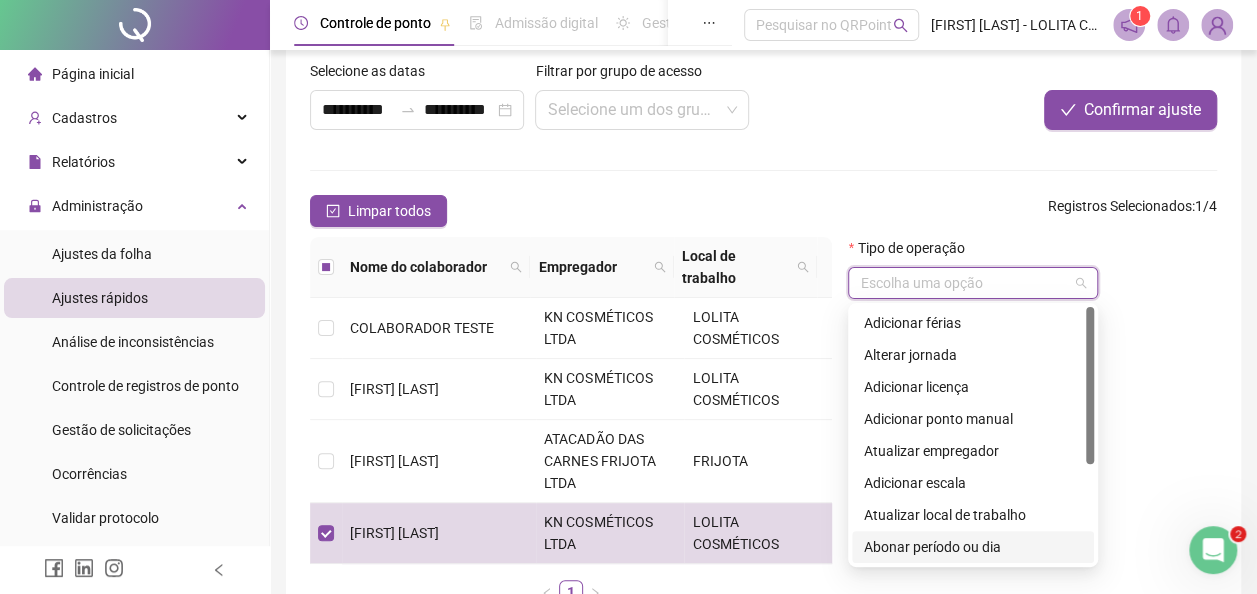 drag, startPoint x: 996, startPoint y: 544, endPoint x: 988, endPoint y: 534, distance: 12.806249 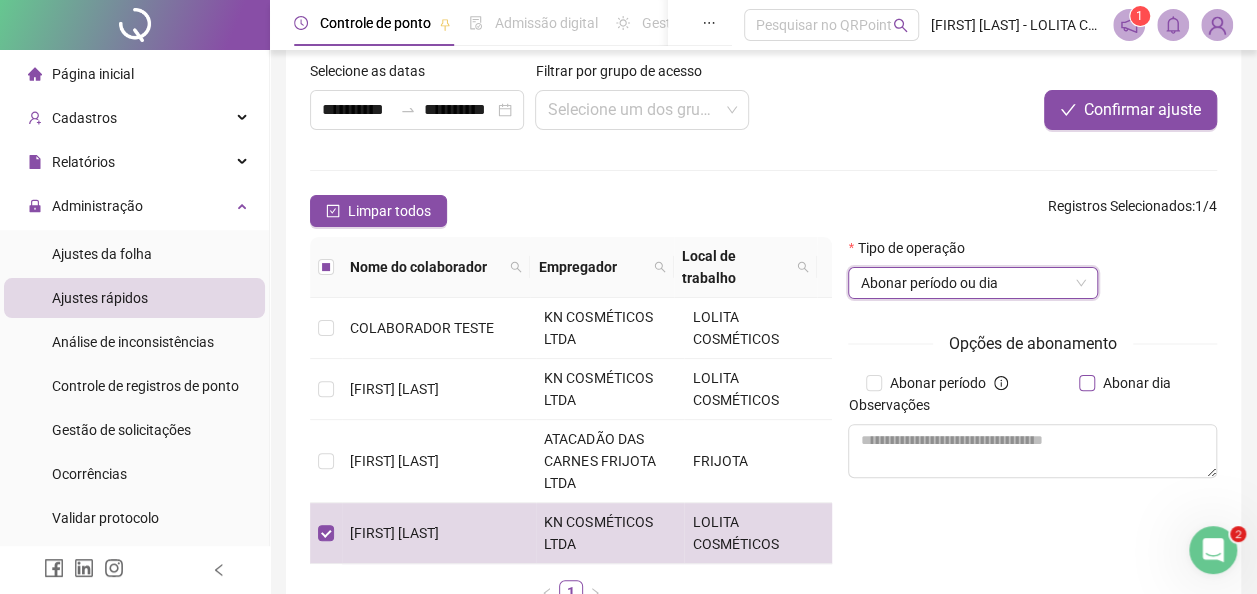 drag, startPoint x: 1096, startPoint y: 384, endPoint x: 1079, endPoint y: 408, distance: 29.410883 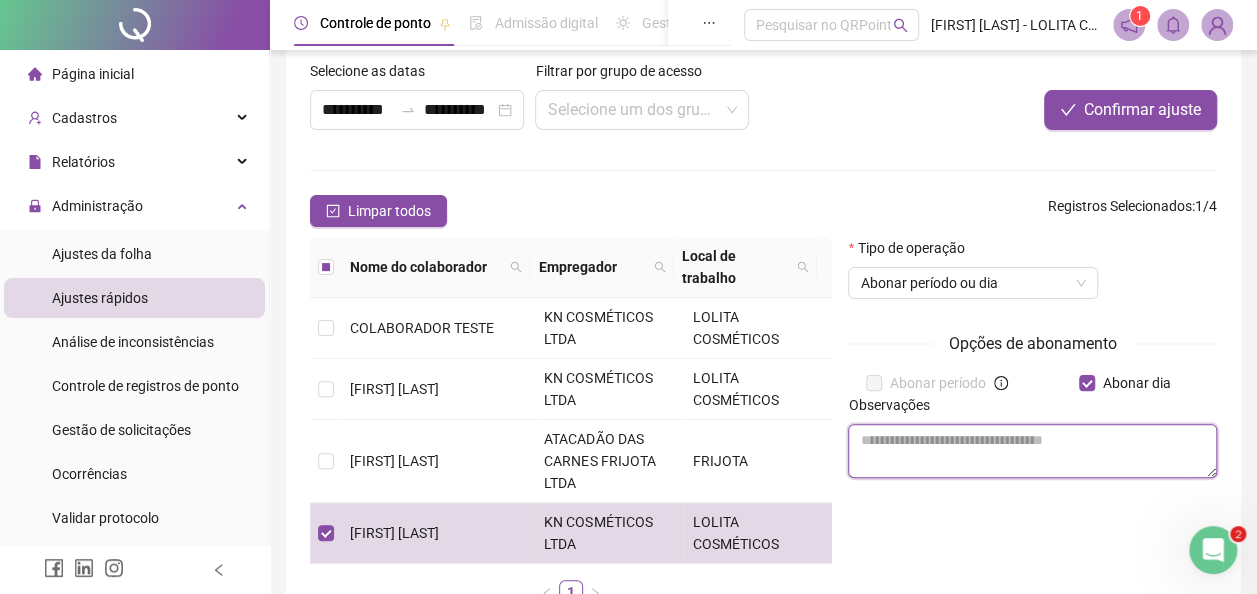 click at bounding box center [1032, 451] 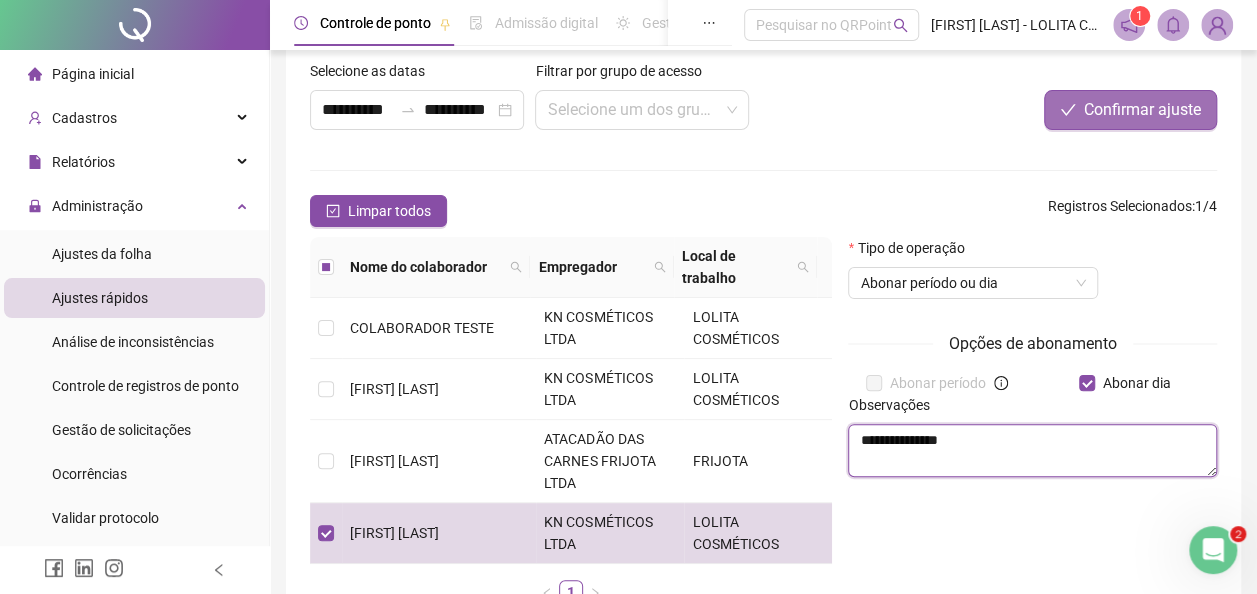 type on "**********" 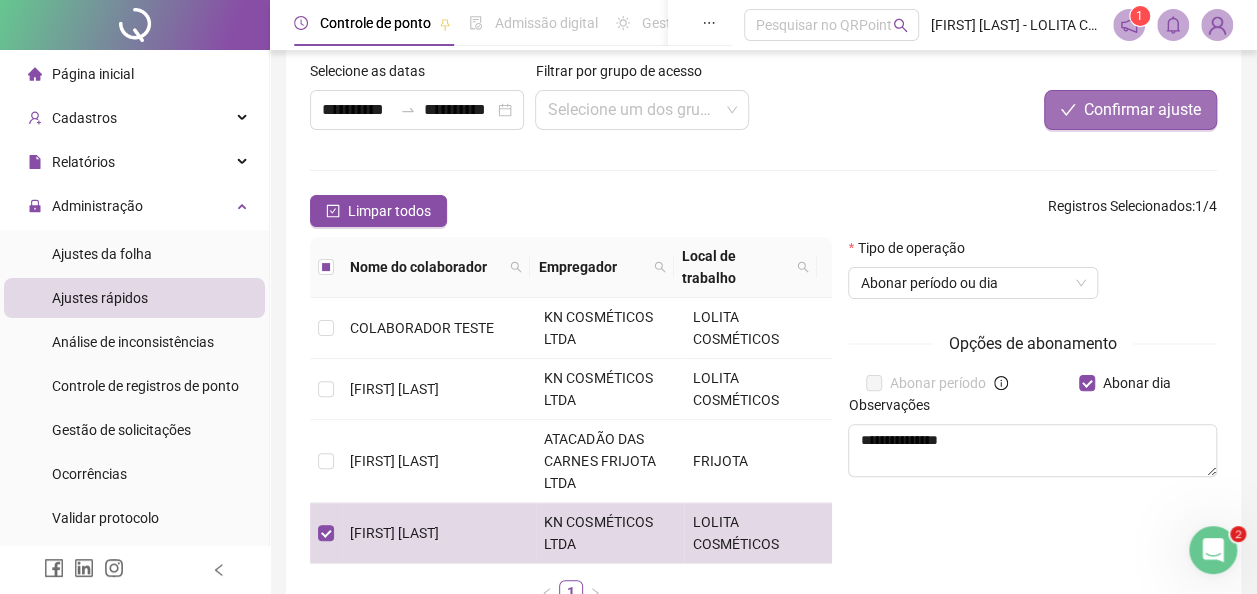 click on "Confirmar ajuste" at bounding box center (1142, 110) 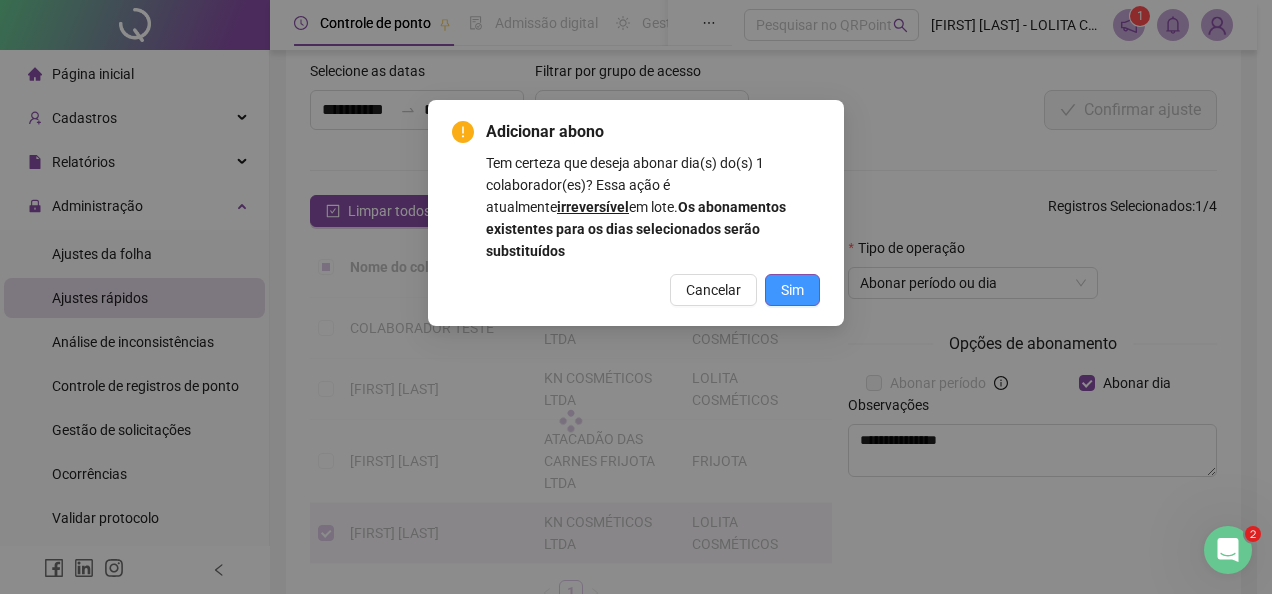 click on "Sim" at bounding box center [792, 290] 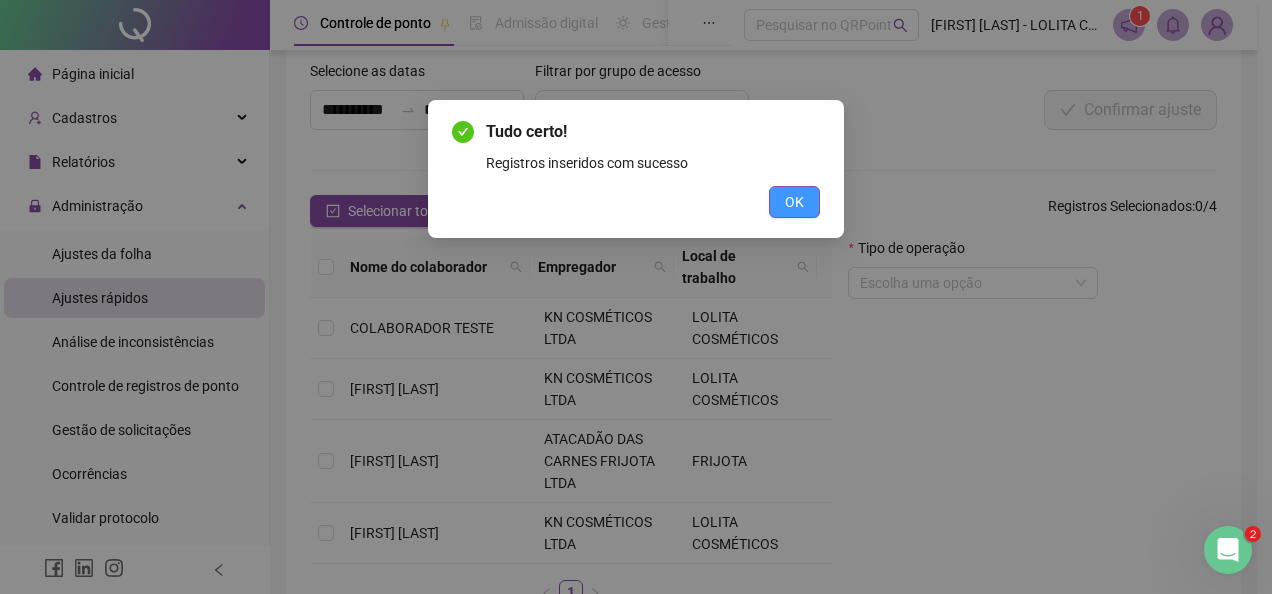 click on "OK" at bounding box center (794, 202) 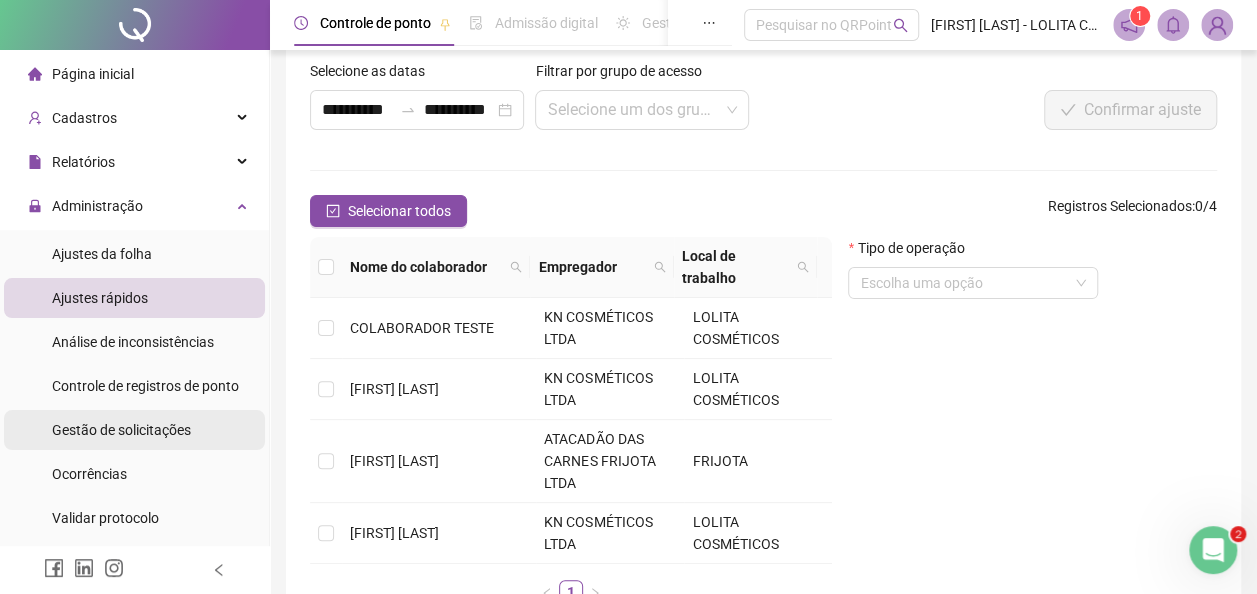 click on "Gestão de solicitações" at bounding box center [121, 430] 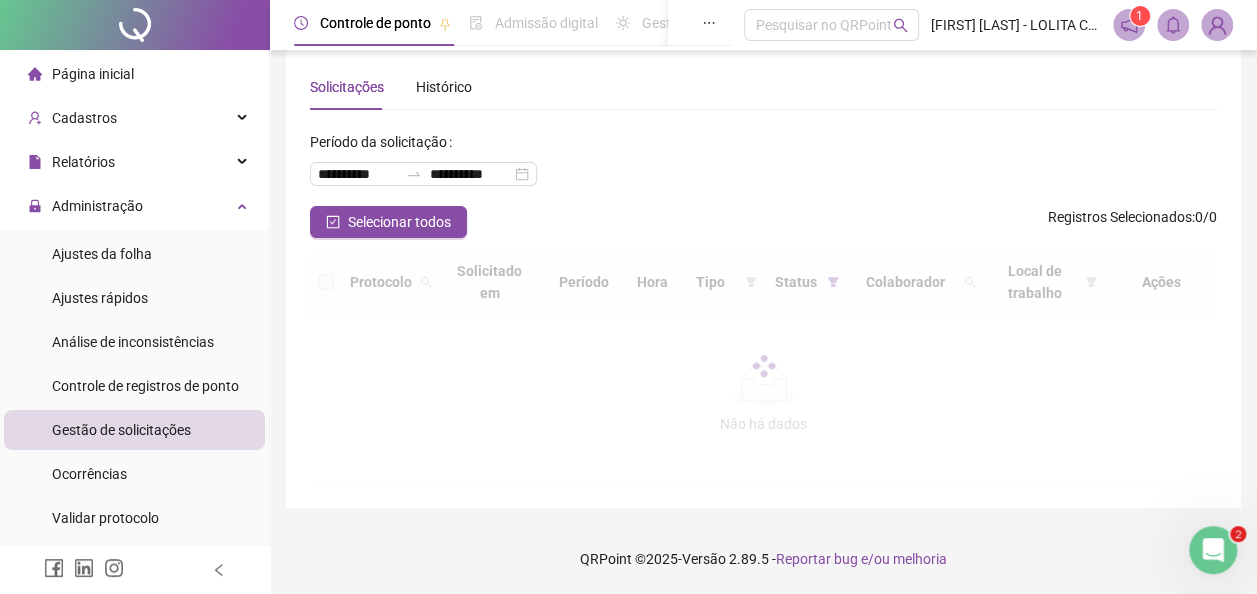 scroll, scrollTop: 40, scrollLeft: 0, axis: vertical 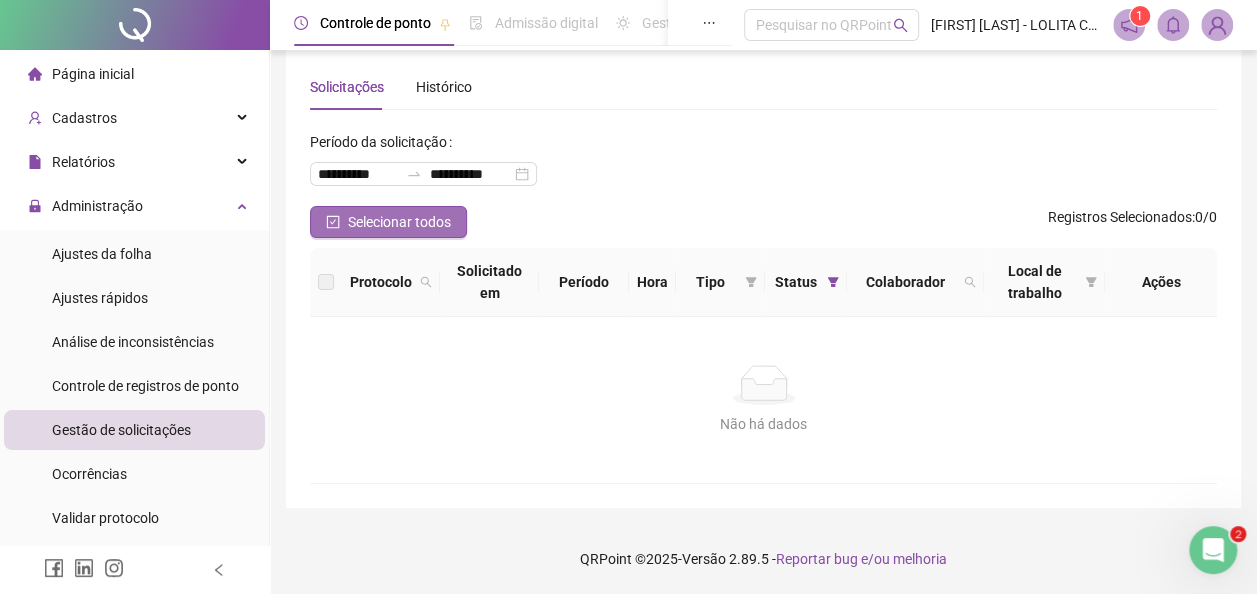 click on "Selecionar todos" at bounding box center (399, 222) 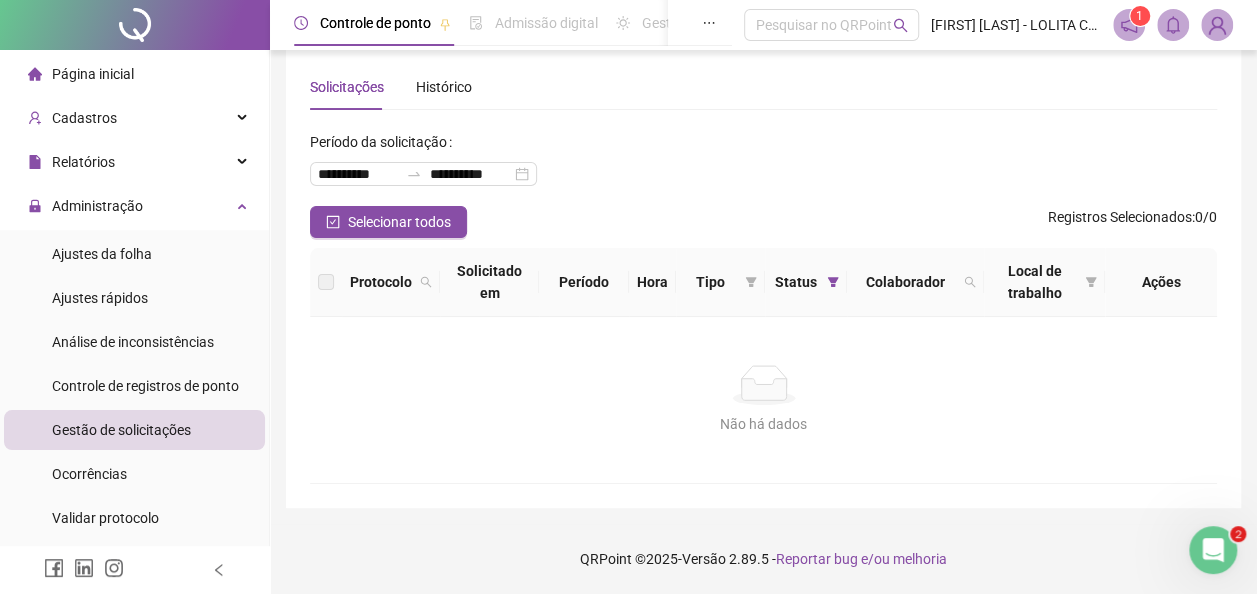 click on "Ajustes rápidos" at bounding box center [100, 298] 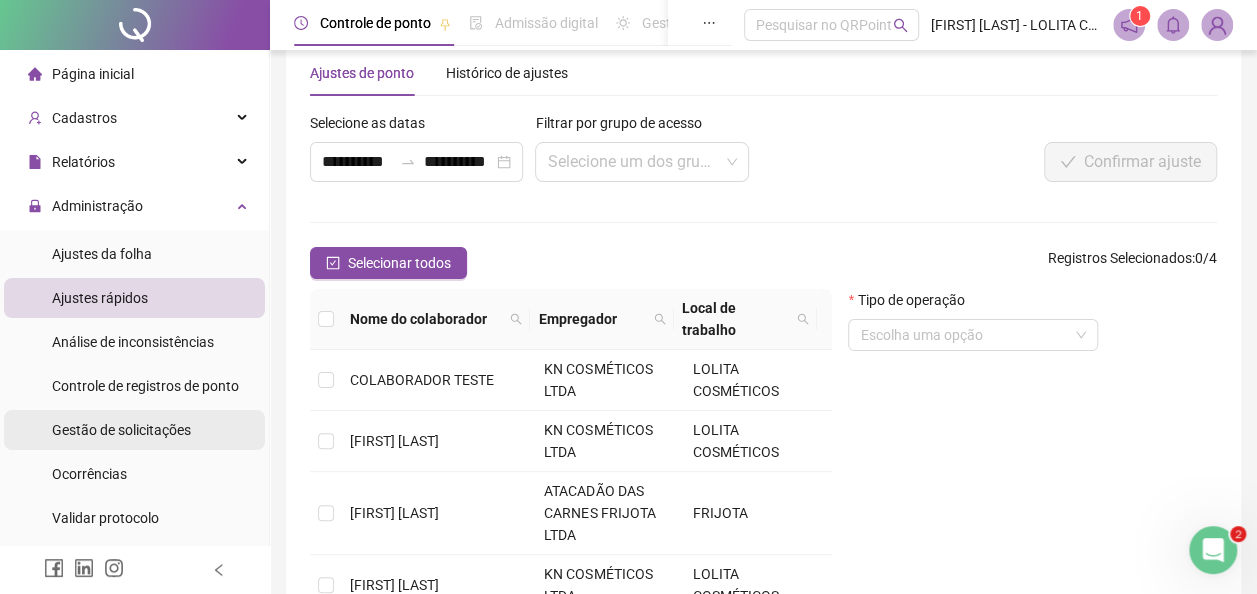 click on "Gestão de solicitações" at bounding box center [121, 430] 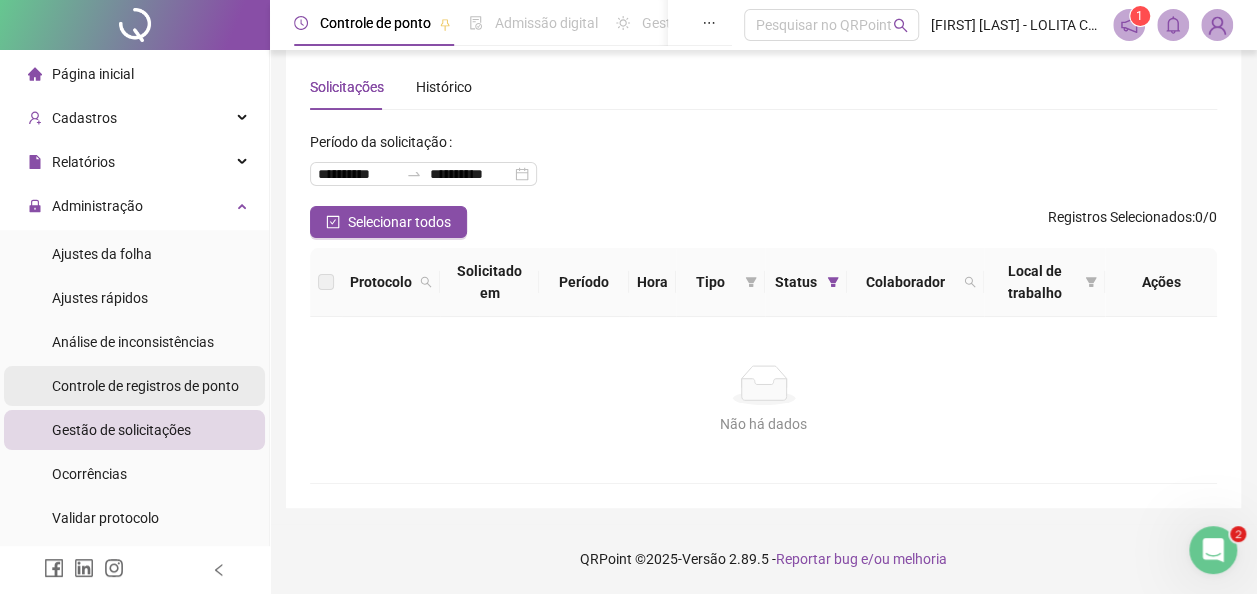 click on "Controle de registros de ponto" at bounding box center [145, 386] 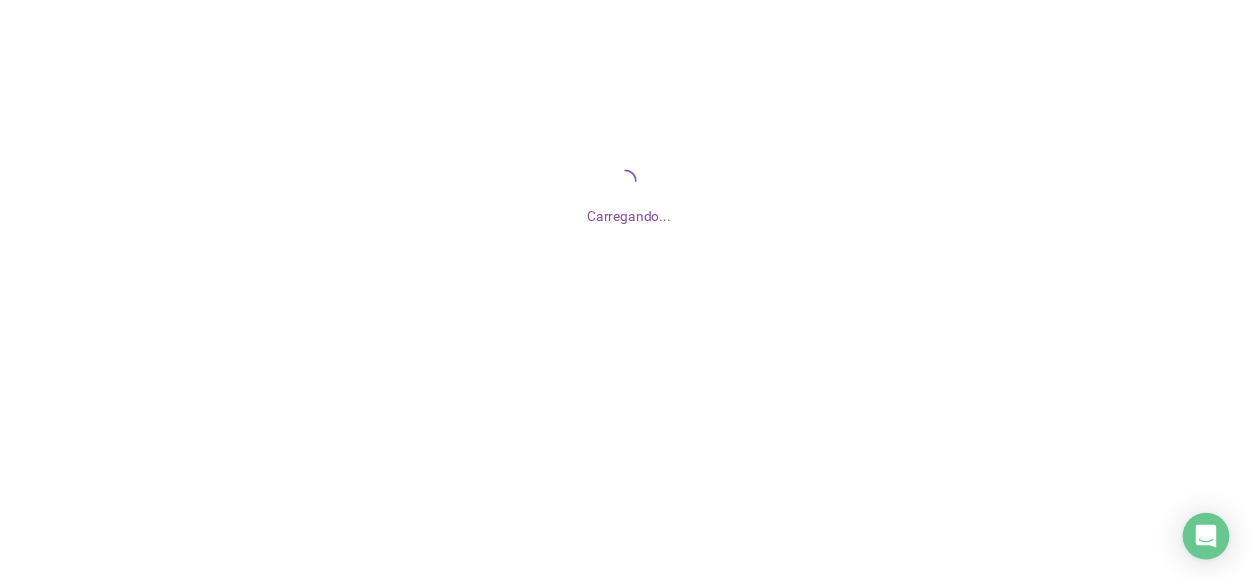 scroll, scrollTop: 0, scrollLeft: 0, axis: both 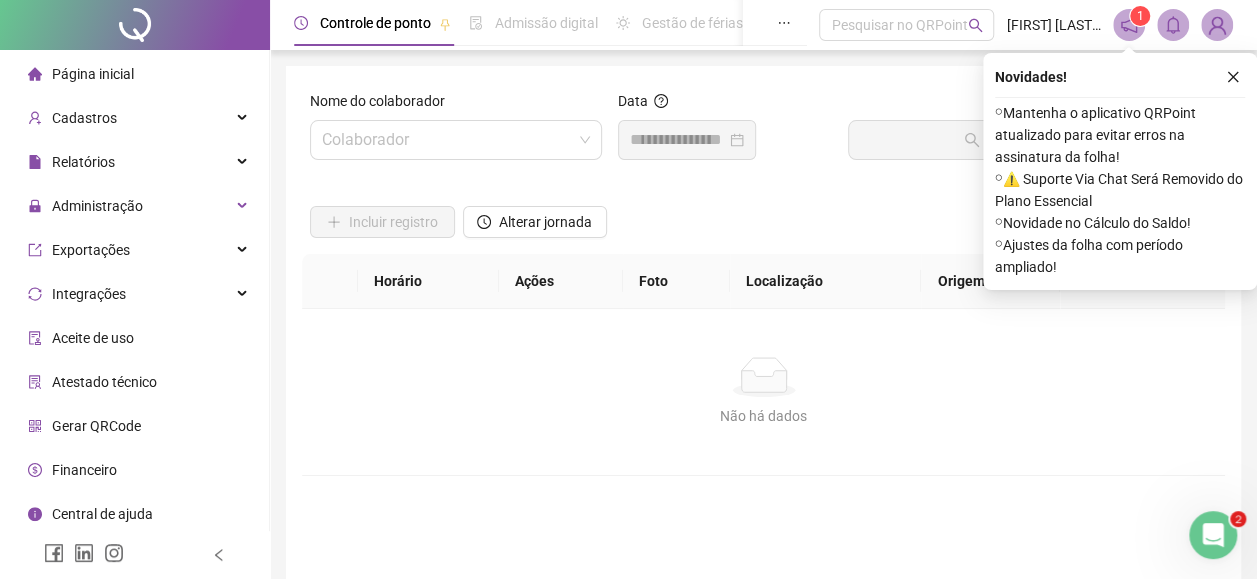 click 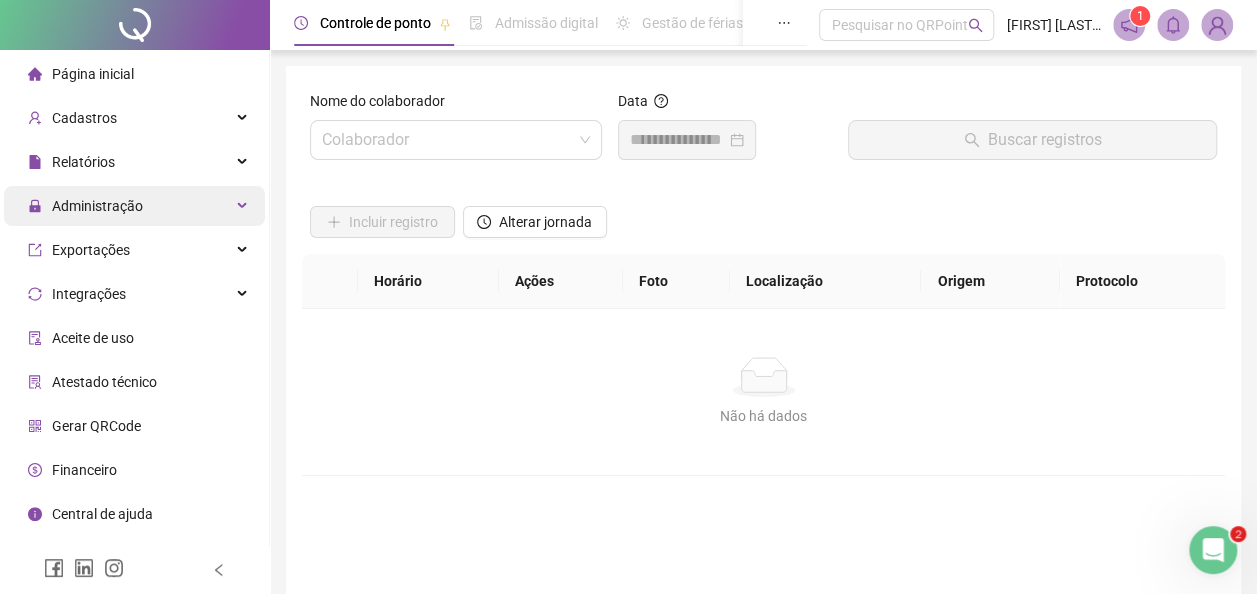 click on "Administração" at bounding box center (134, 206) 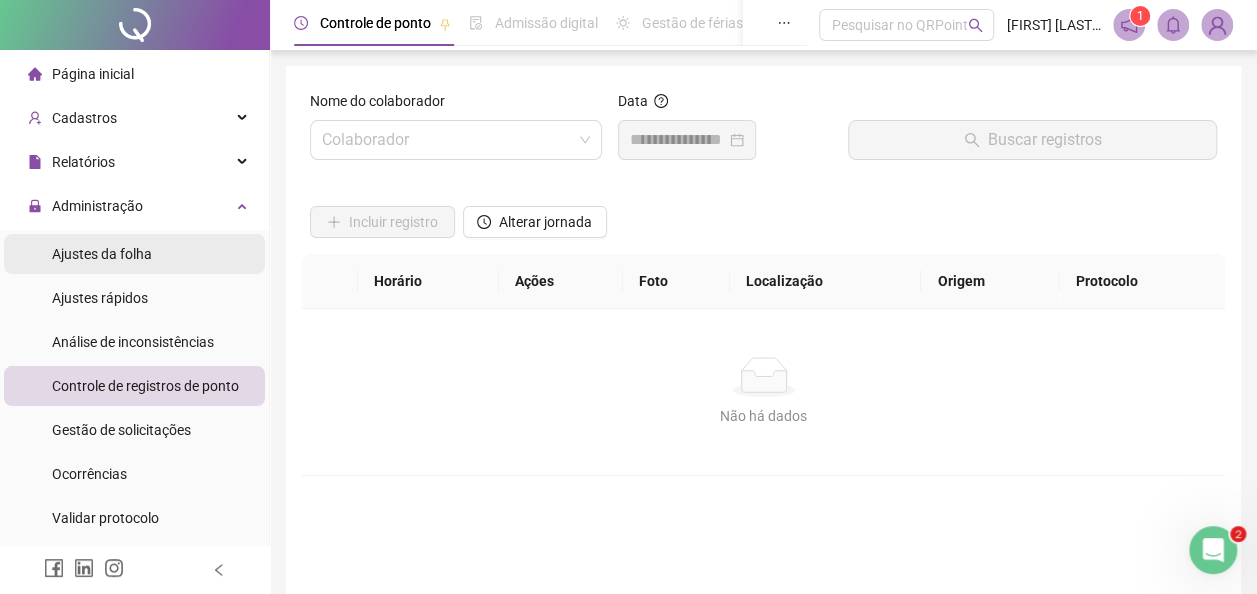 click on "Ajustes da folha" at bounding box center [134, 254] 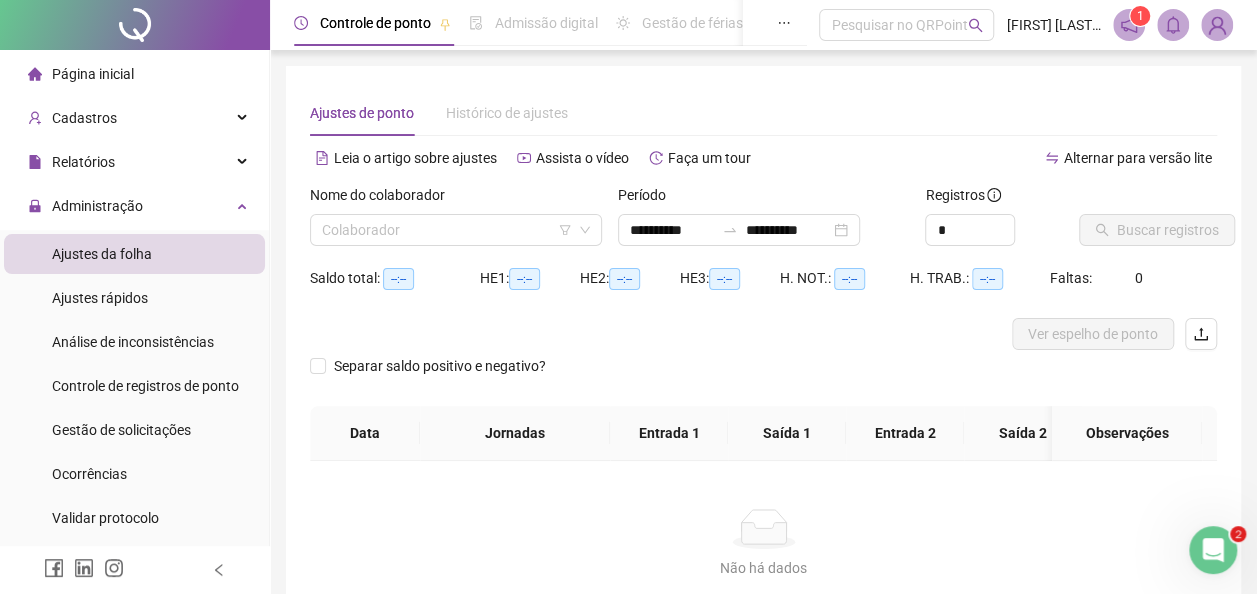click on "Página inicial Cadastros Relatórios Administração Ajustes da folha Ajustes rápidos Análise de inconsistências Controle de registros de ponto Gestão de solicitações Ocorrências Validar protocolo Link para Registro Rápido Exportações Integrações Aceite de uso Atestado técnico Gerar QRCode Financeiro Central de ajuda Clube QR - Beneficios" at bounding box center [135, 496] 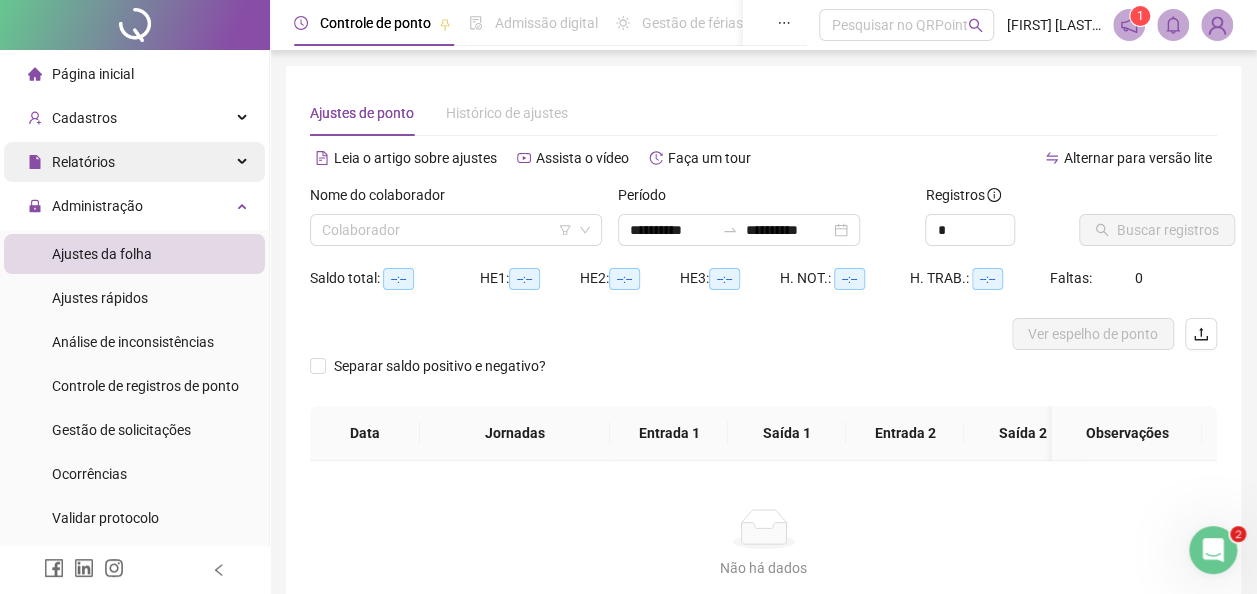 click on "Relatórios" at bounding box center [134, 162] 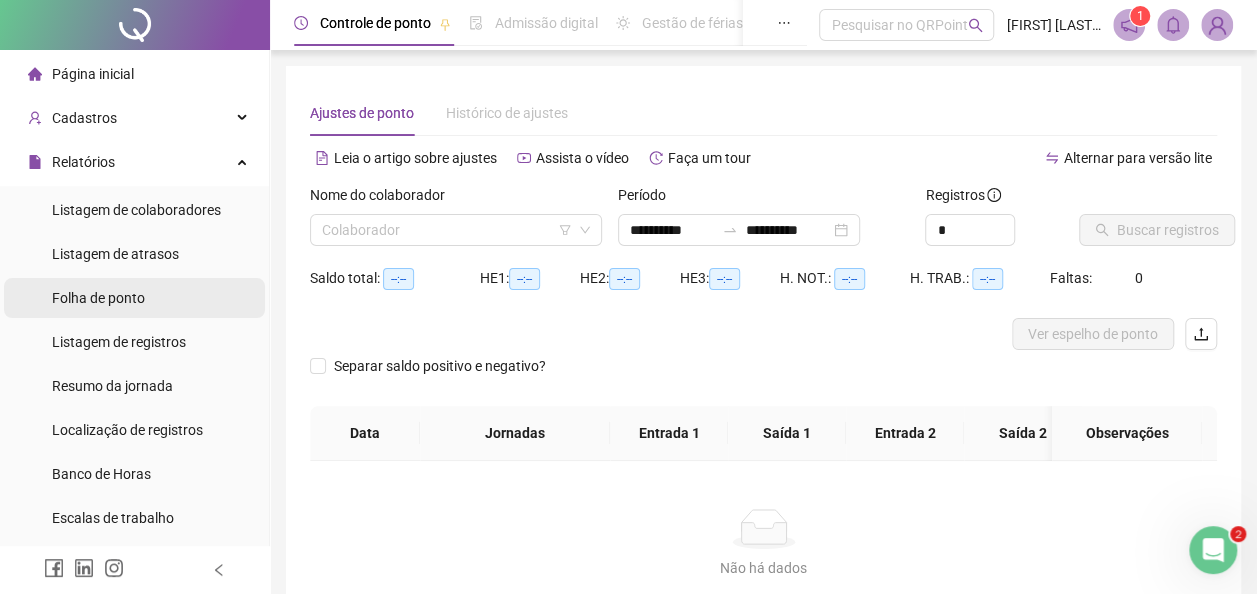 click on "Folha de ponto" at bounding box center (134, 298) 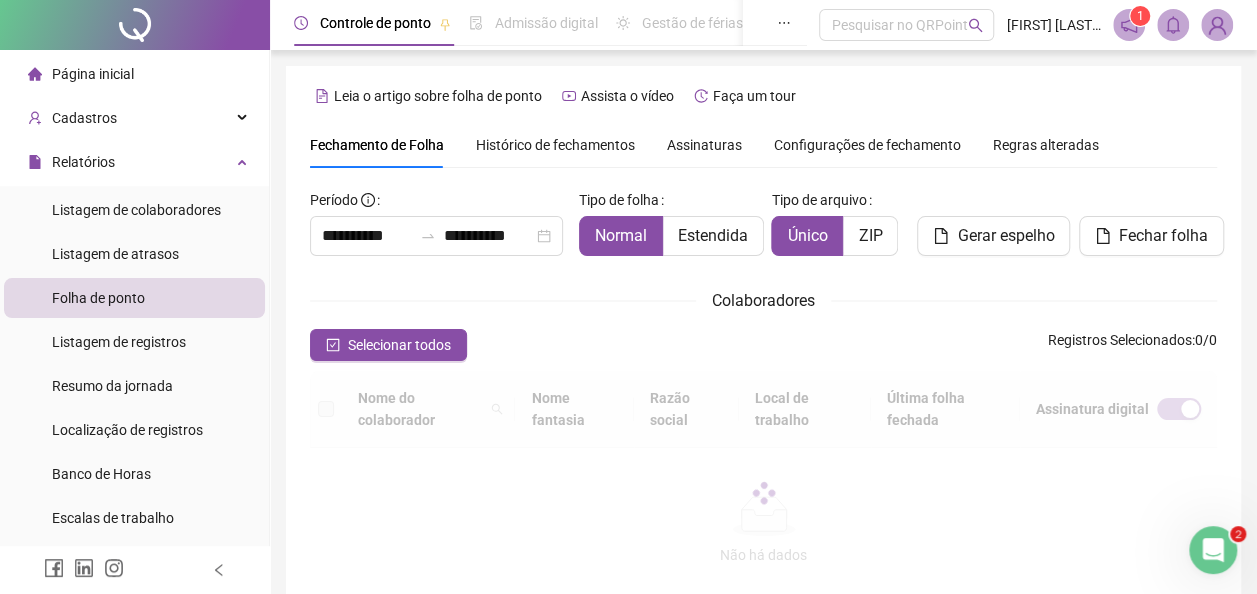 scroll, scrollTop: 112, scrollLeft: 0, axis: vertical 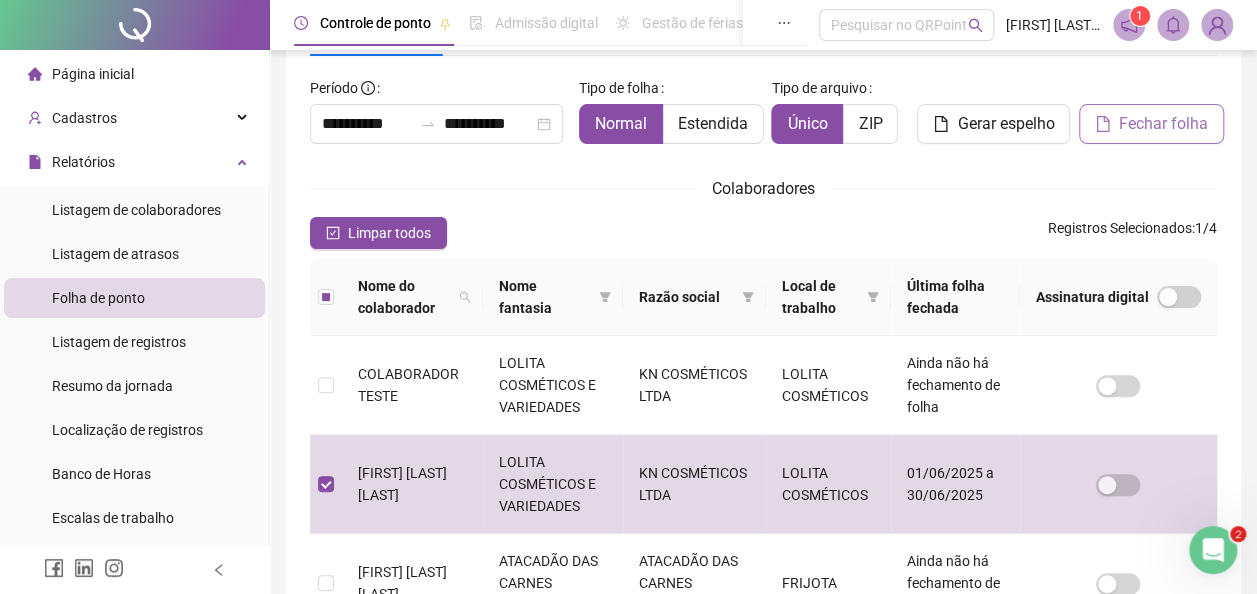 click on "Fechar folha" at bounding box center (1163, 124) 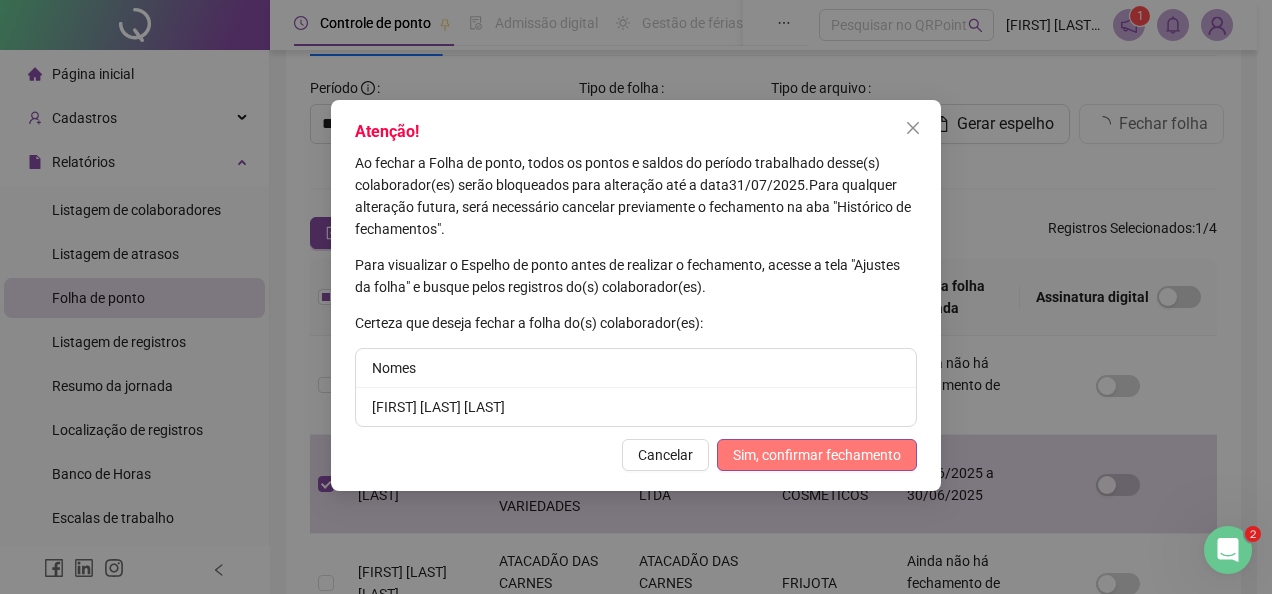 click on "Sim, confirmar fechamento" at bounding box center (817, 455) 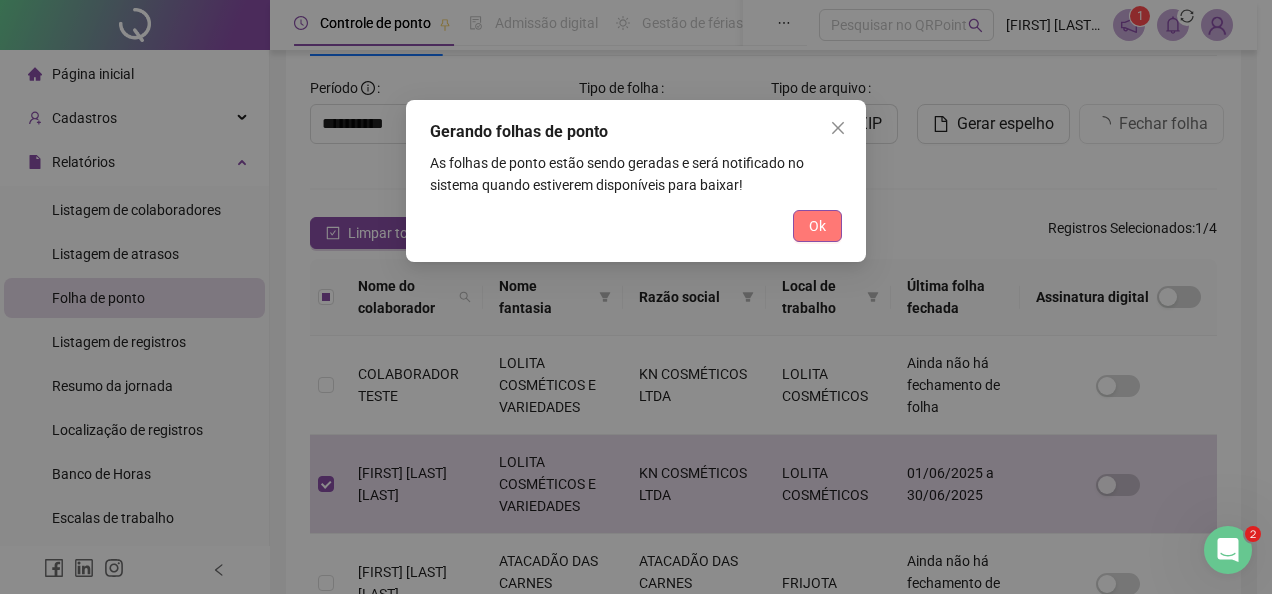 click on "Ok" at bounding box center [817, 226] 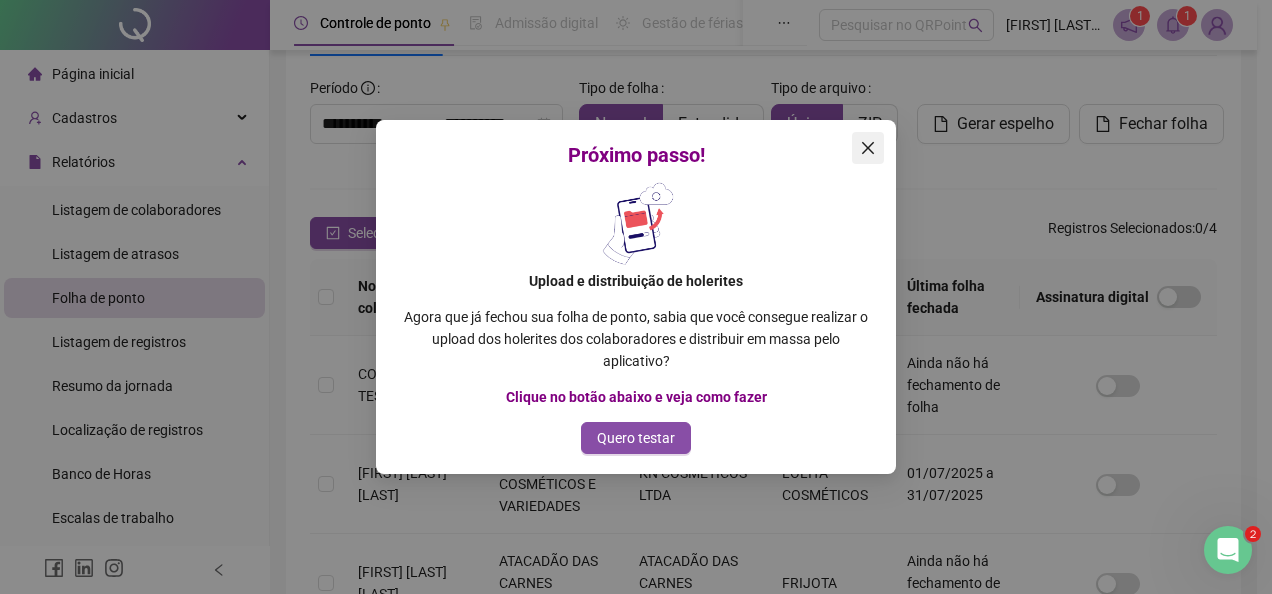 click at bounding box center (868, 148) 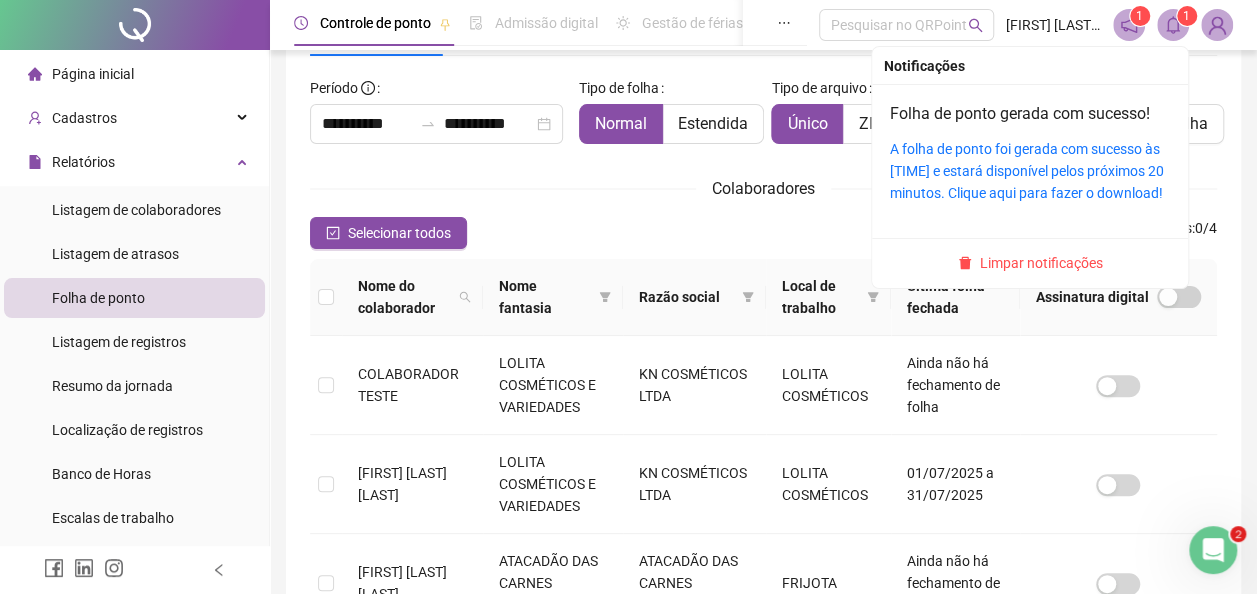 click 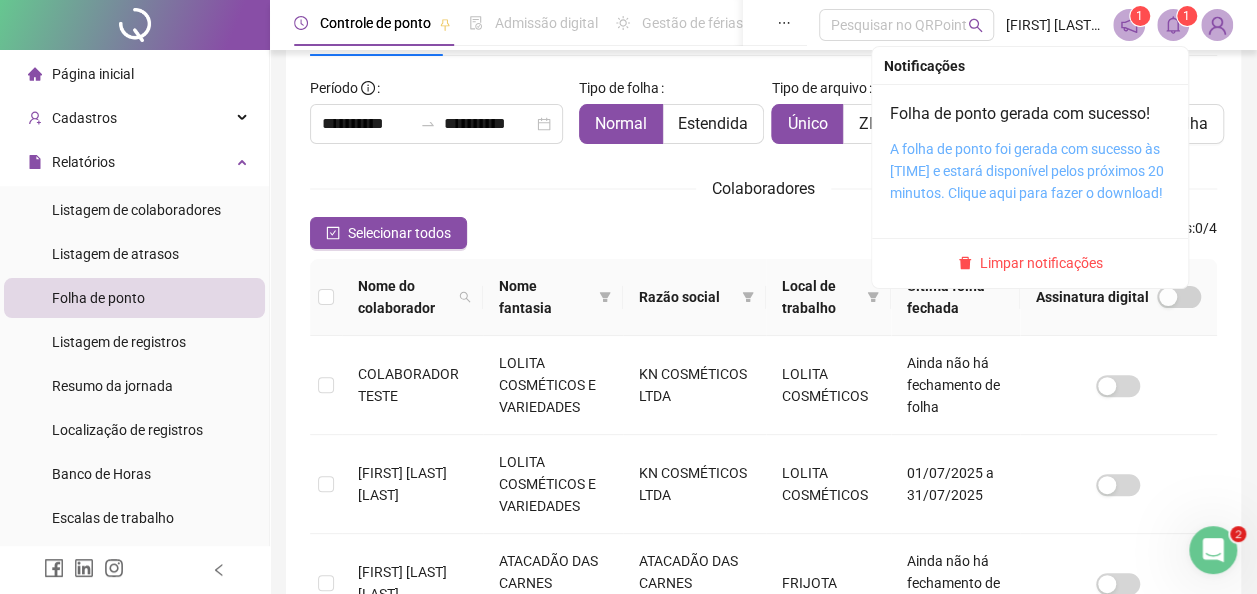 click on "A folha de ponto foi gerada com sucesso às 13:56:29 e estará disponível pelos próximos 20 minutos.
Clique aqui para fazer o download!" at bounding box center [1027, 171] 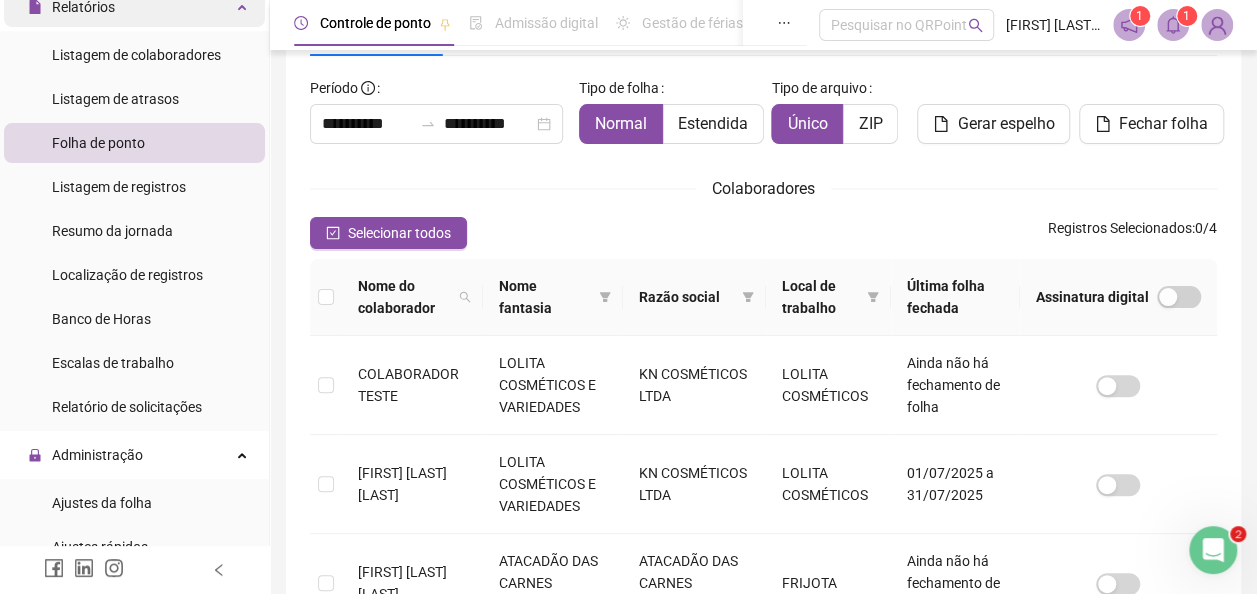 scroll, scrollTop: 83, scrollLeft: 0, axis: vertical 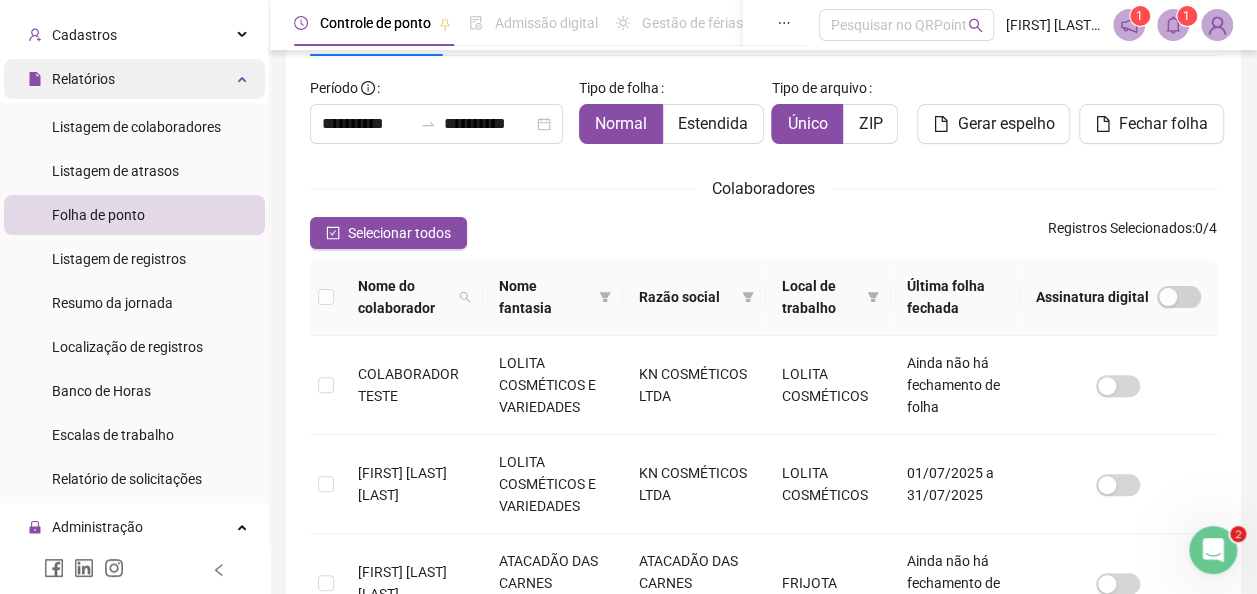 click on "Relatórios" at bounding box center (134, 79) 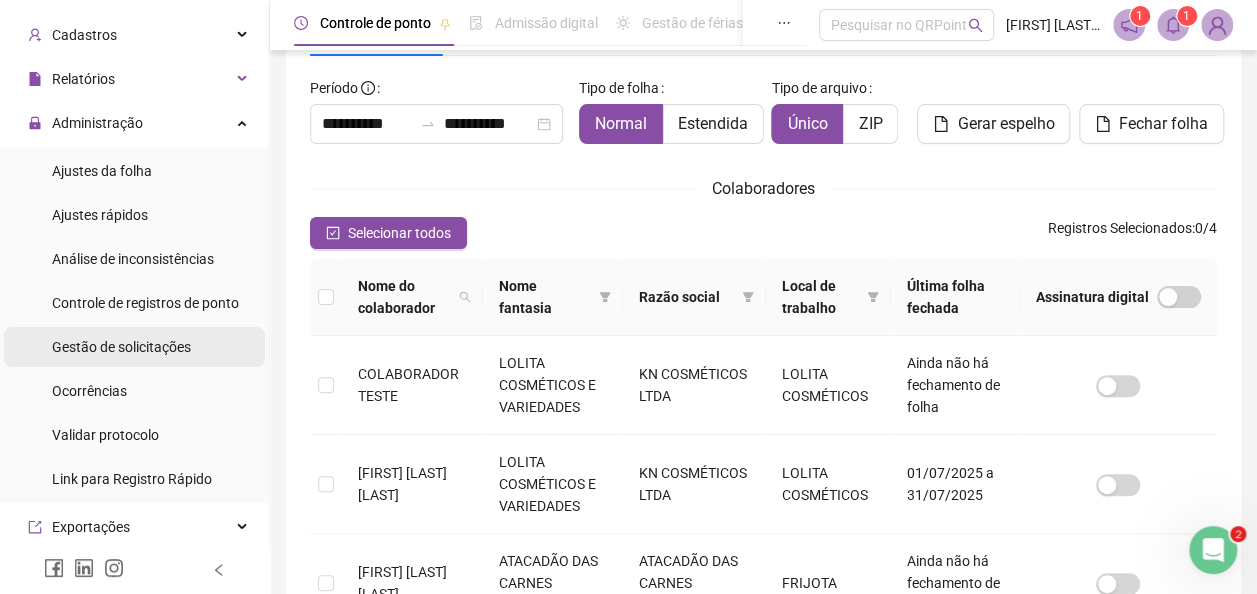 click on "Gestão de solicitações" at bounding box center (134, 347) 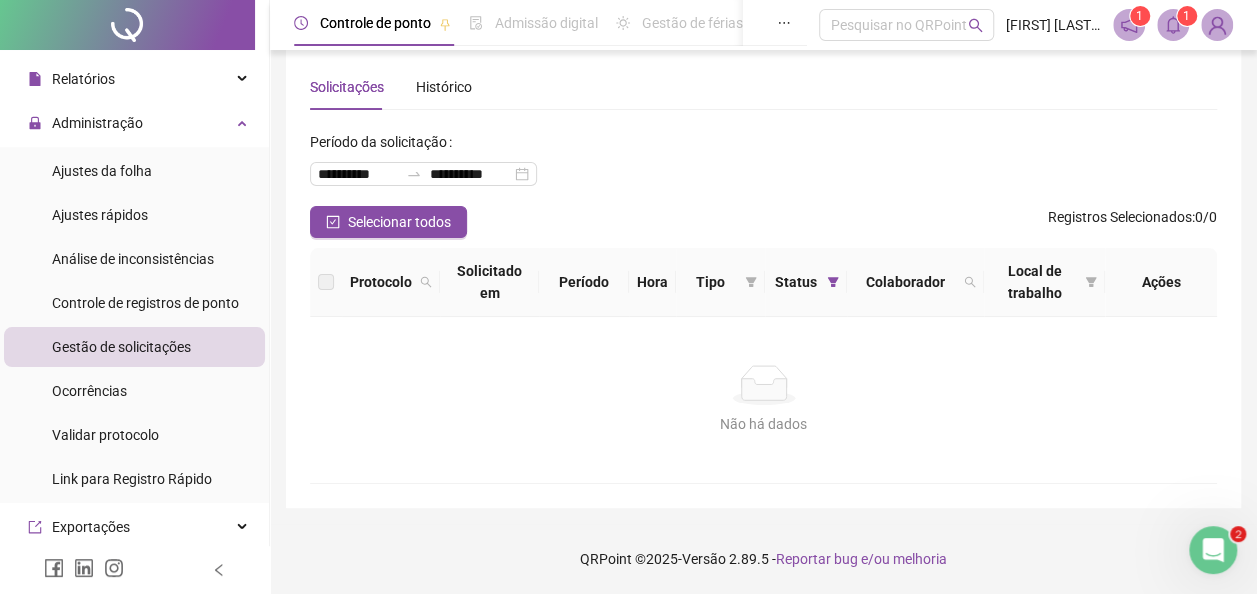click on "Gestão de solicitações" at bounding box center [134, 347] 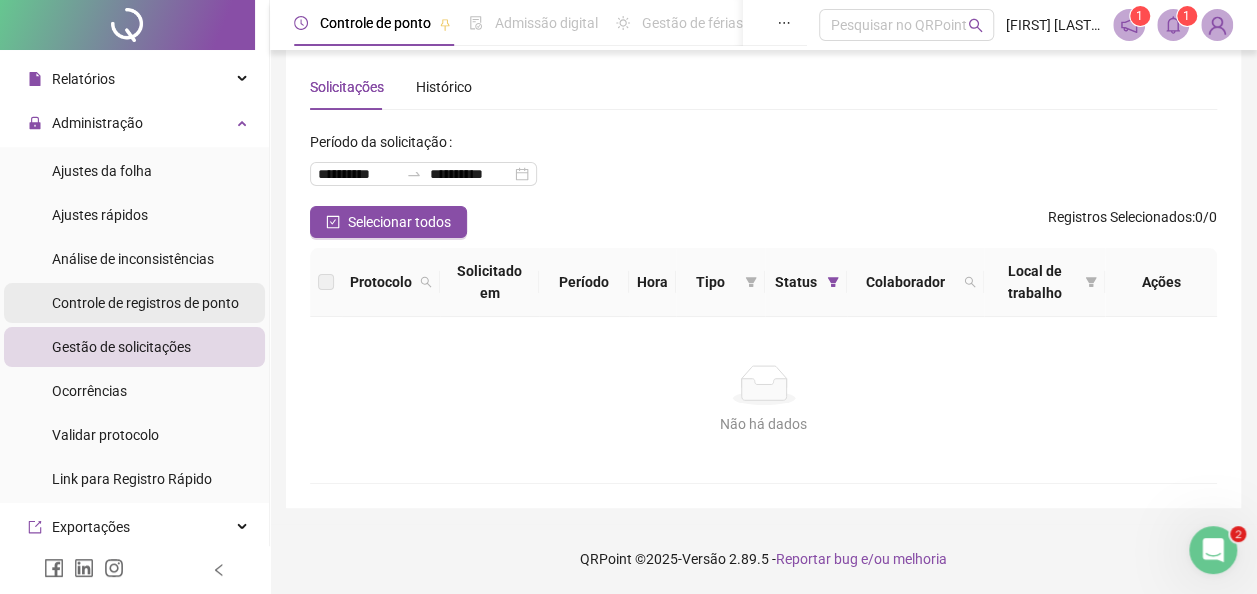 click on "Controle de registros de ponto" at bounding box center [145, 303] 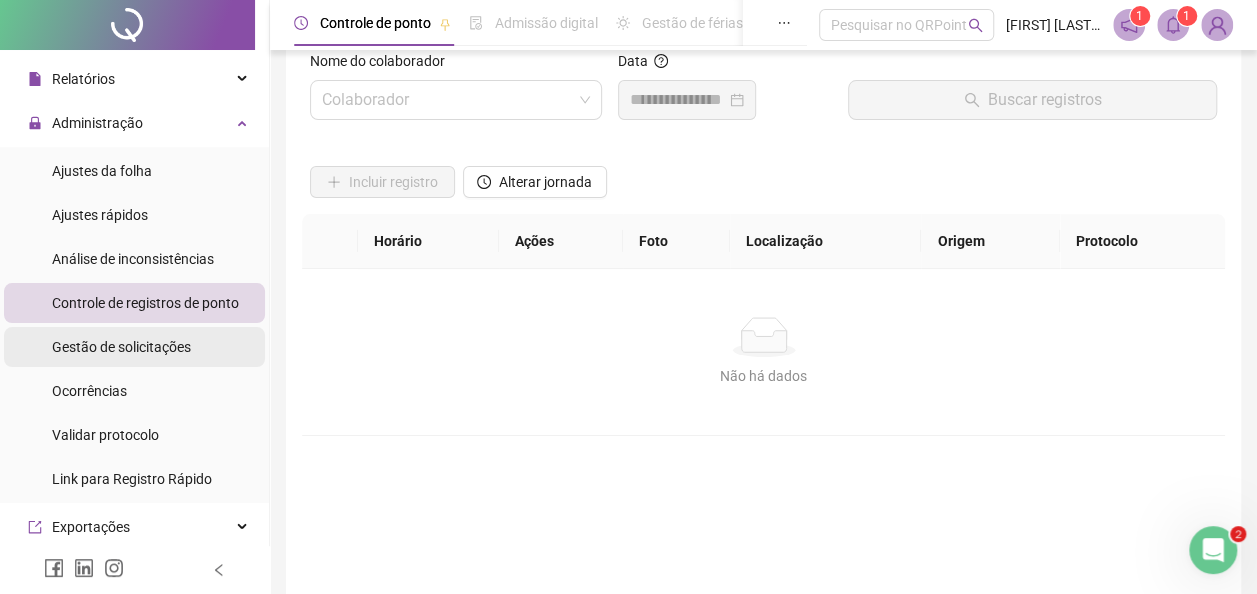 click on "Gestão de solicitações" at bounding box center (134, 347) 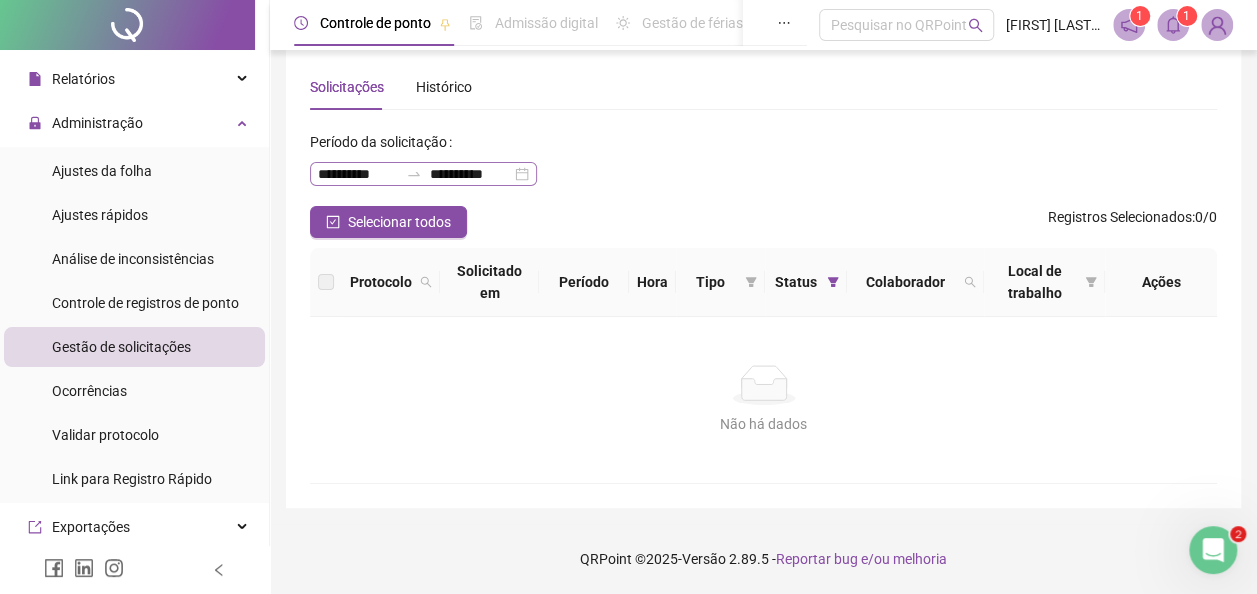 click on "**********" at bounding box center [423, 174] 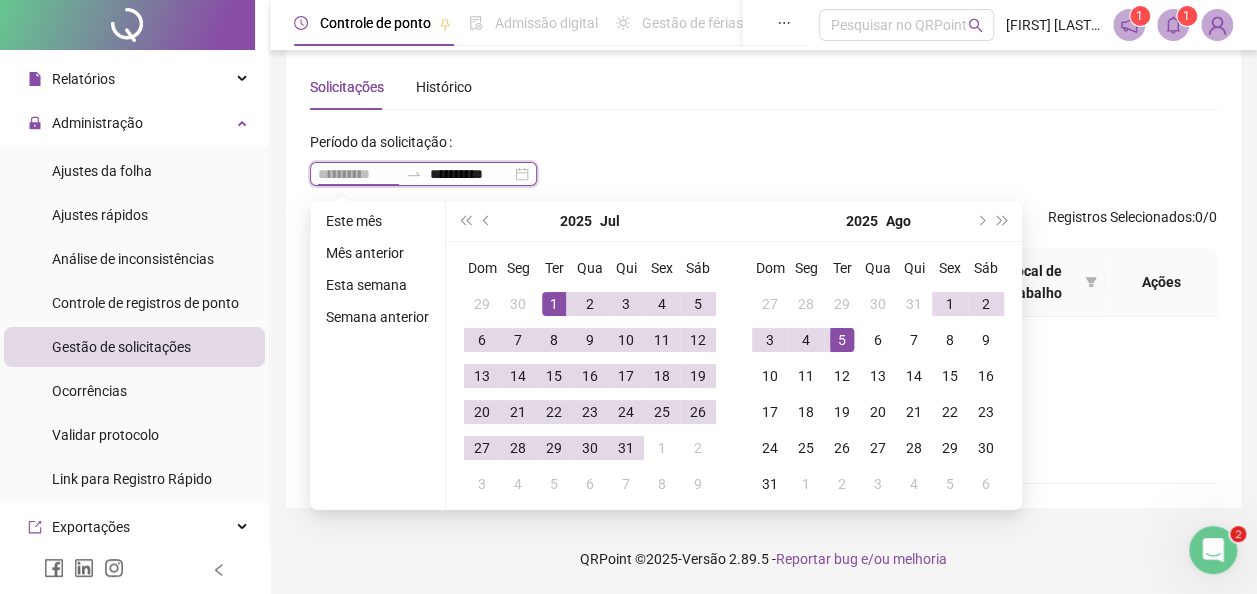 type on "**********" 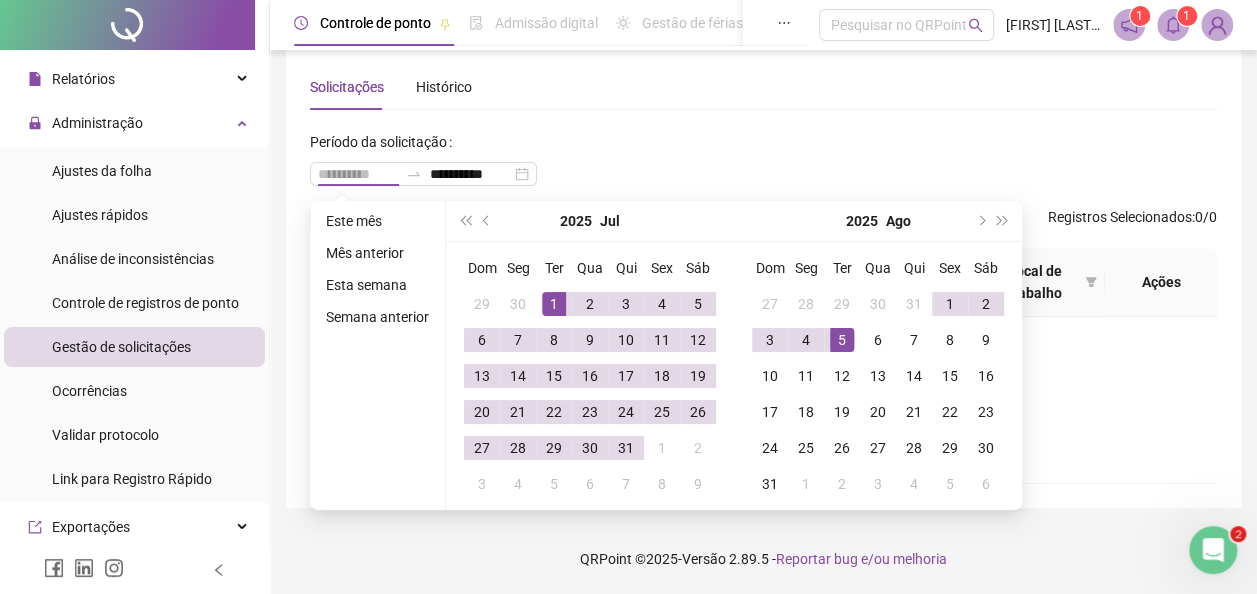 click on "1" at bounding box center (554, 304) 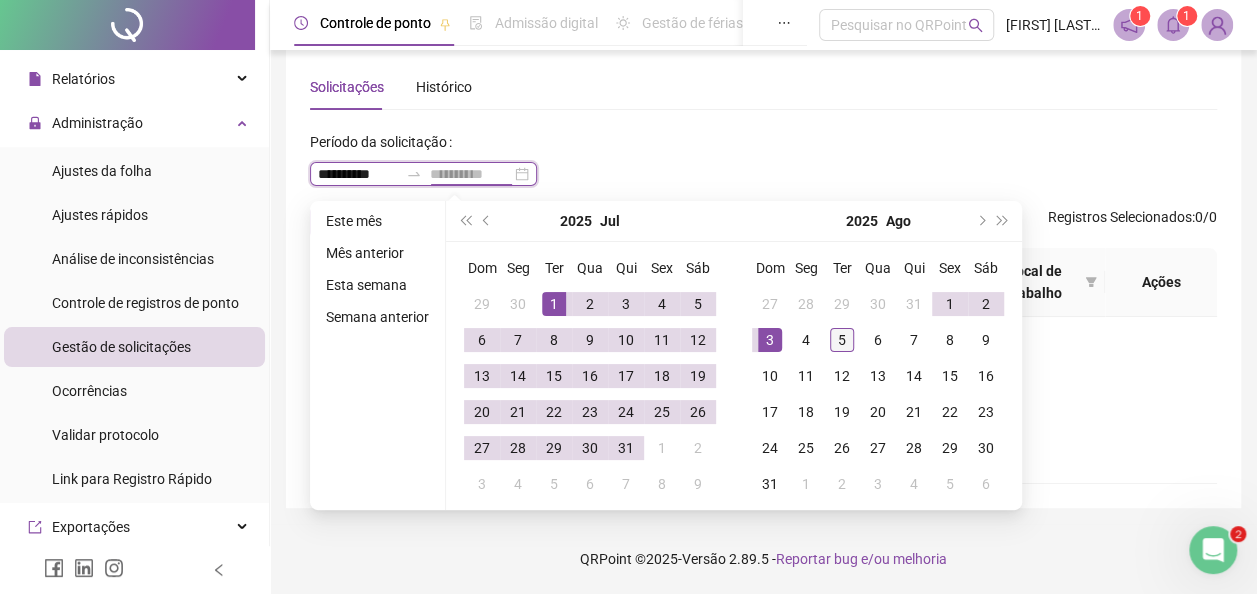 type on "**********" 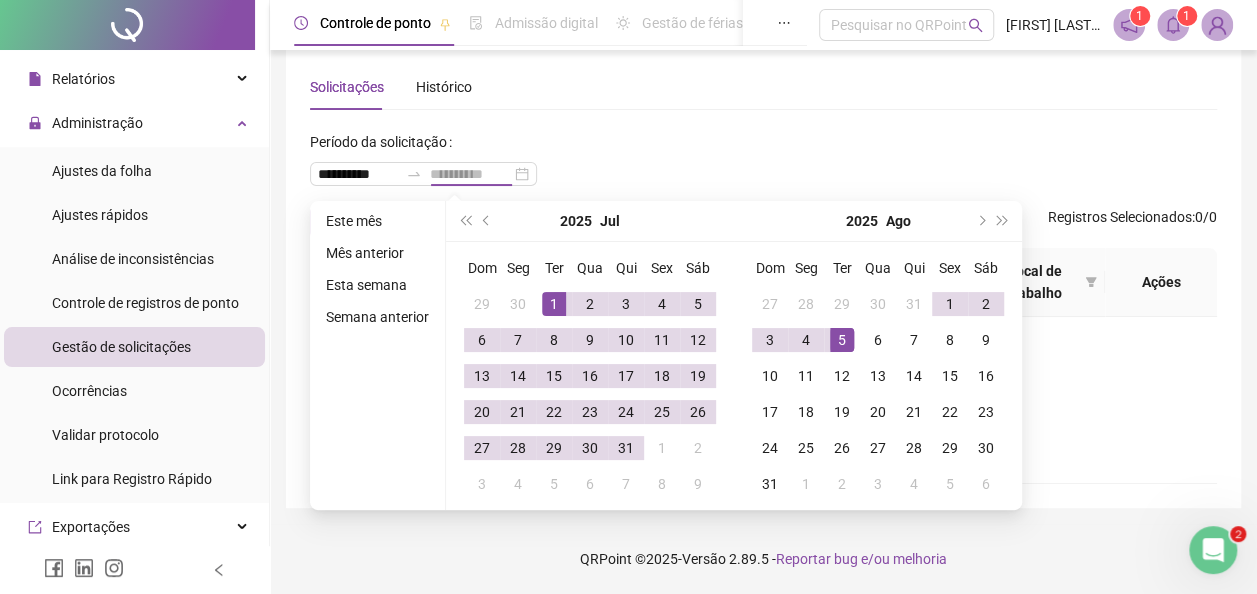 click on "5" at bounding box center [842, 340] 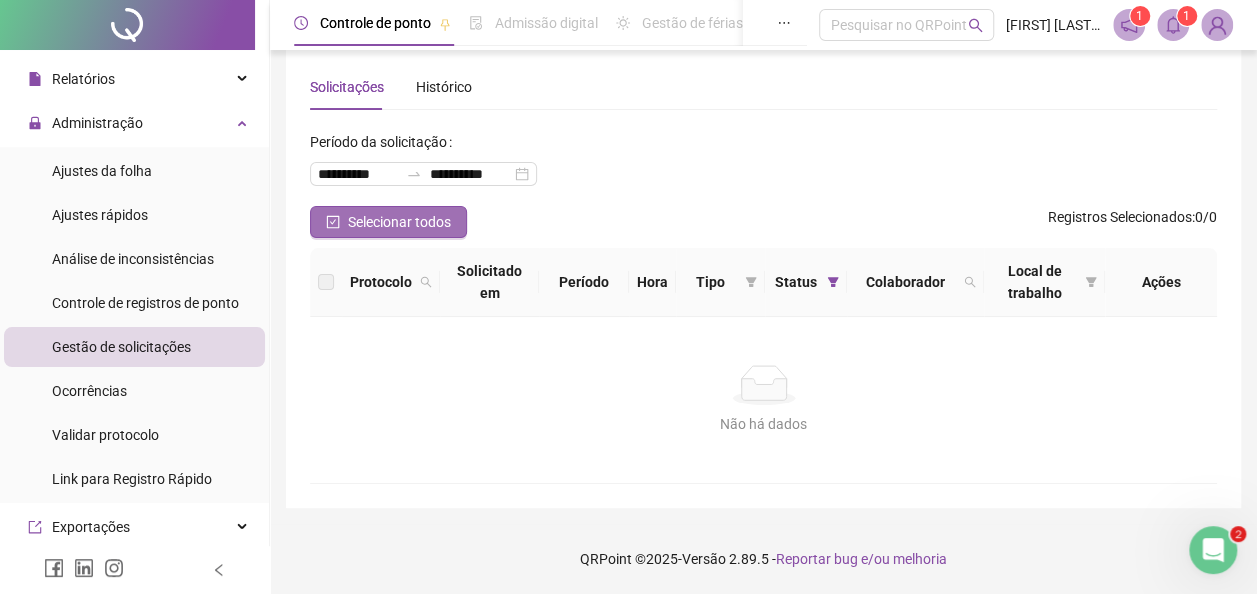 click on "Selecionar todos" at bounding box center [399, 222] 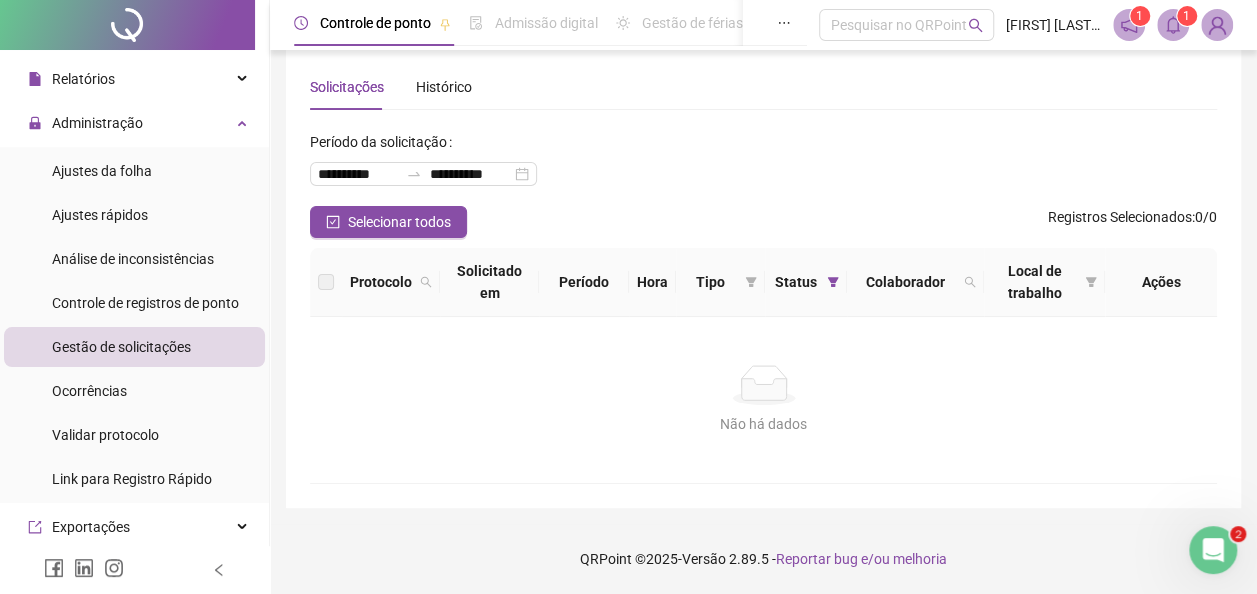 click on "**********" at bounding box center (763, 166) 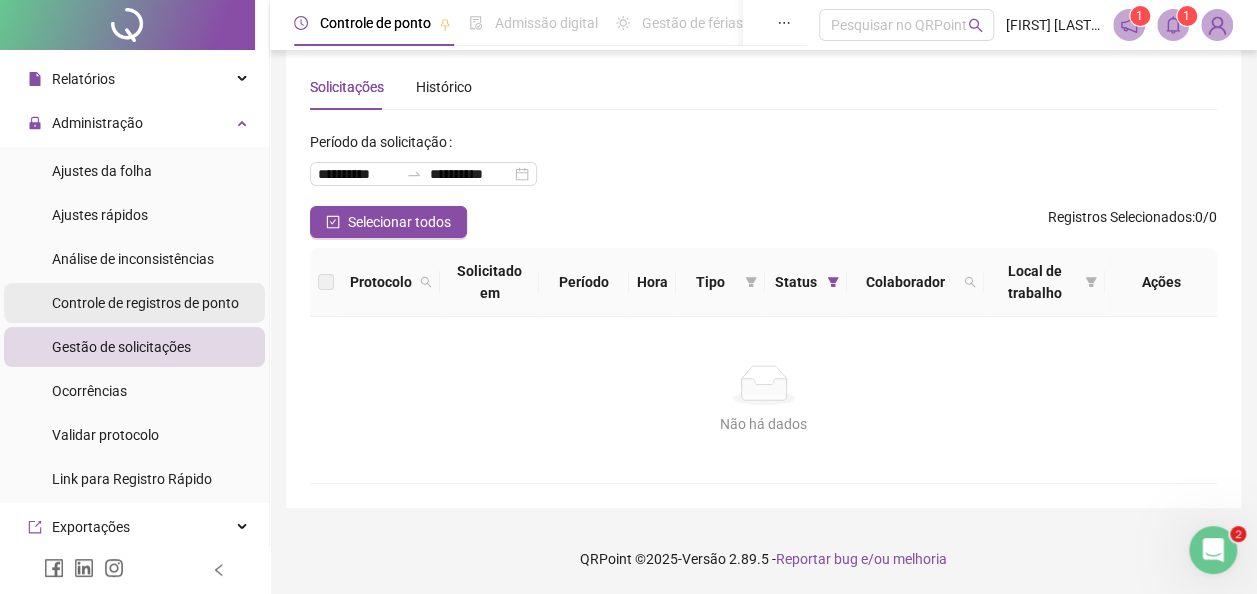 click on "Controle de registros de ponto" at bounding box center [145, 303] 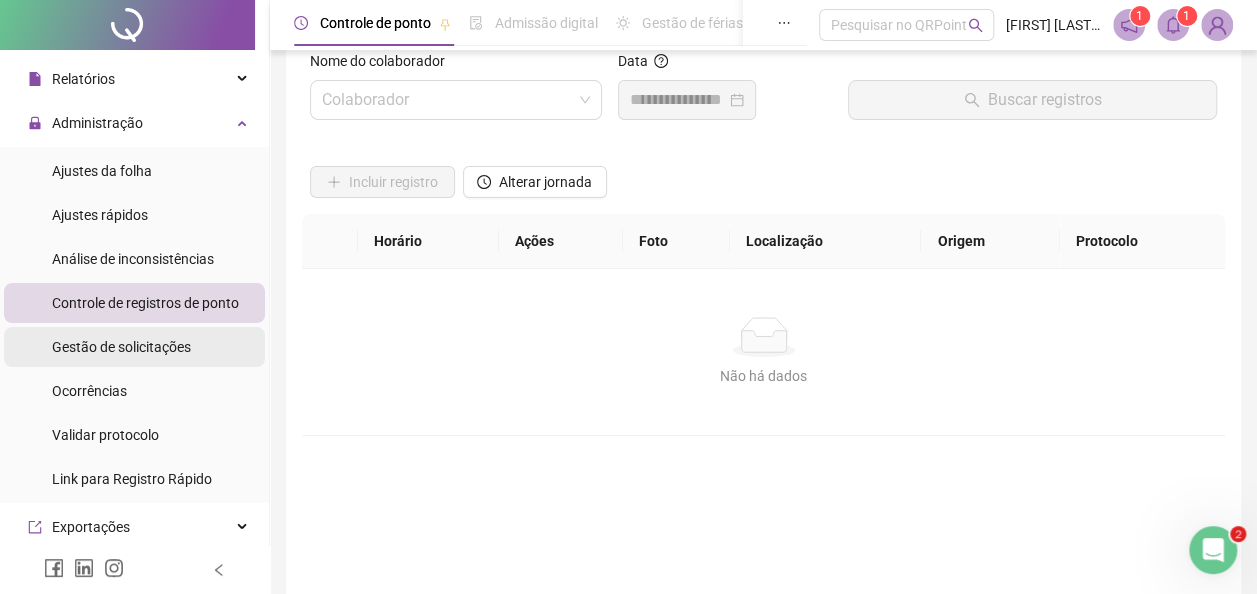 click on "Gestão de solicitações" at bounding box center [121, 347] 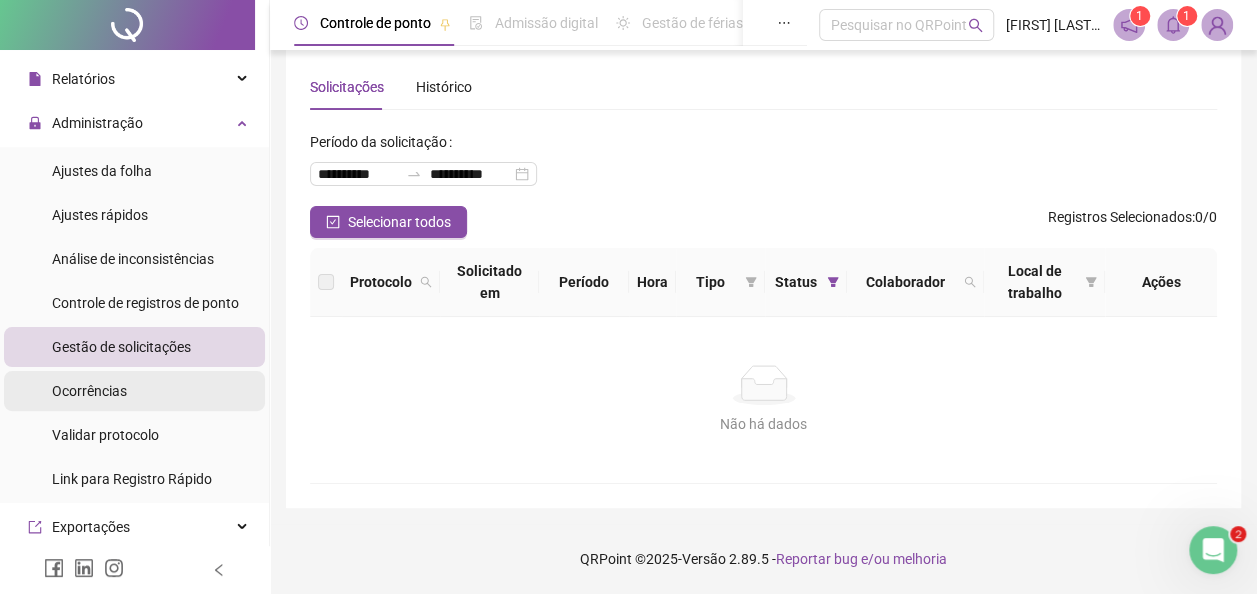click on "Ocorrências" at bounding box center [134, 391] 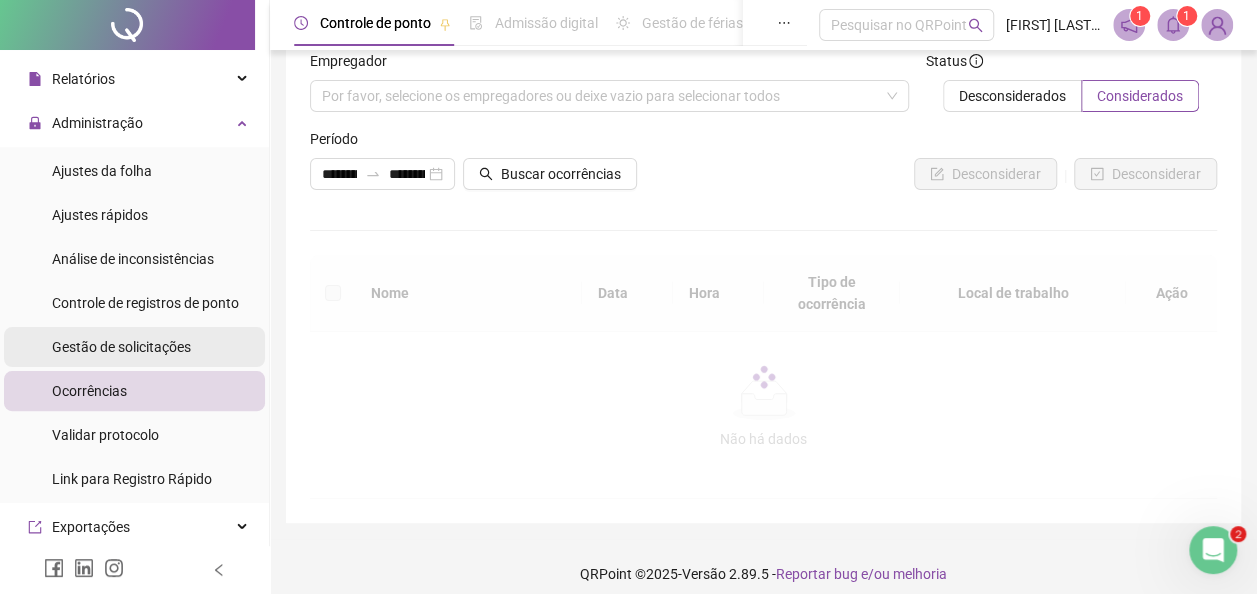 click on "Gestão de solicitações" at bounding box center (121, 347) 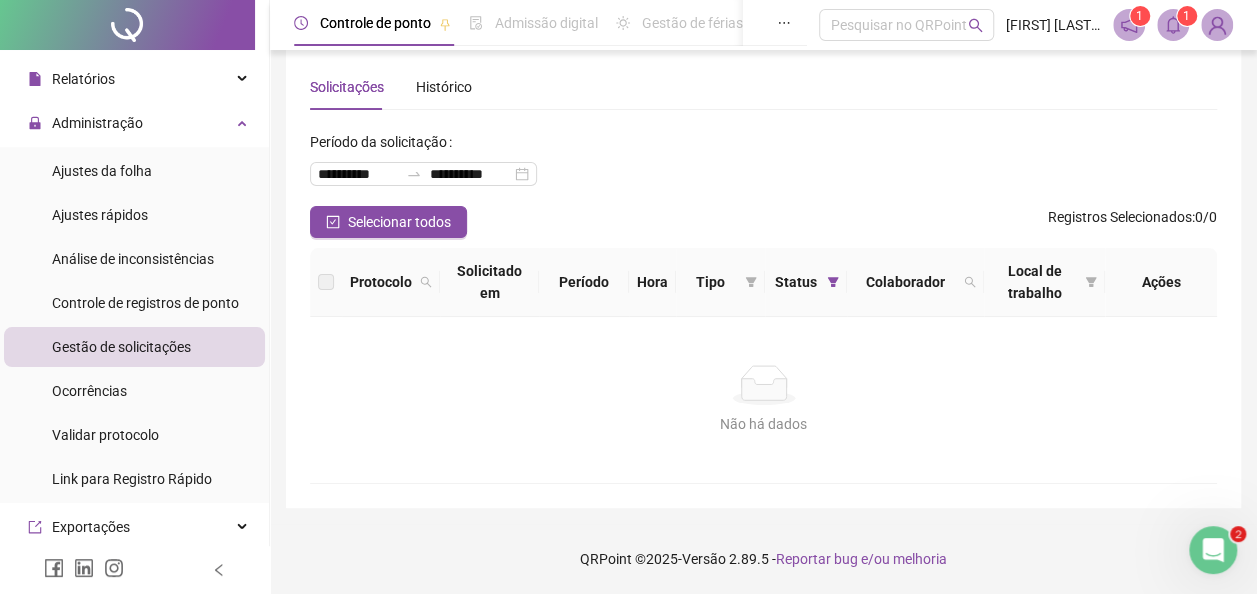 click on "Histórico" at bounding box center [444, 87] 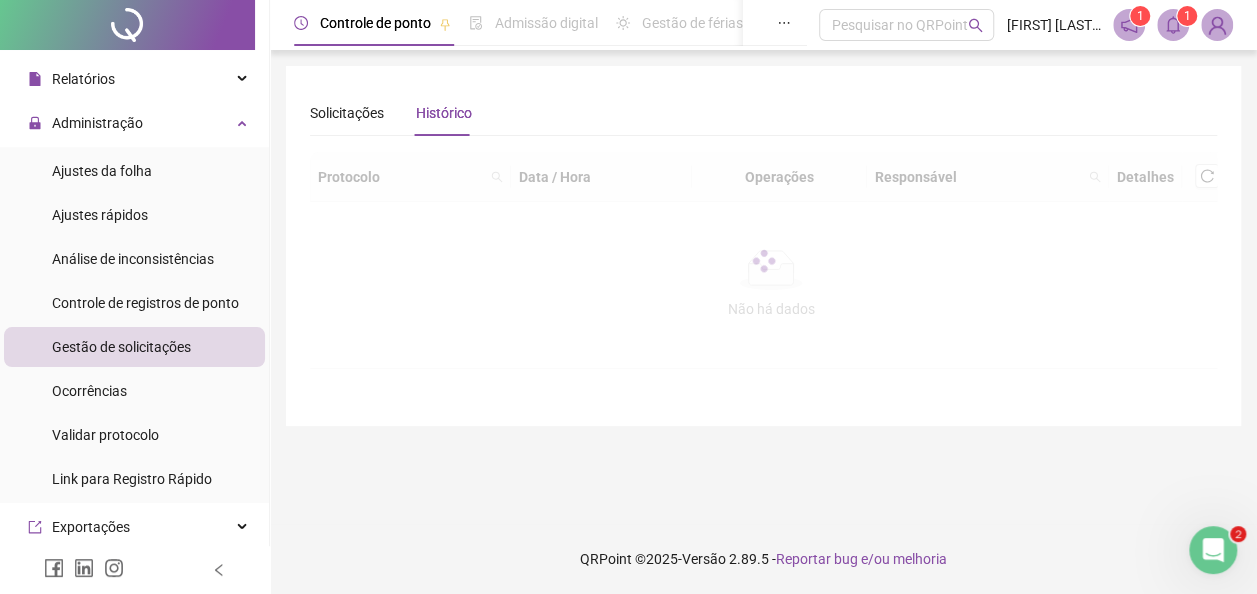 scroll, scrollTop: 0, scrollLeft: 0, axis: both 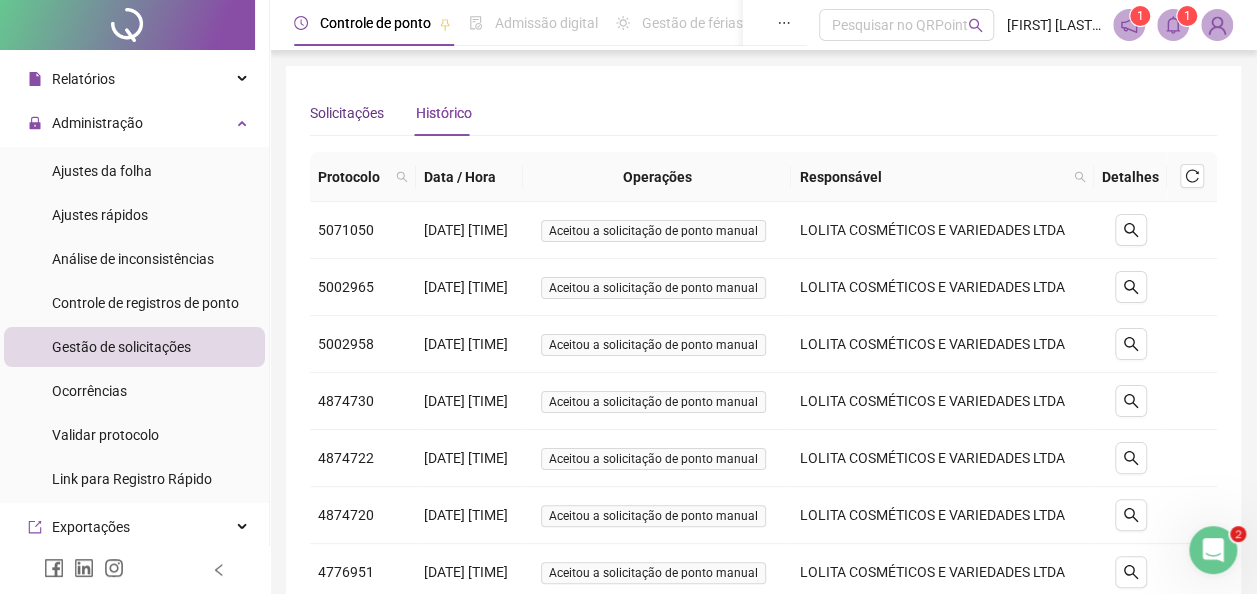click on "Solicitações" at bounding box center (347, 113) 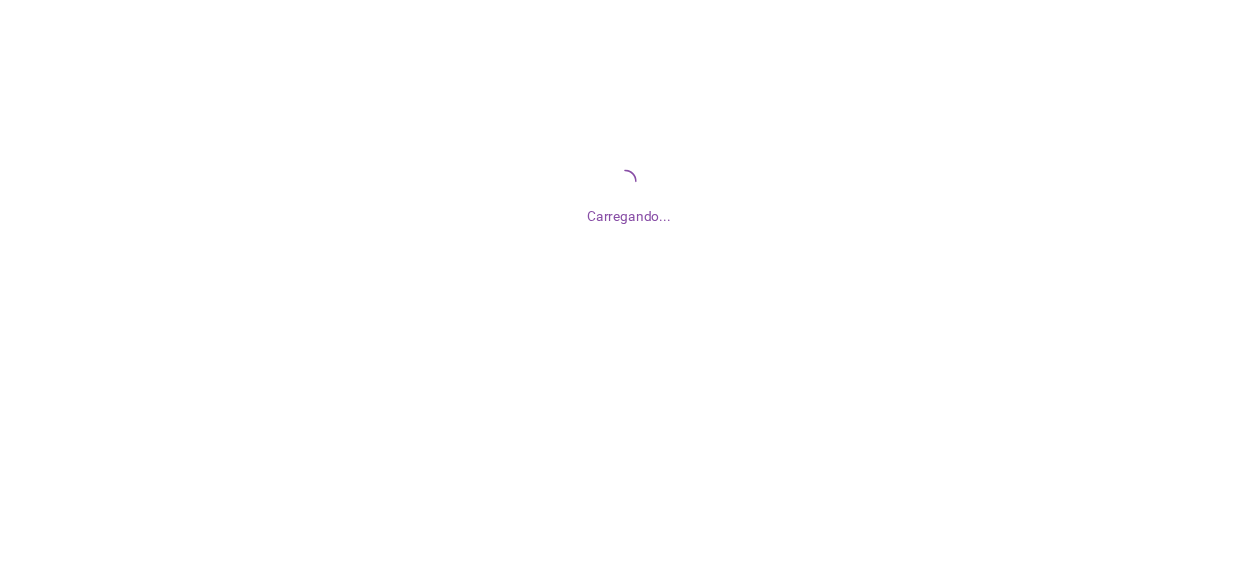 scroll, scrollTop: 0, scrollLeft: 0, axis: both 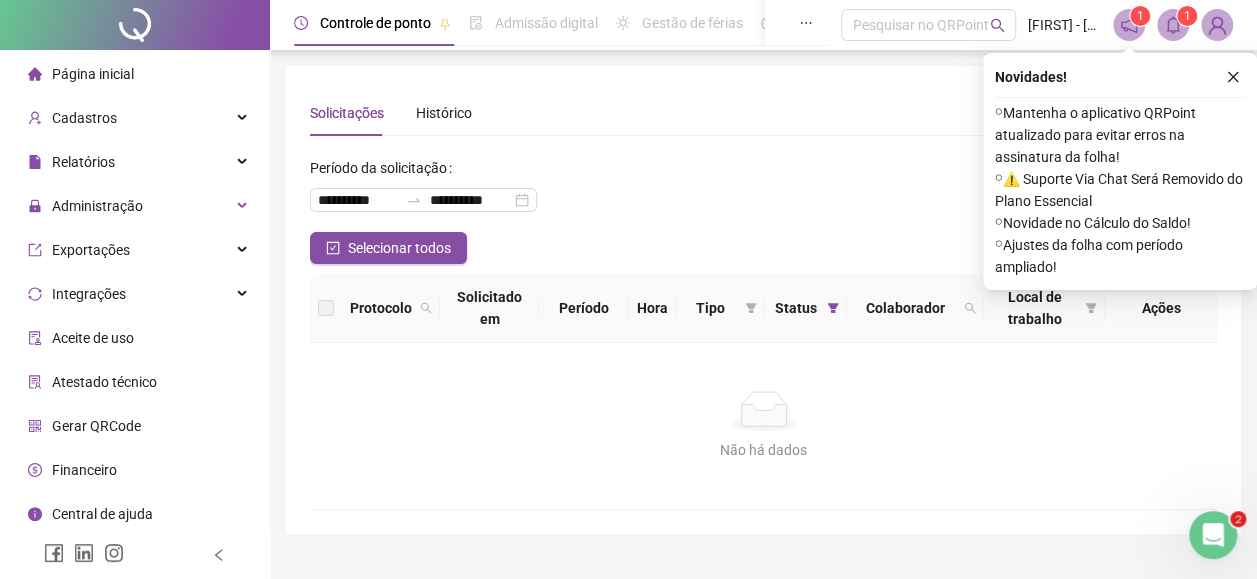 click on "Página inicial" at bounding box center (134, 74) 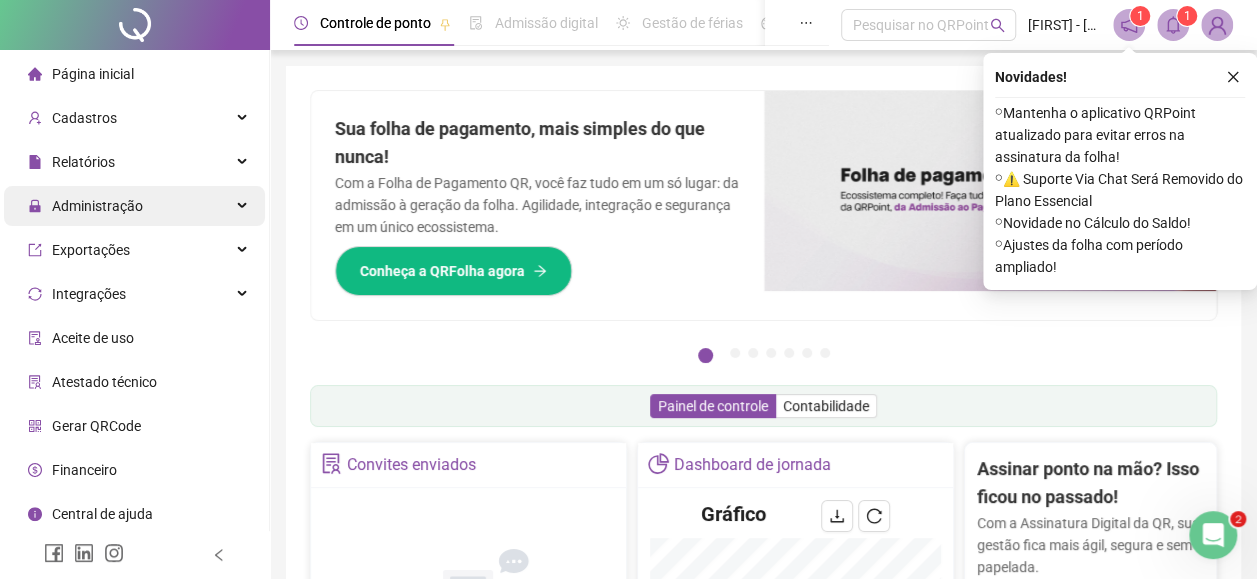 click on "Administração" at bounding box center (134, 206) 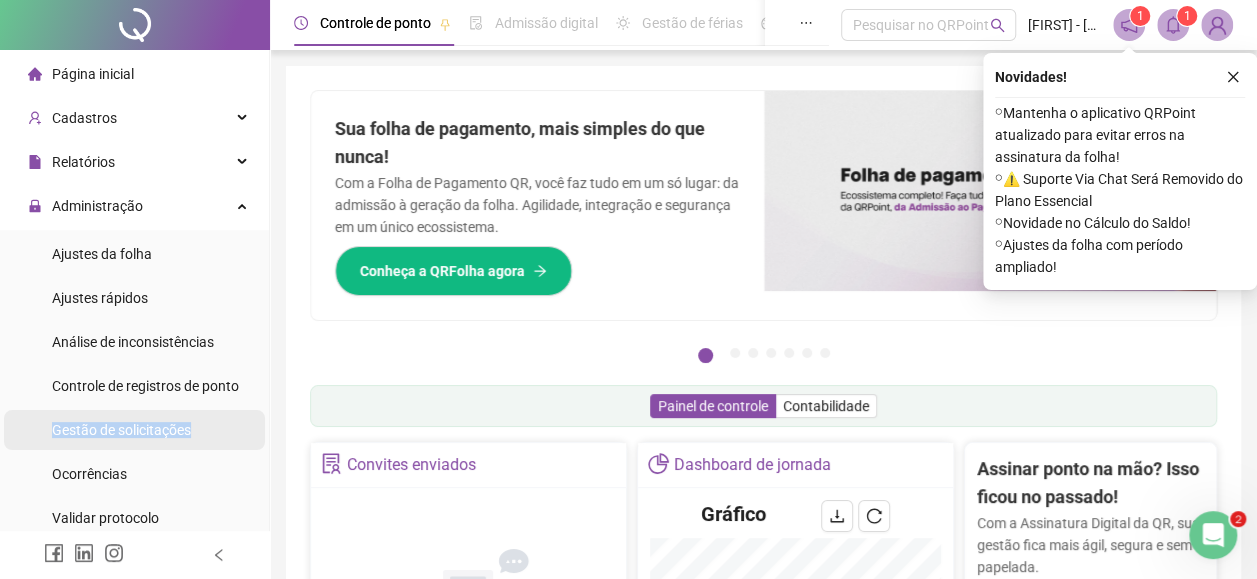 click on "Gestão de solicitações" at bounding box center (121, 430) 